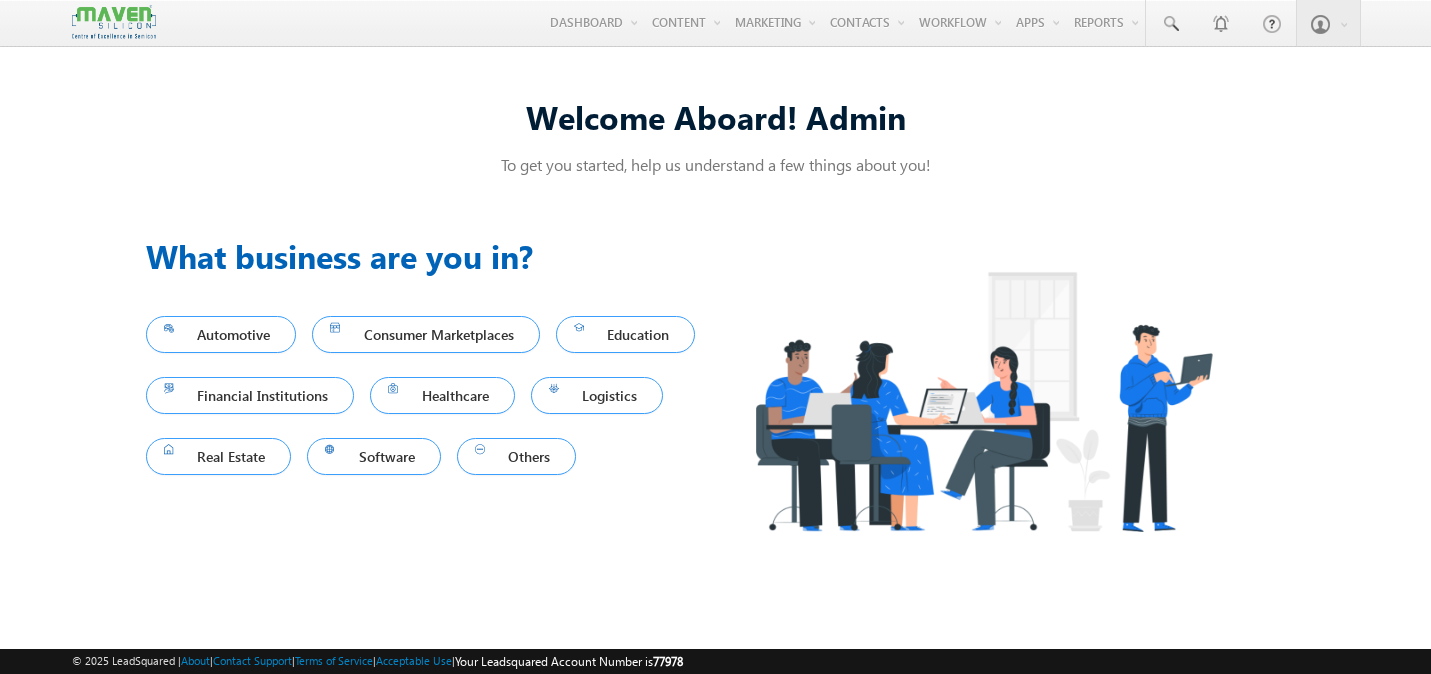 scroll, scrollTop: 0, scrollLeft: 0, axis: both 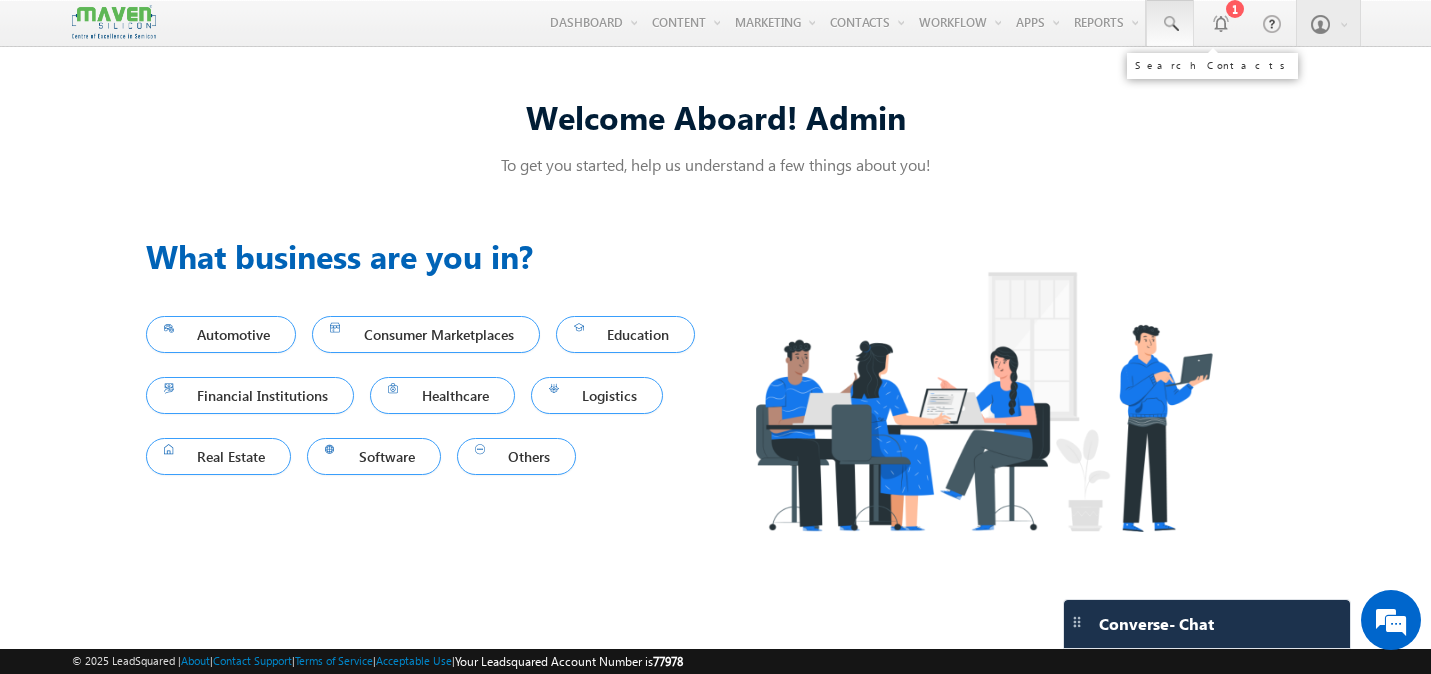 click at bounding box center (1170, 24) 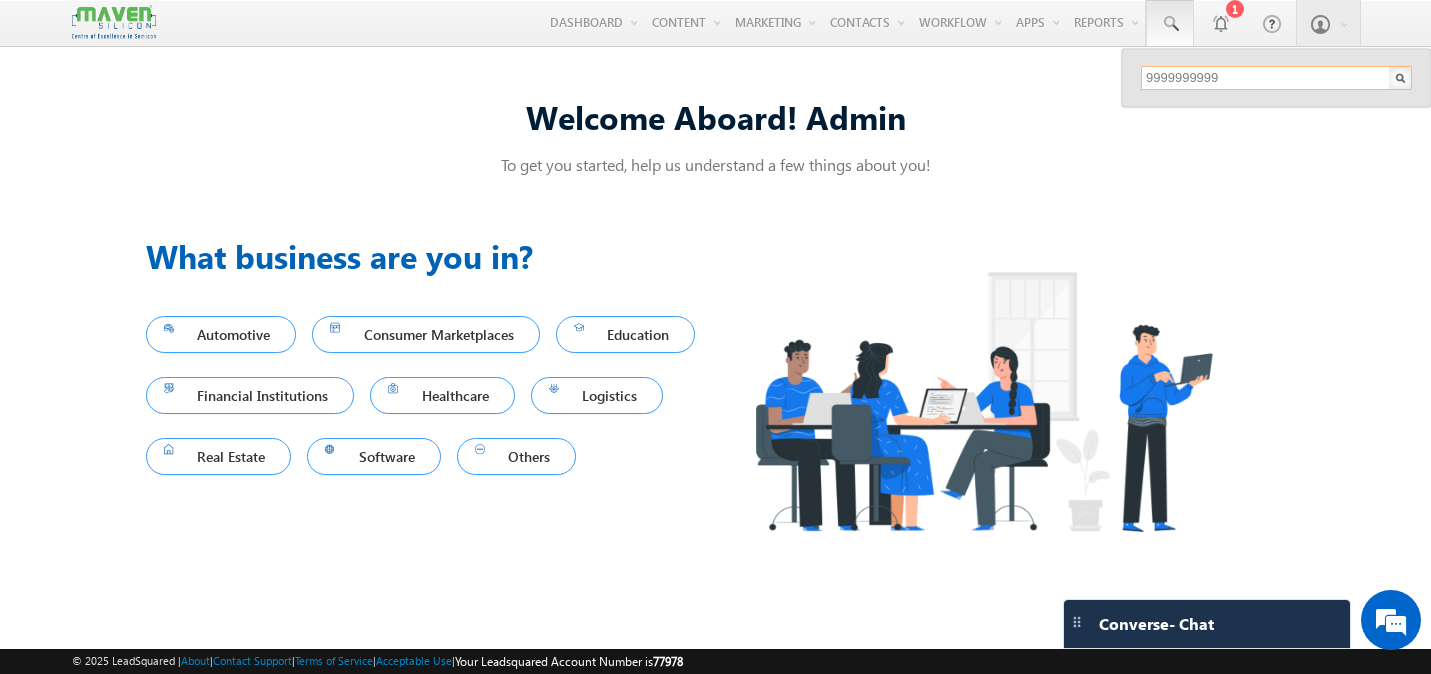 type on "9999999999" 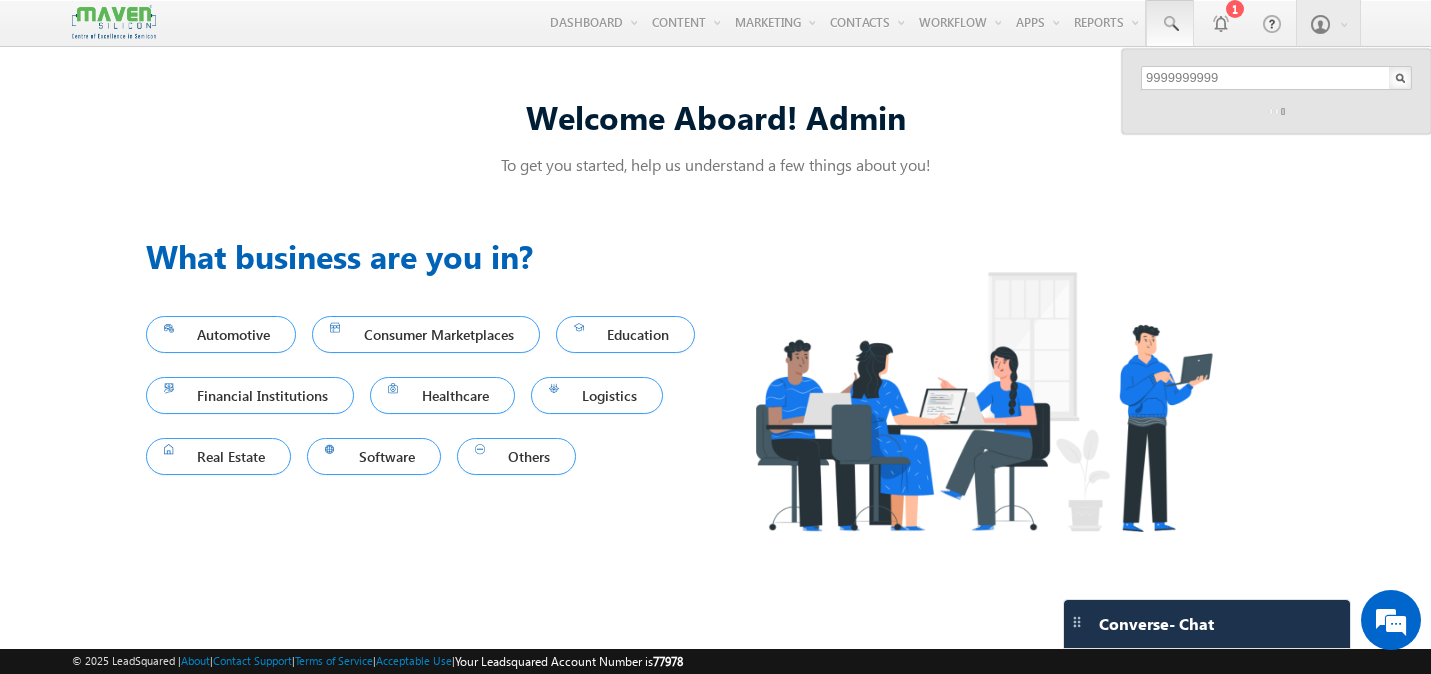 scroll, scrollTop: 0, scrollLeft: 0, axis: both 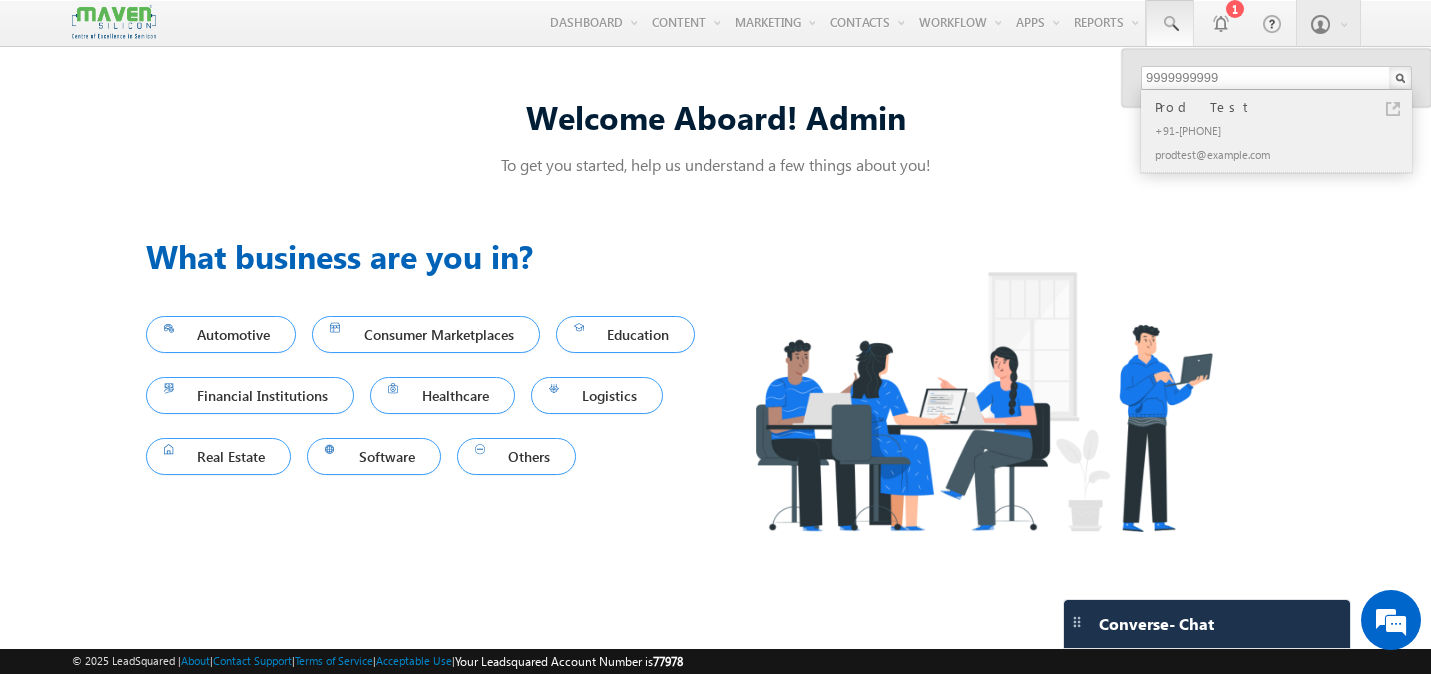 click on "[PHONE]" at bounding box center [1285, 130] 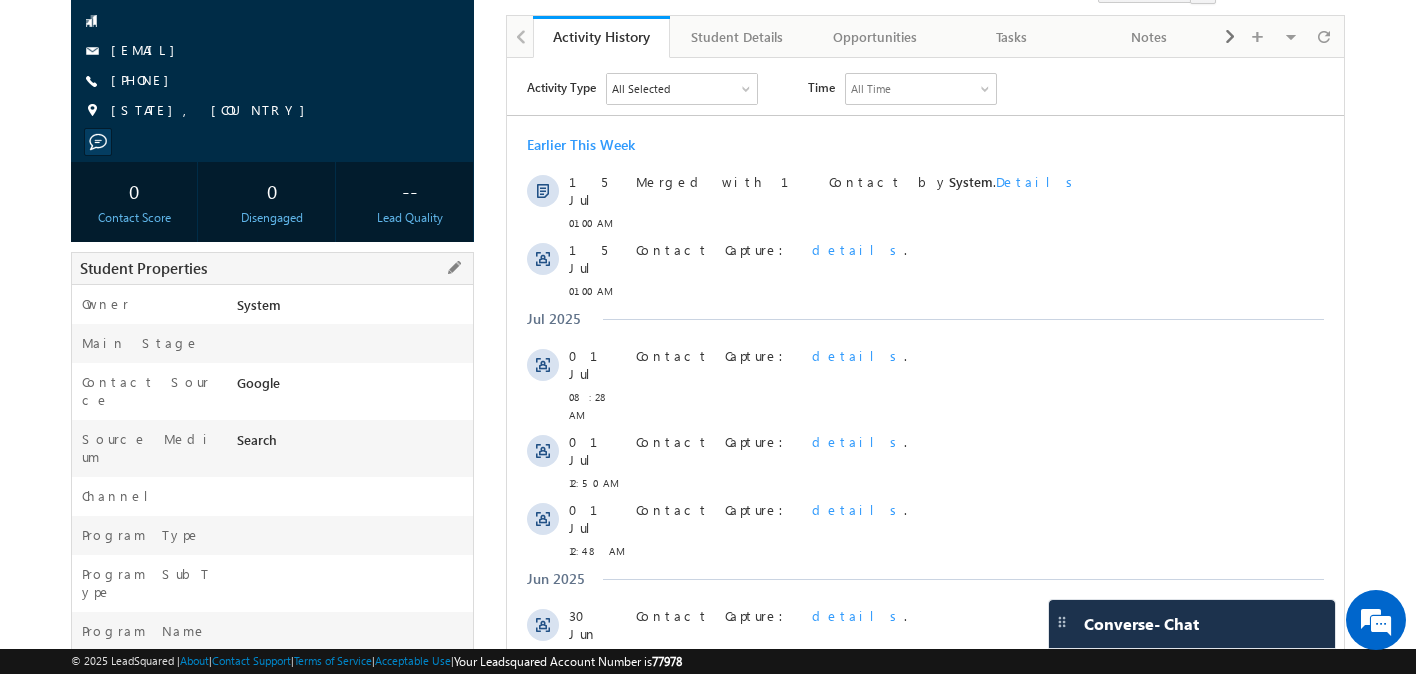 scroll, scrollTop: 201, scrollLeft: 0, axis: vertical 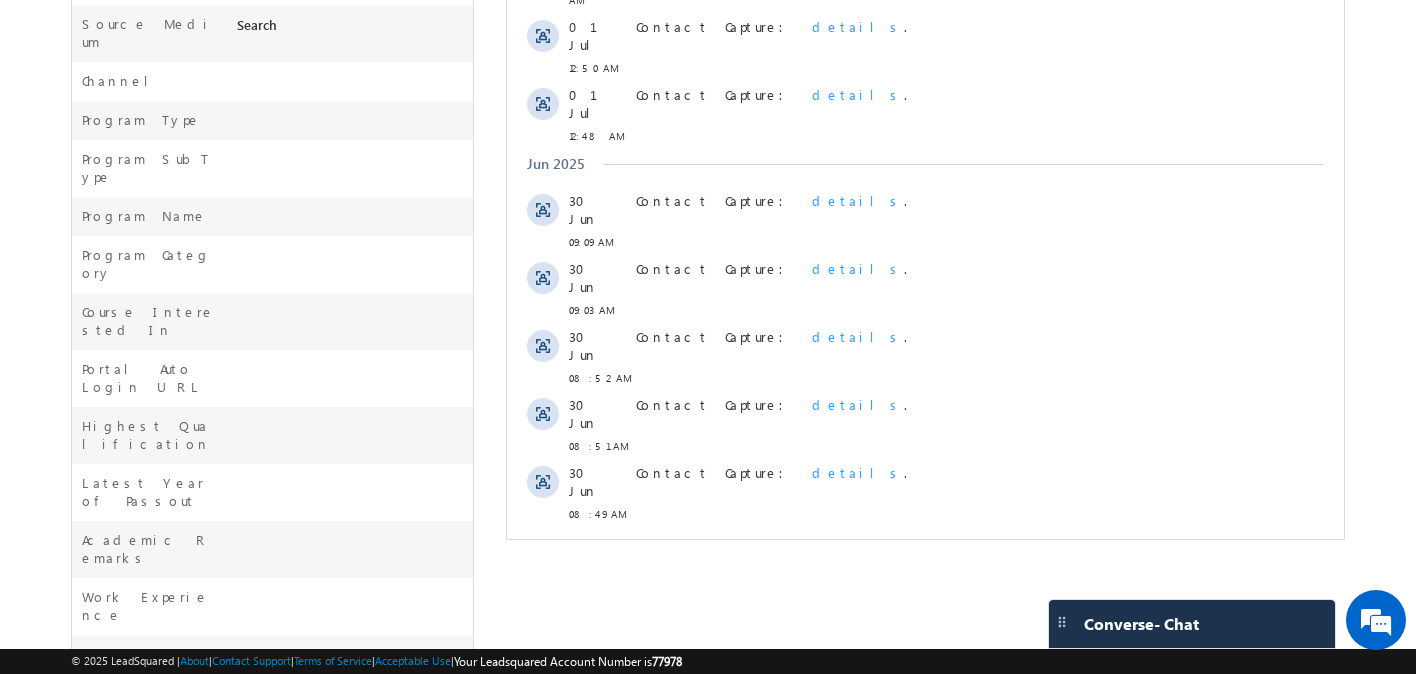 drag, startPoint x: 268, startPoint y: 597, endPoint x: 233, endPoint y: 596, distance: 35.014282 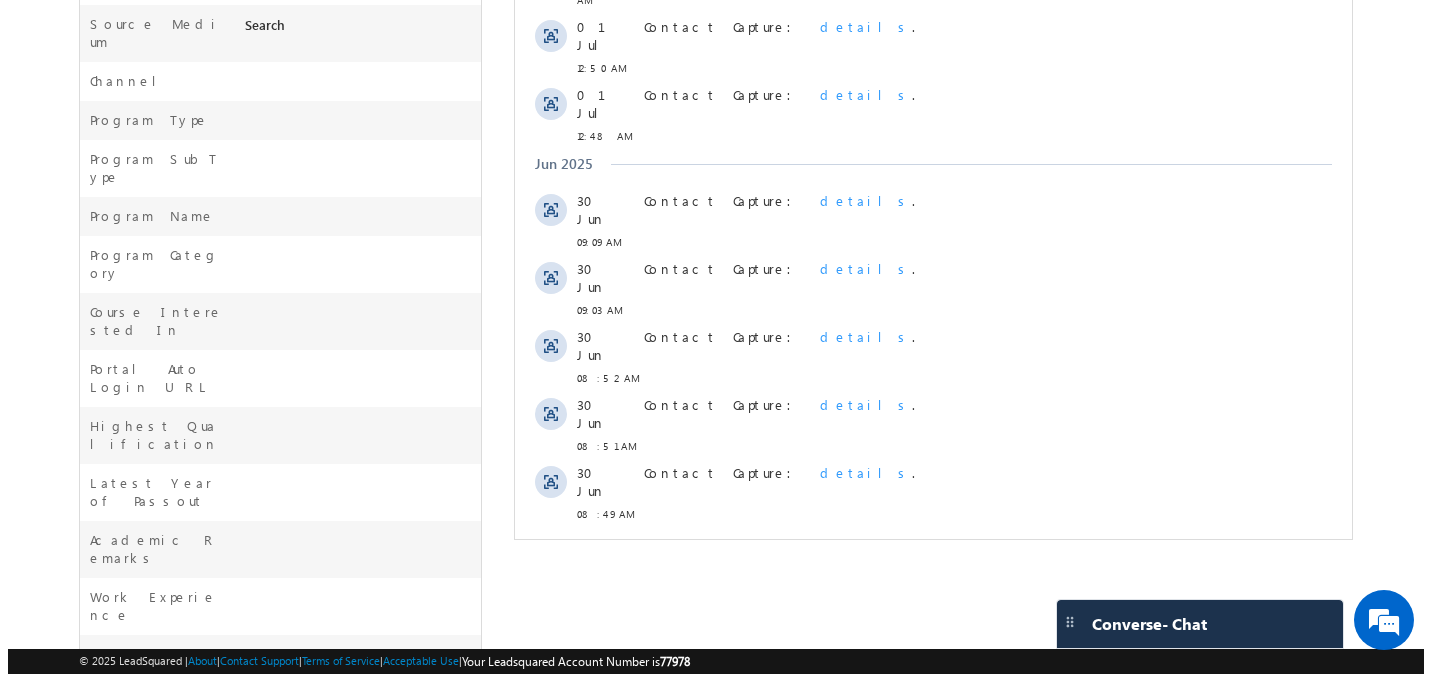 scroll, scrollTop: 0, scrollLeft: 0, axis: both 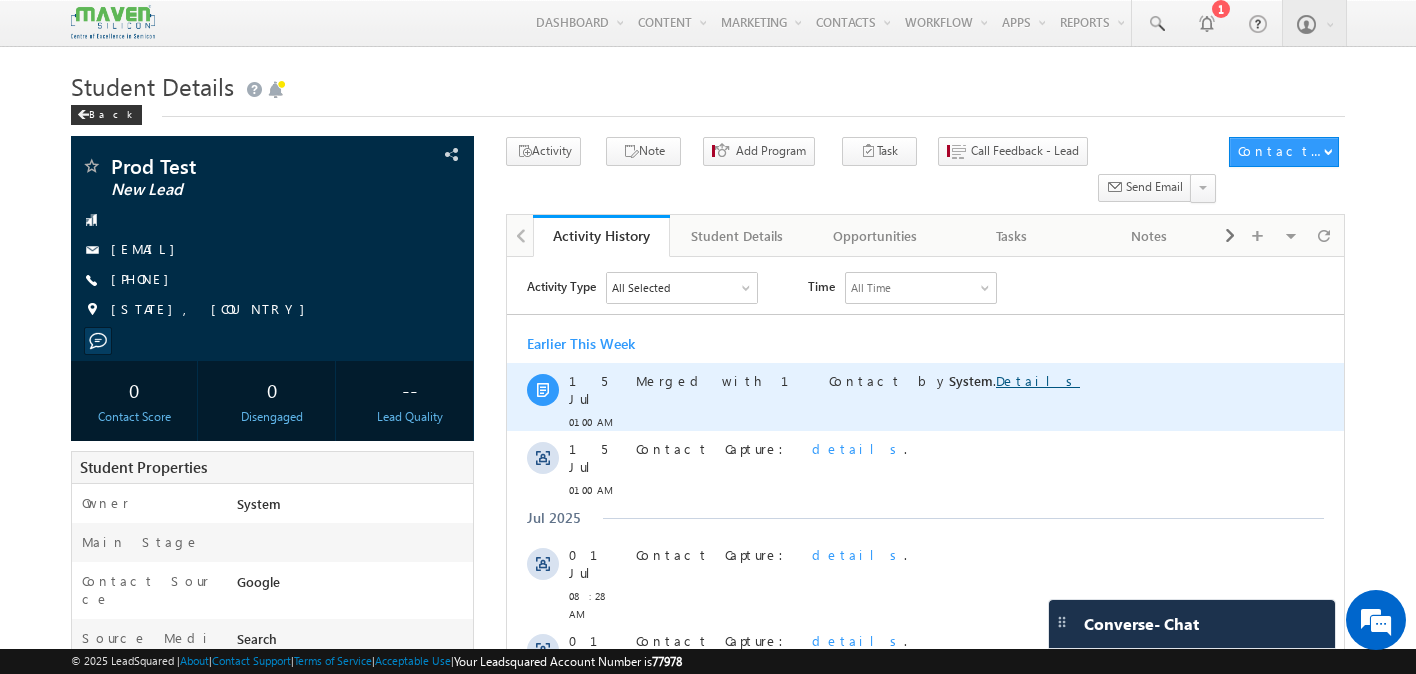 click on "Details" at bounding box center [1038, 380] 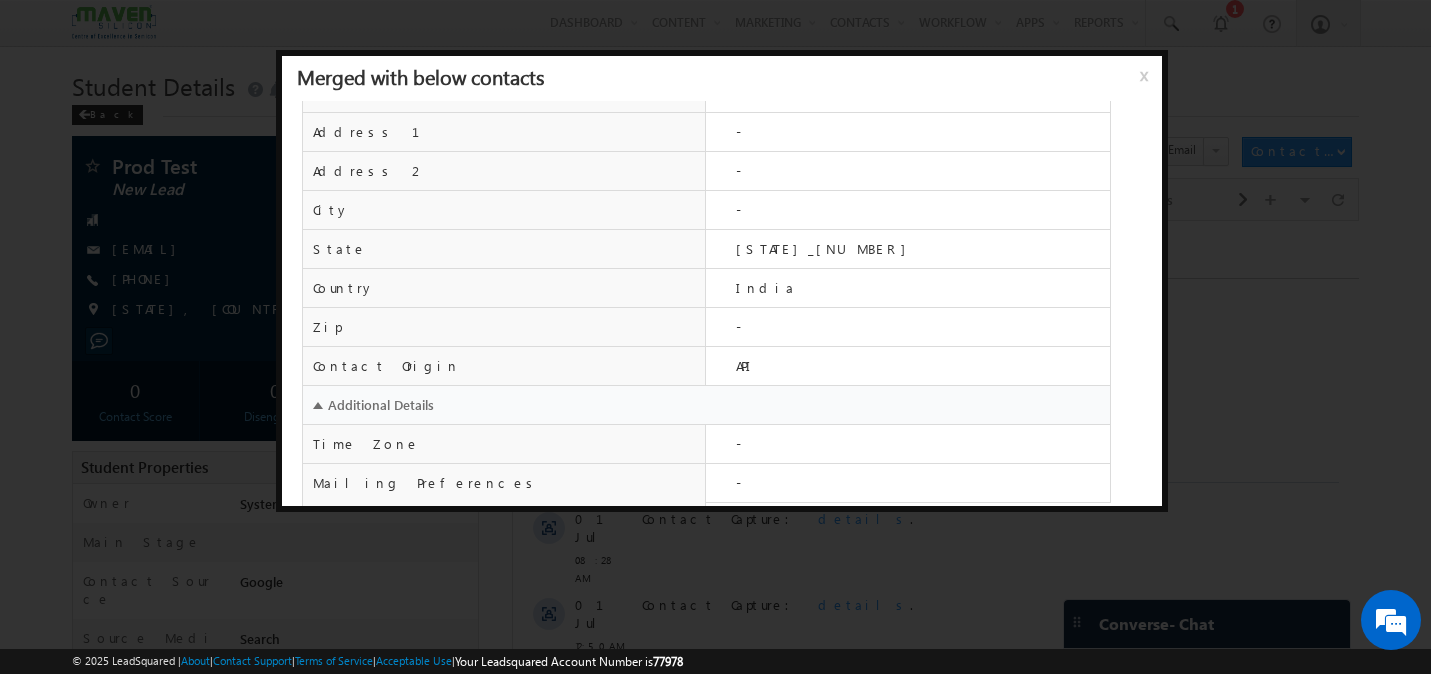 scroll, scrollTop: 812, scrollLeft: 0, axis: vertical 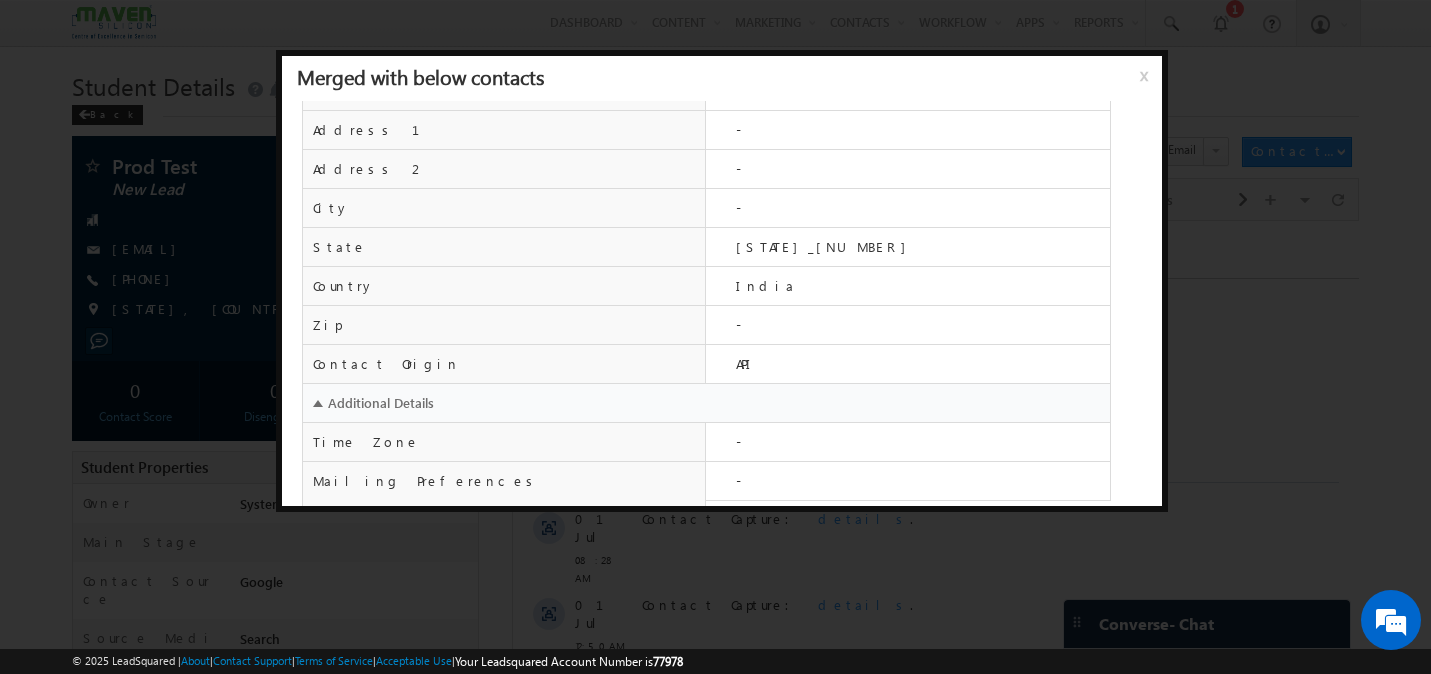 click on "Additional Details" at bounding box center (504, 403) 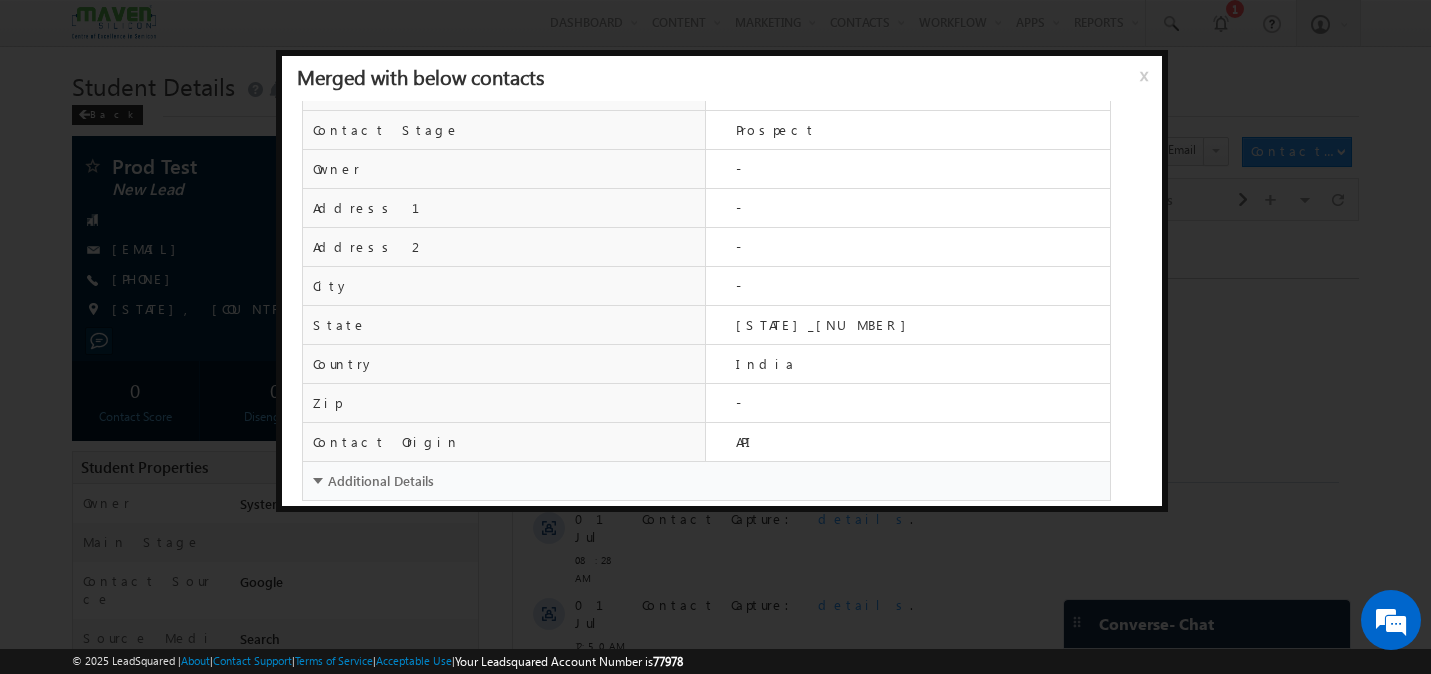 scroll, scrollTop: 734, scrollLeft: 0, axis: vertical 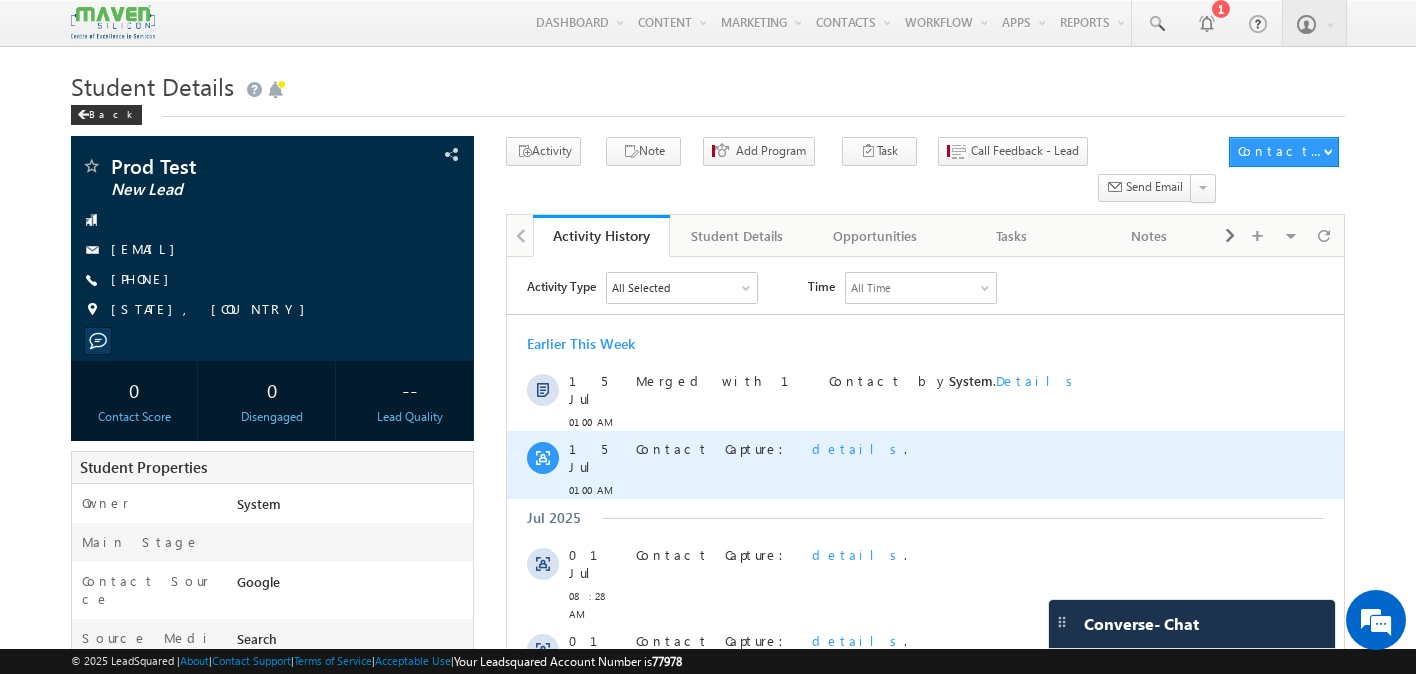 click on "details" at bounding box center (858, 448) 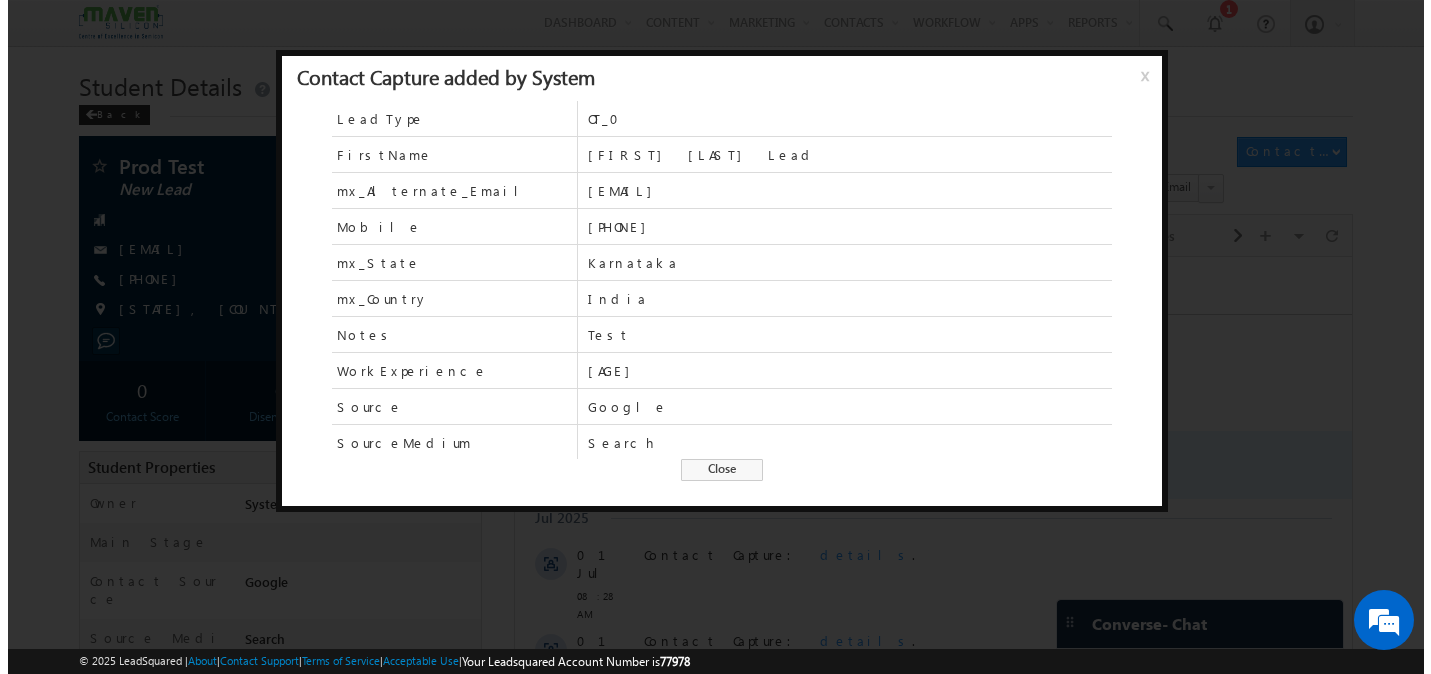 scroll, scrollTop: 0, scrollLeft: 0, axis: both 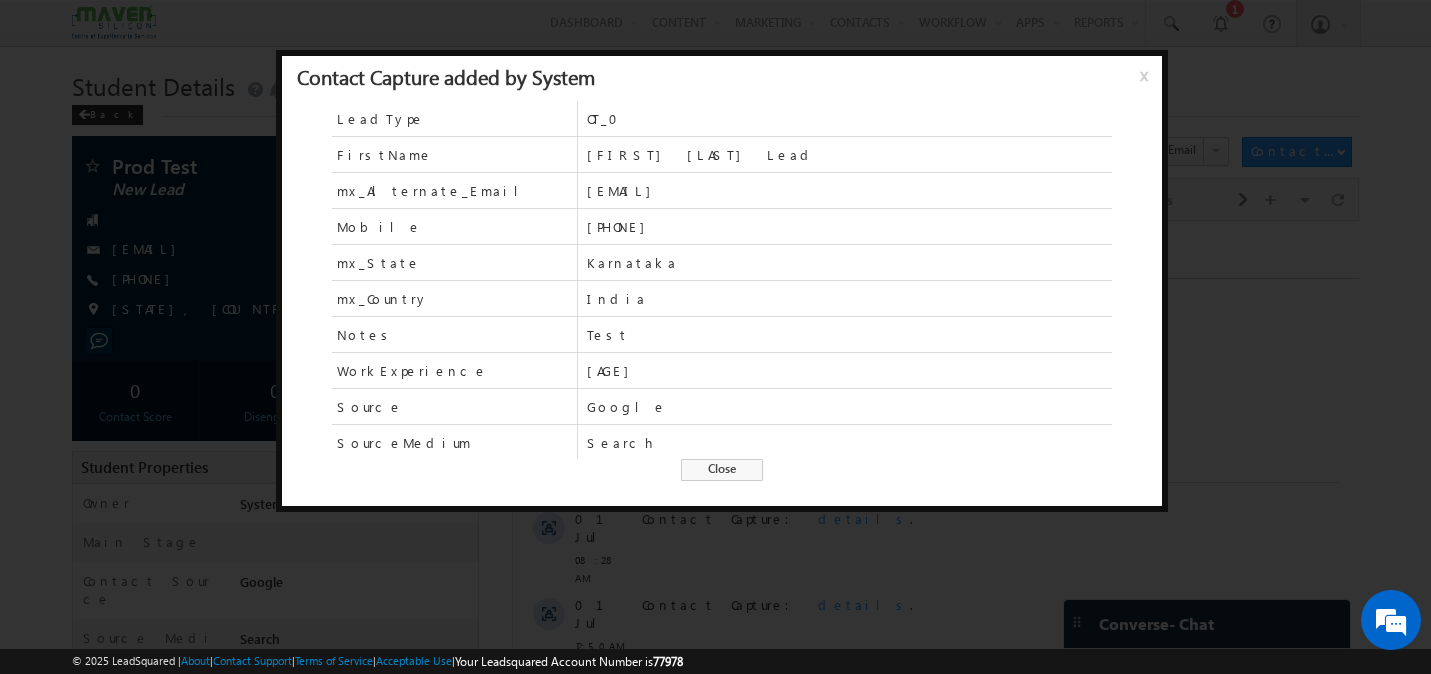 click on "Close" at bounding box center (722, 470) 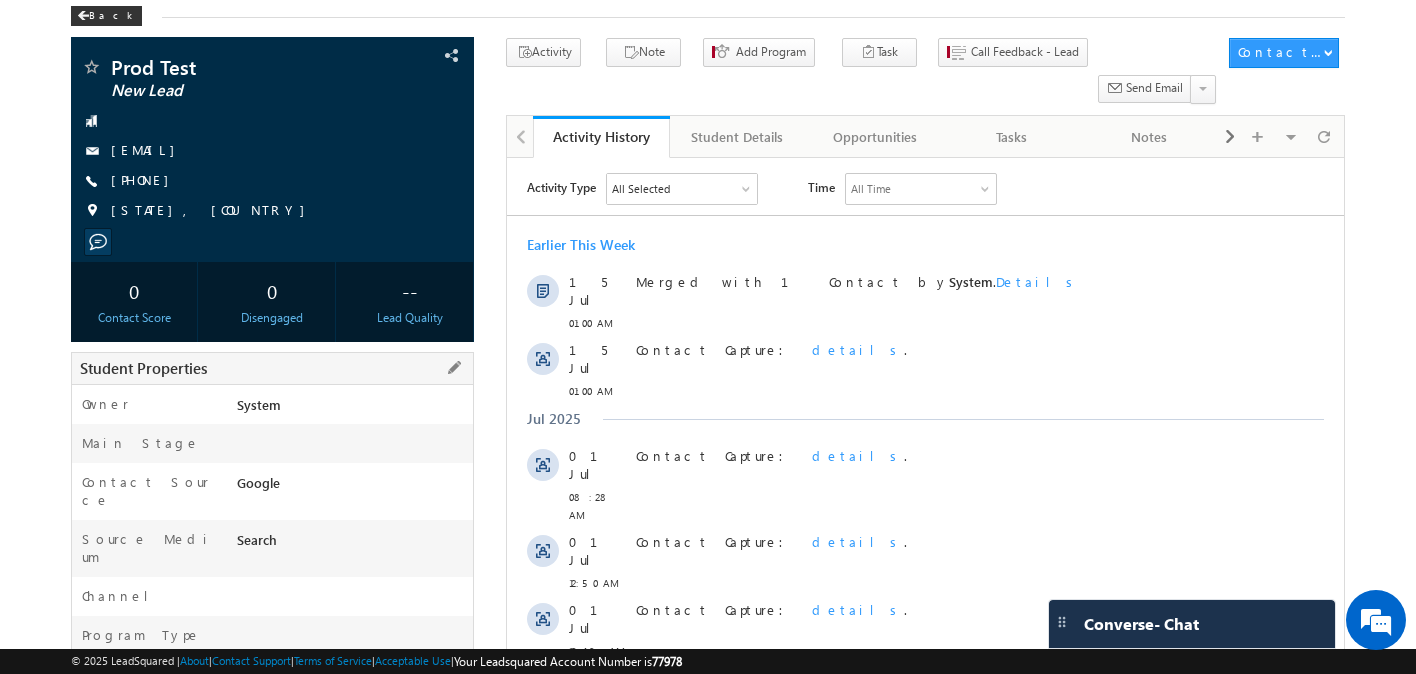 scroll, scrollTop: 57, scrollLeft: 0, axis: vertical 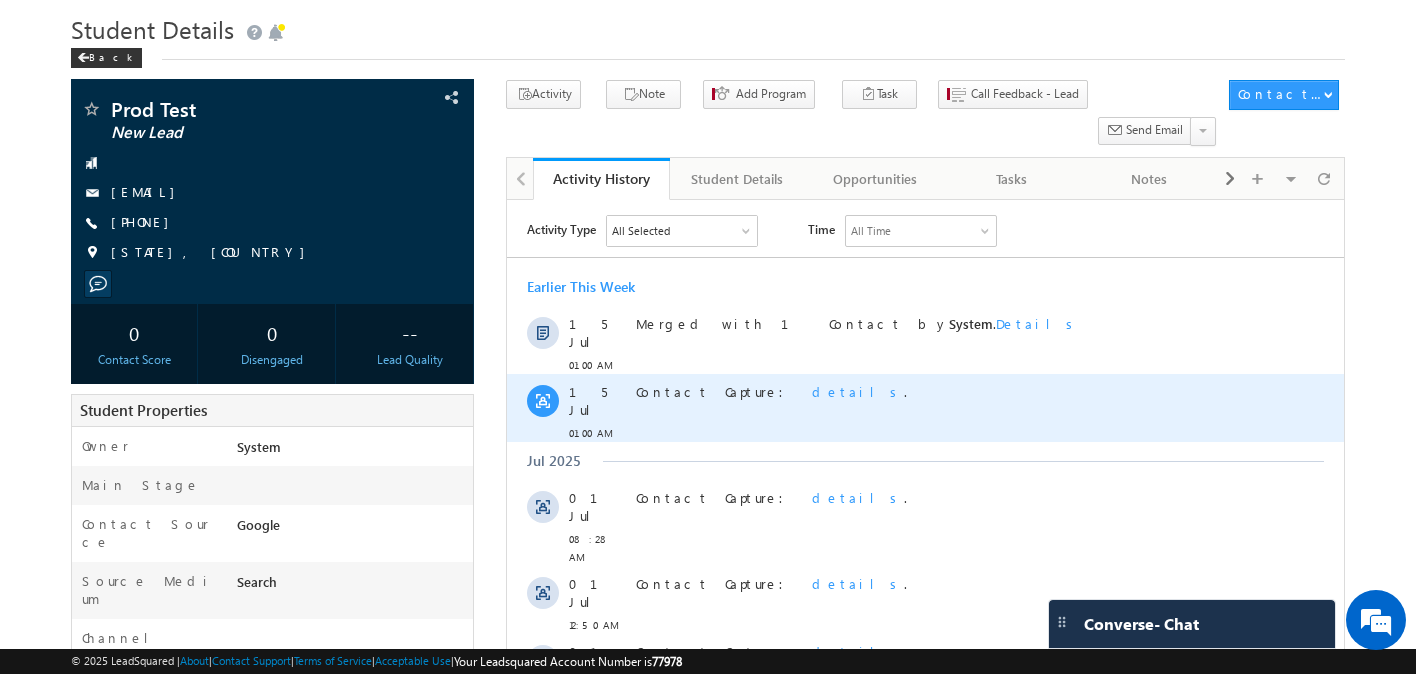 click on "details" at bounding box center (858, 391) 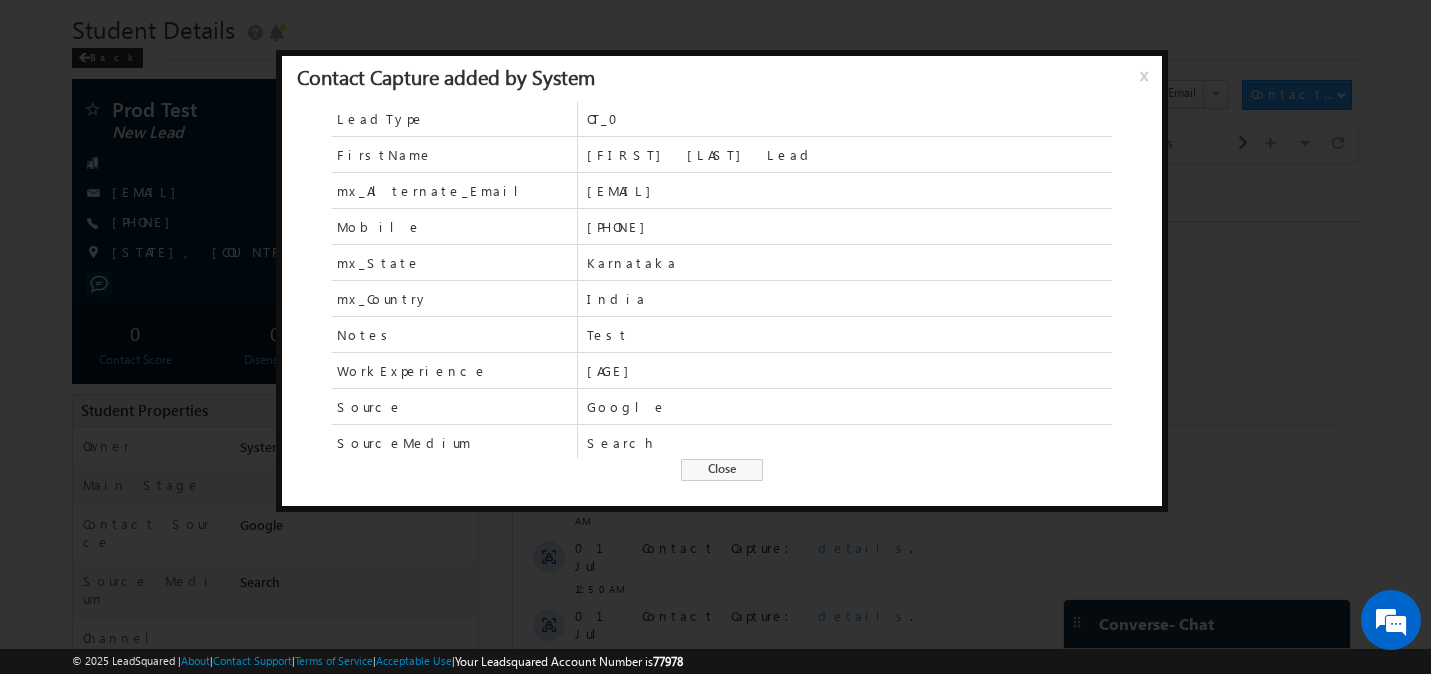 drag, startPoint x: 658, startPoint y: 374, endPoint x: 569, endPoint y: 374, distance: 89 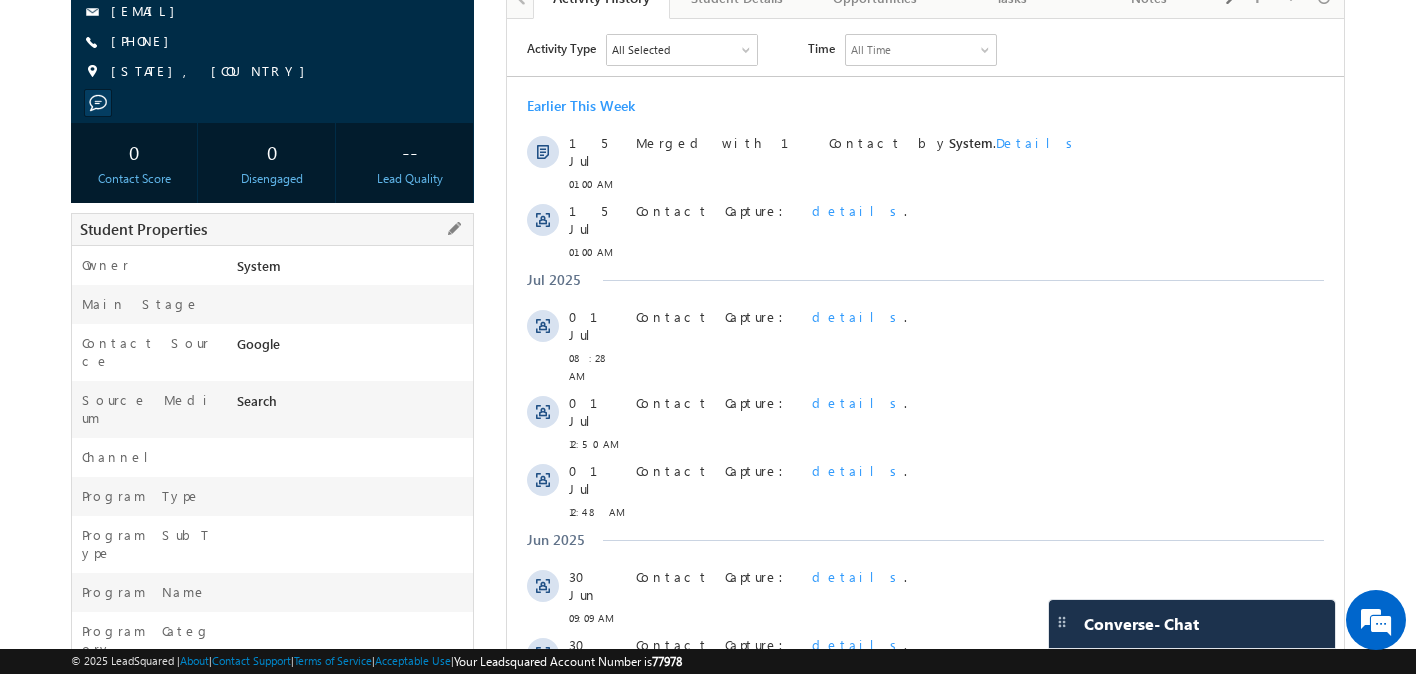 scroll, scrollTop: 226, scrollLeft: 0, axis: vertical 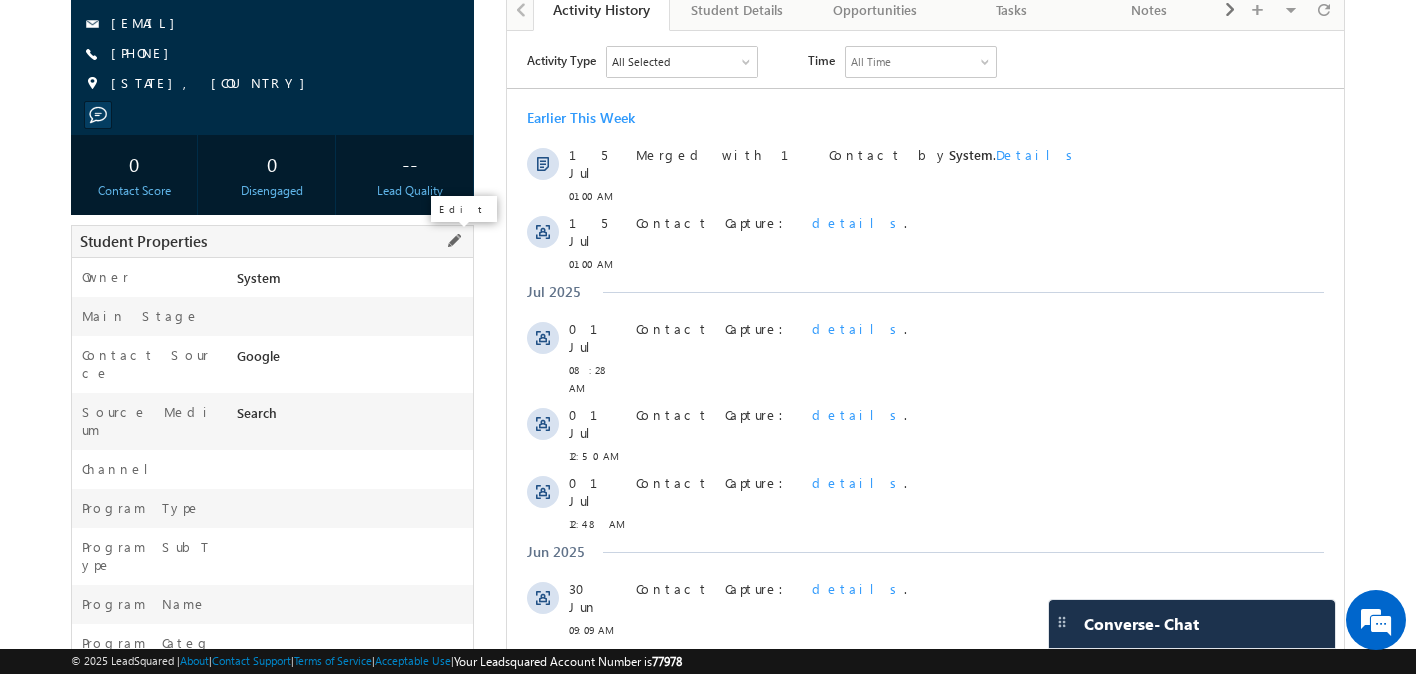 click at bounding box center (454, 241) 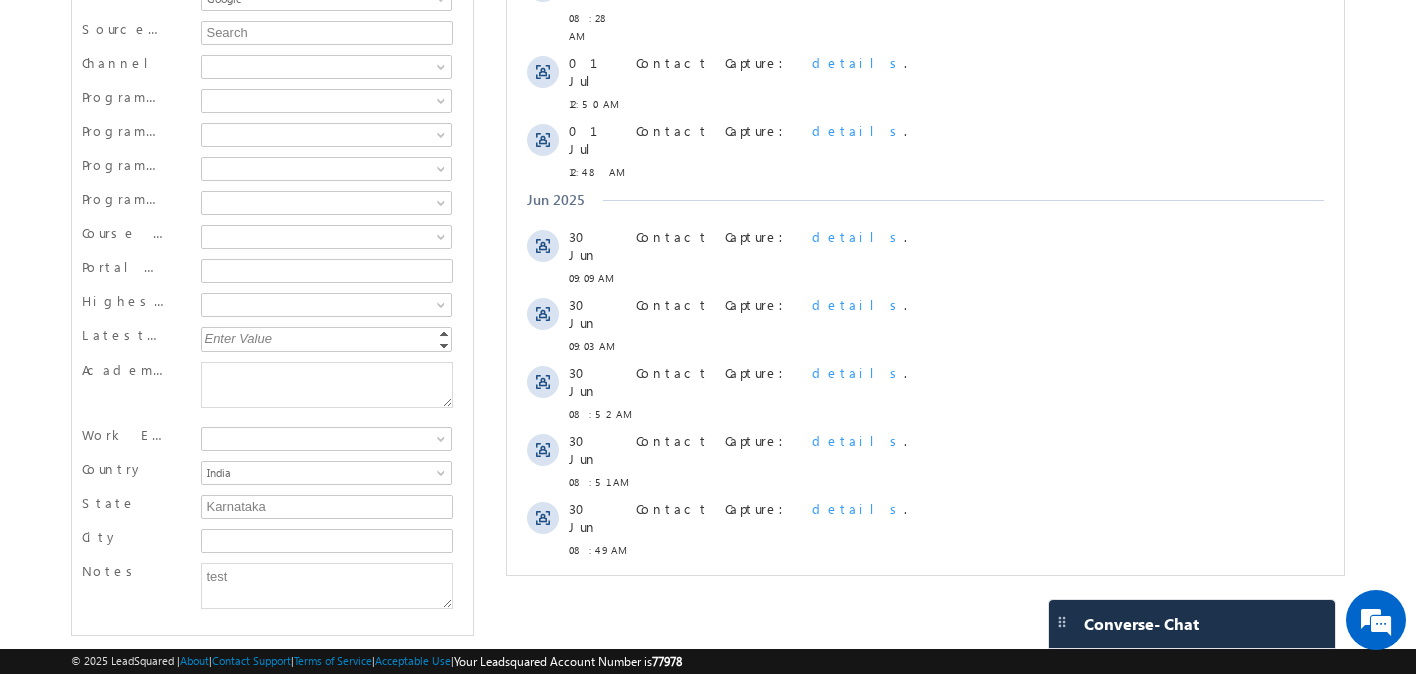scroll, scrollTop: 592, scrollLeft: 0, axis: vertical 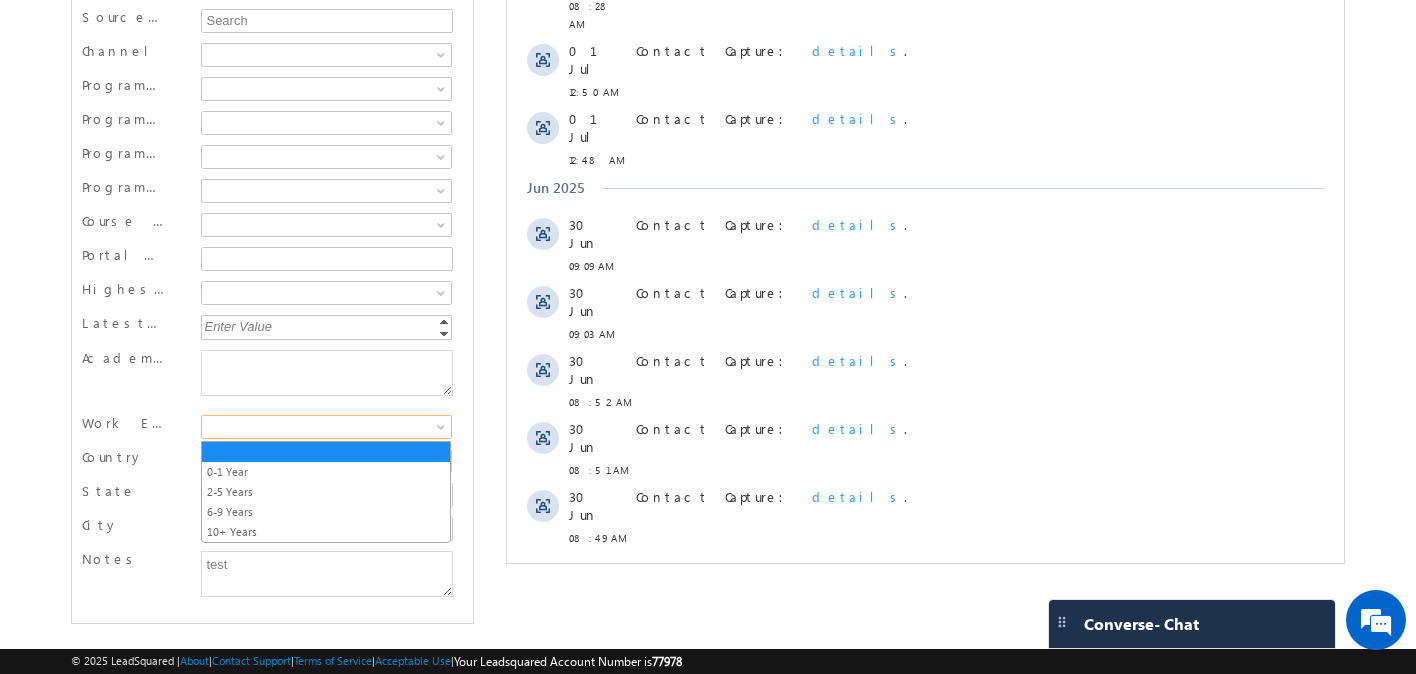 click at bounding box center (443, 431) 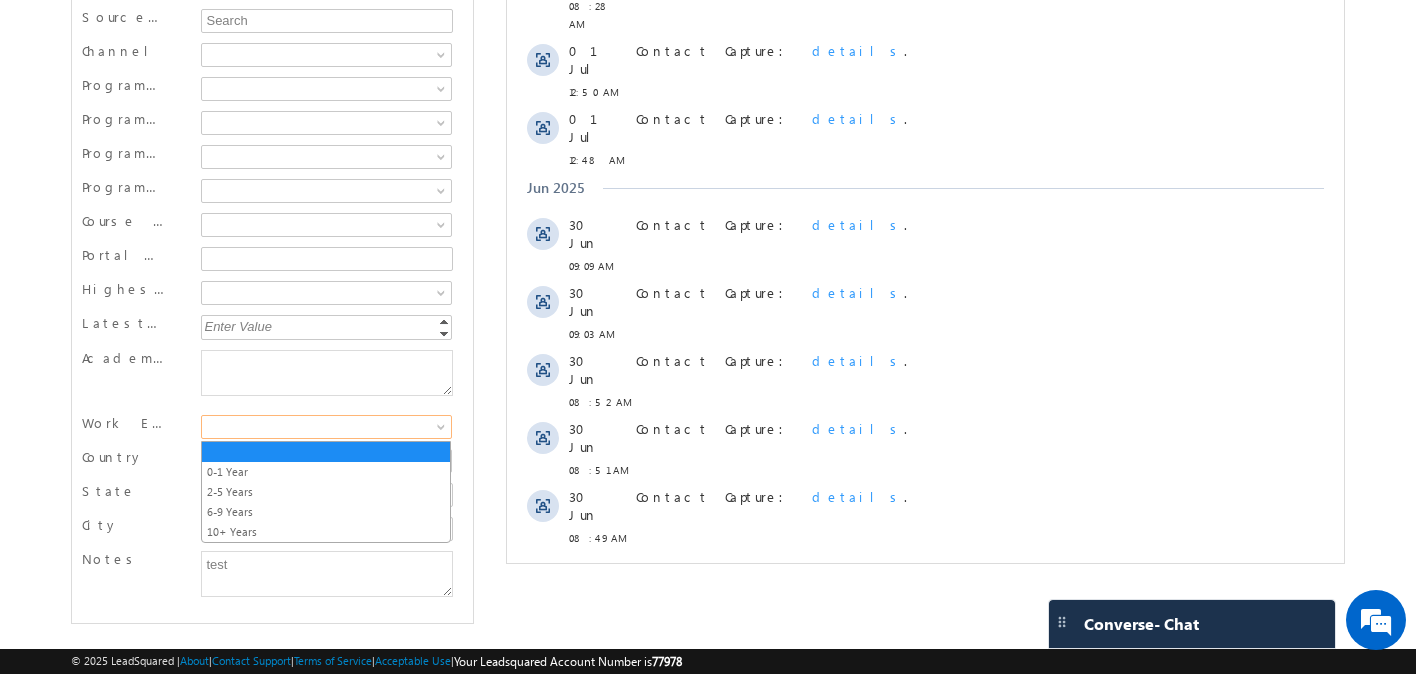click on "Prod Test
New Lead
Karnataka, India" at bounding box center (708, 85) 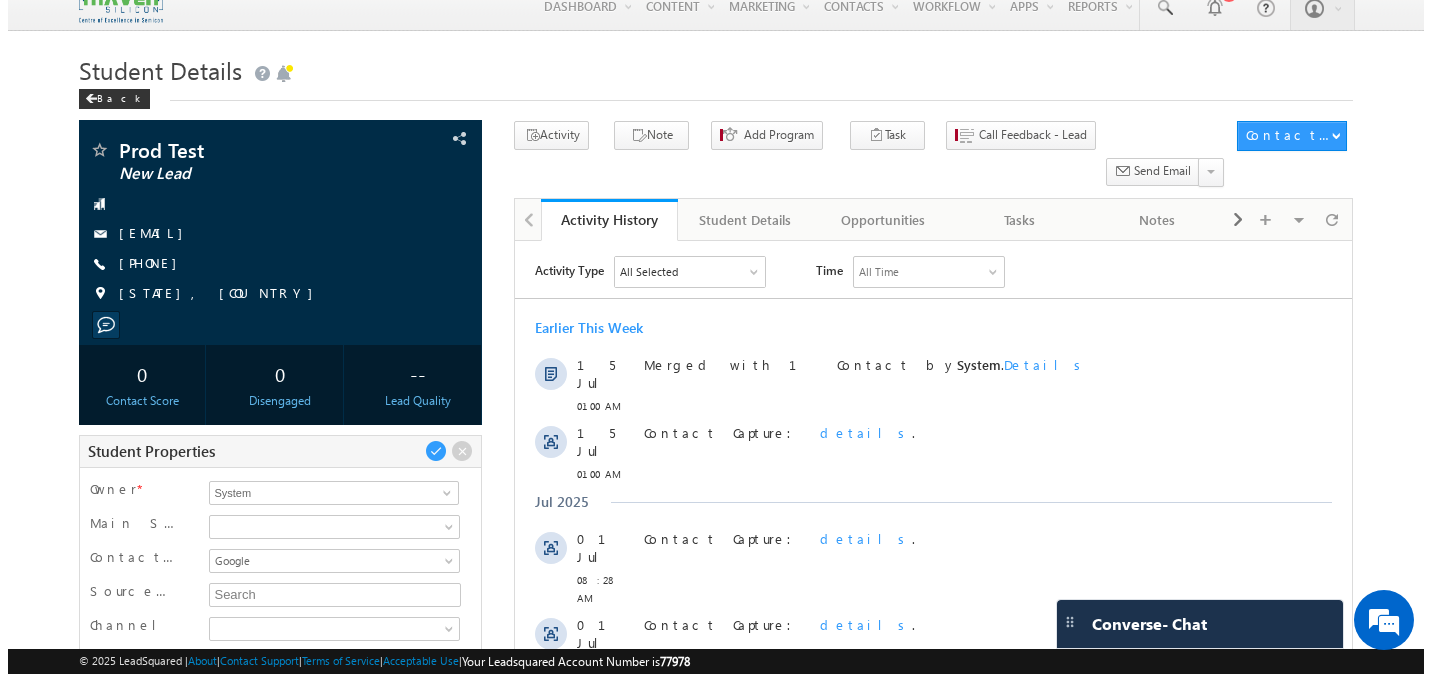 scroll, scrollTop: 0, scrollLeft: 0, axis: both 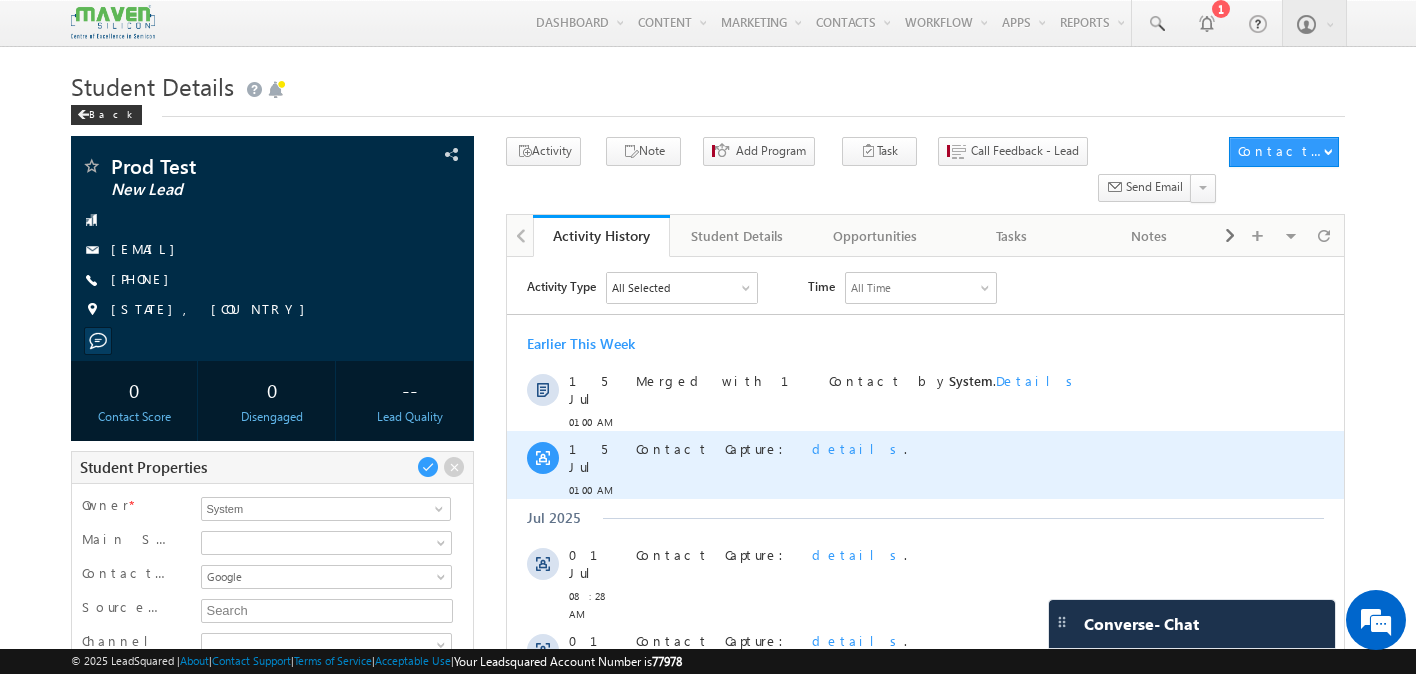 click on "details" at bounding box center (858, 448) 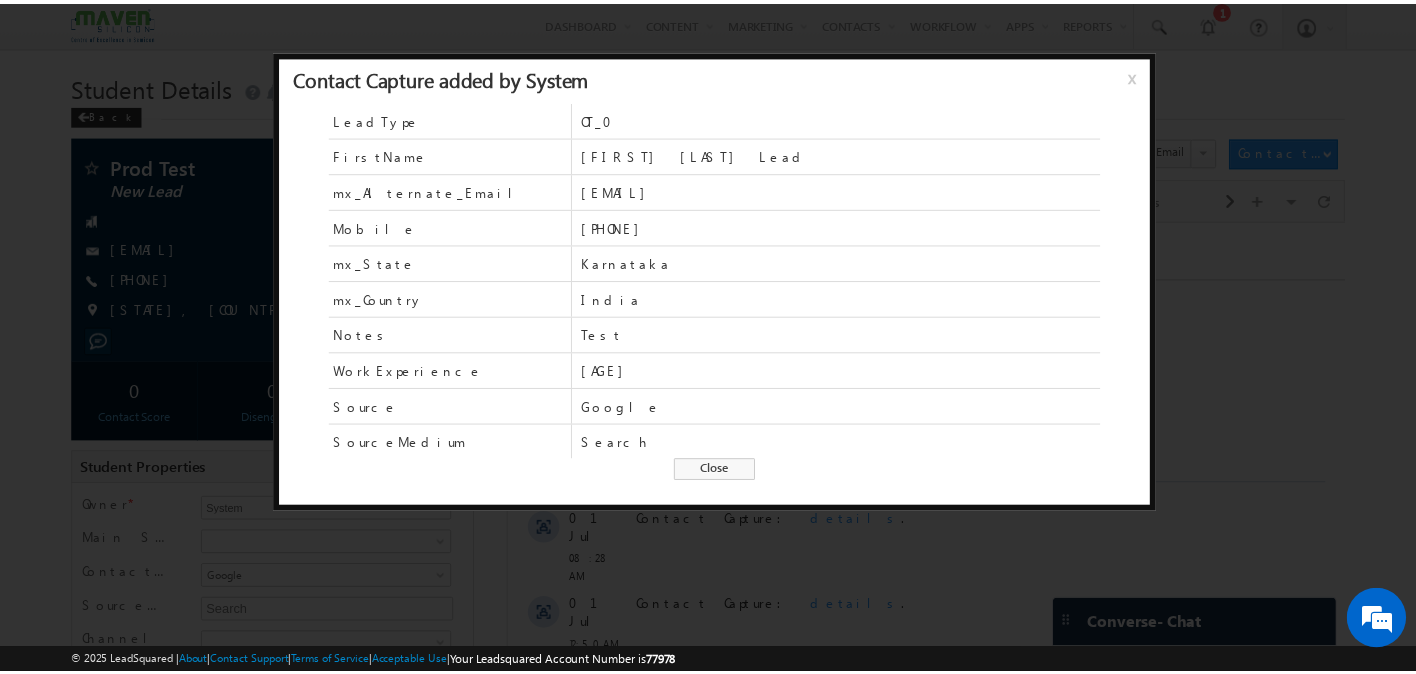 scroll, scrollTop: 1, scrollLeft: 0, axis: vertical 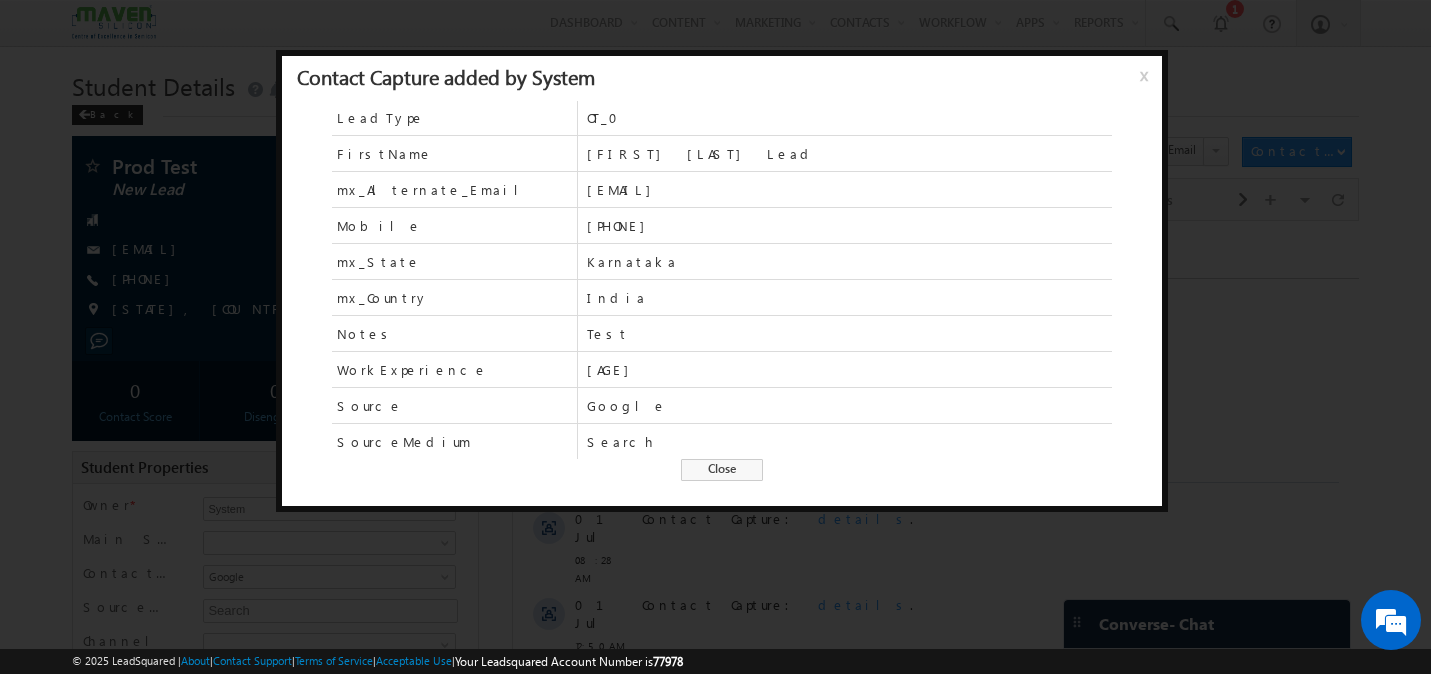 click on "Close" at bounding box center (722, 470) 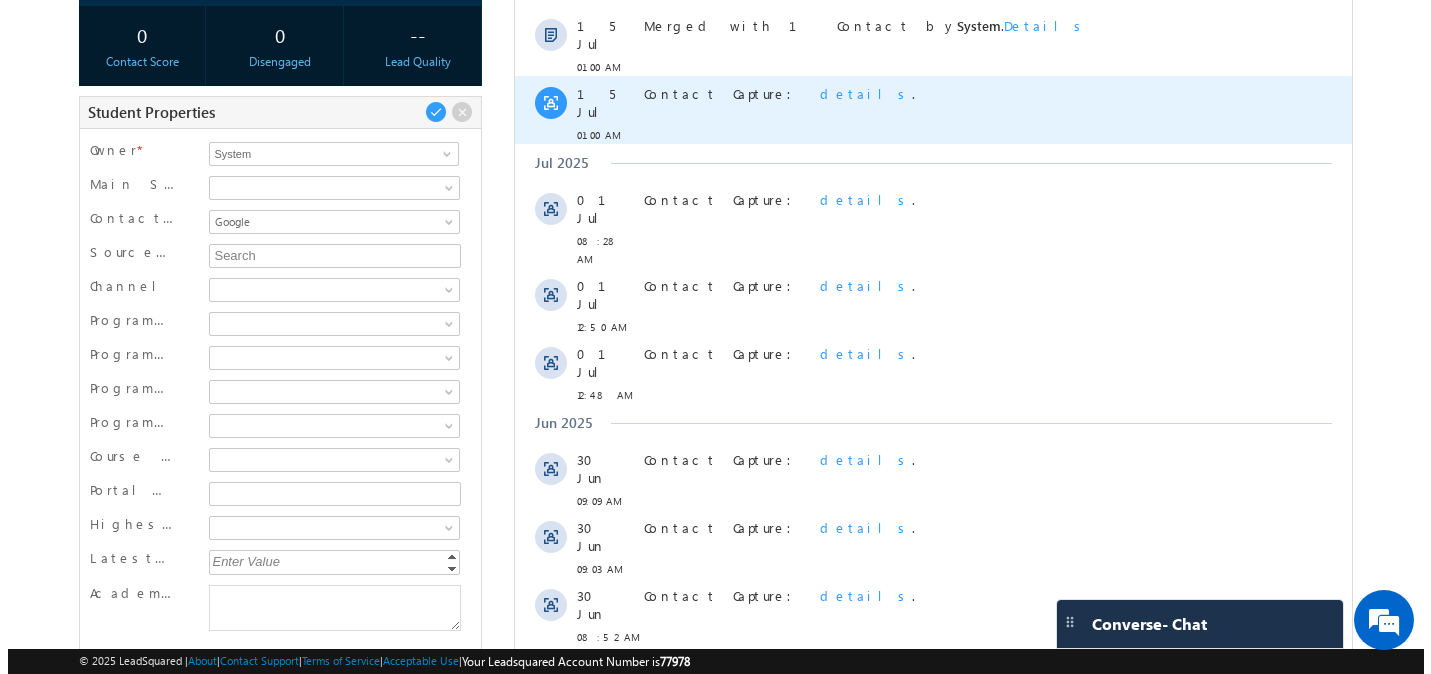 scroll, scrollTop: 77, scrollLeft: 0, axis: vertical 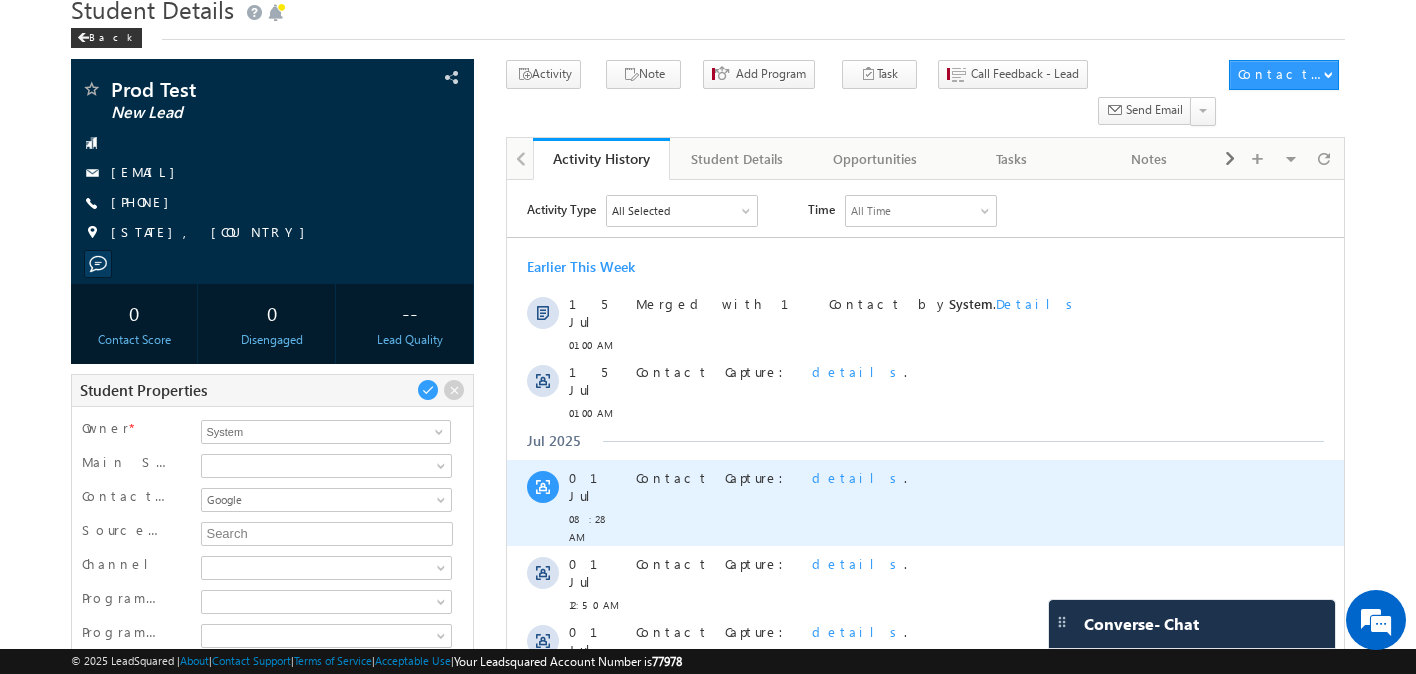 click on "details" at bounding box center [858, 477] 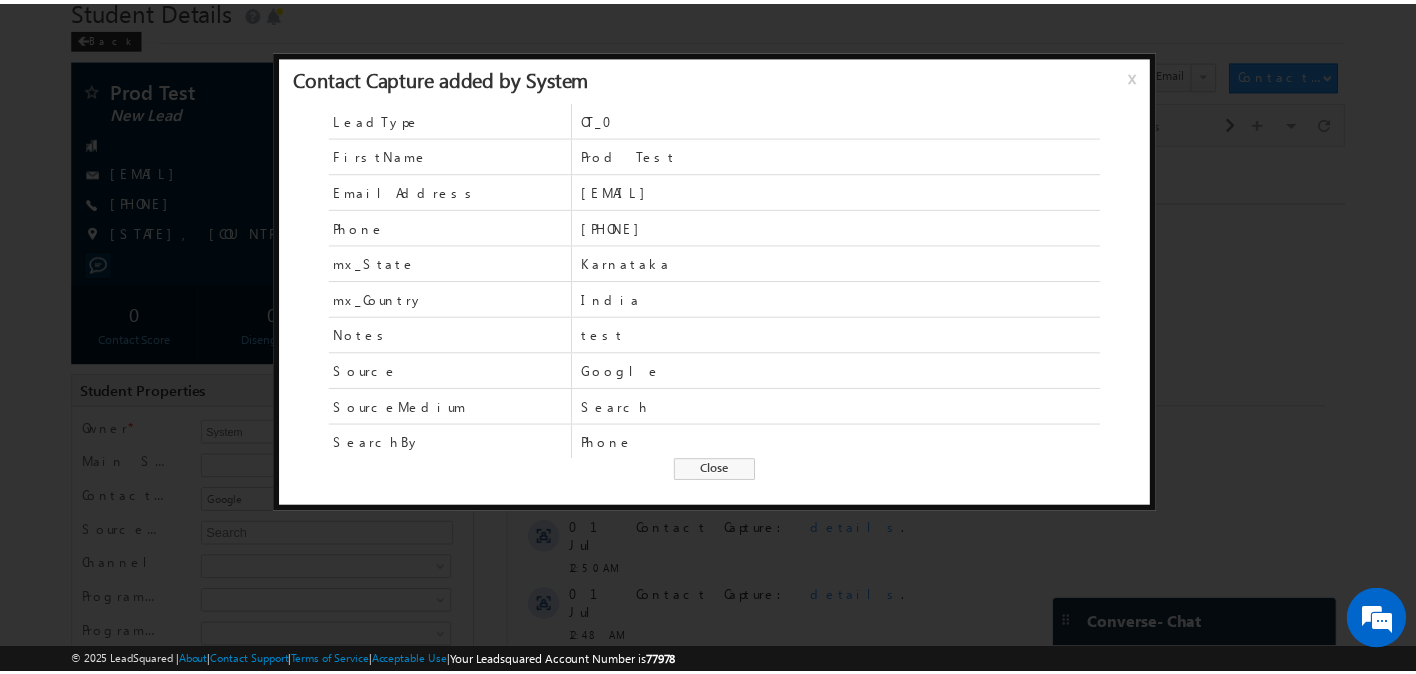 scroll, scrollTop: 1, scrollLeft: 0, axis: vertical 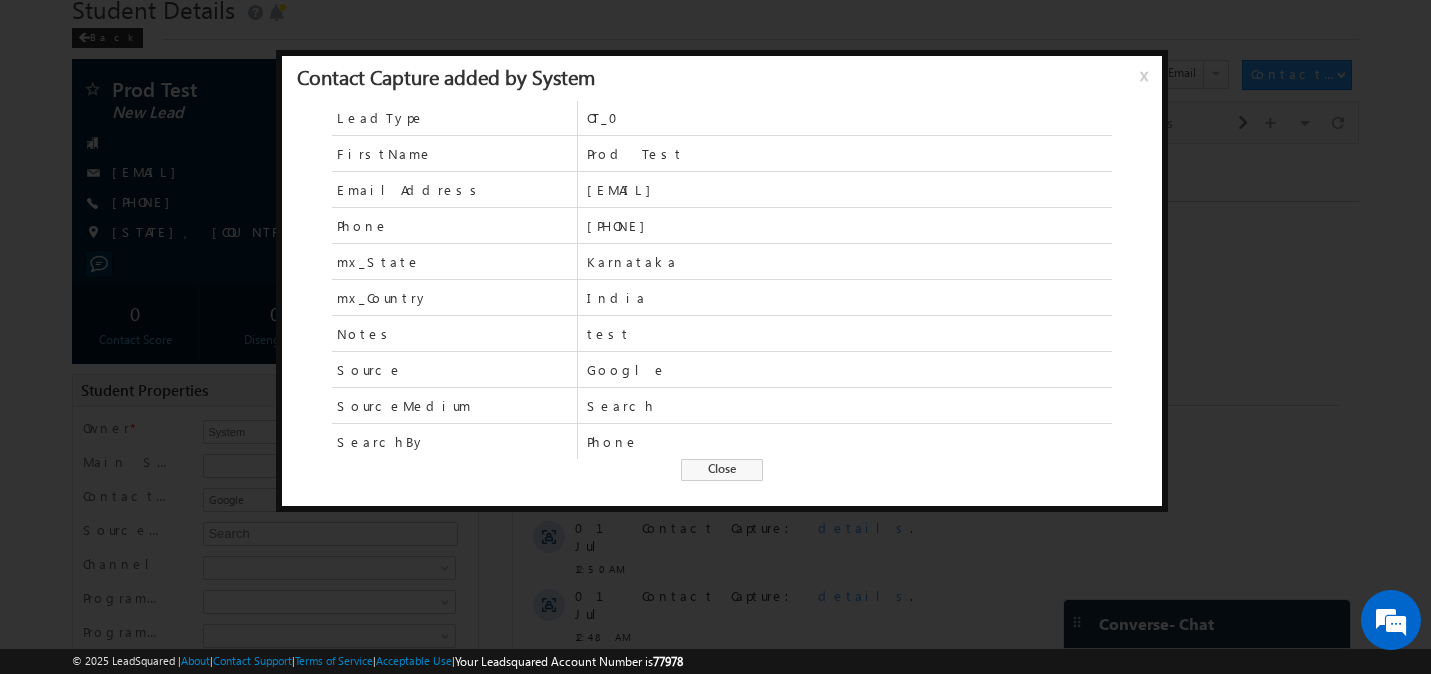 click on "Close" at bounding box center (722, 470) 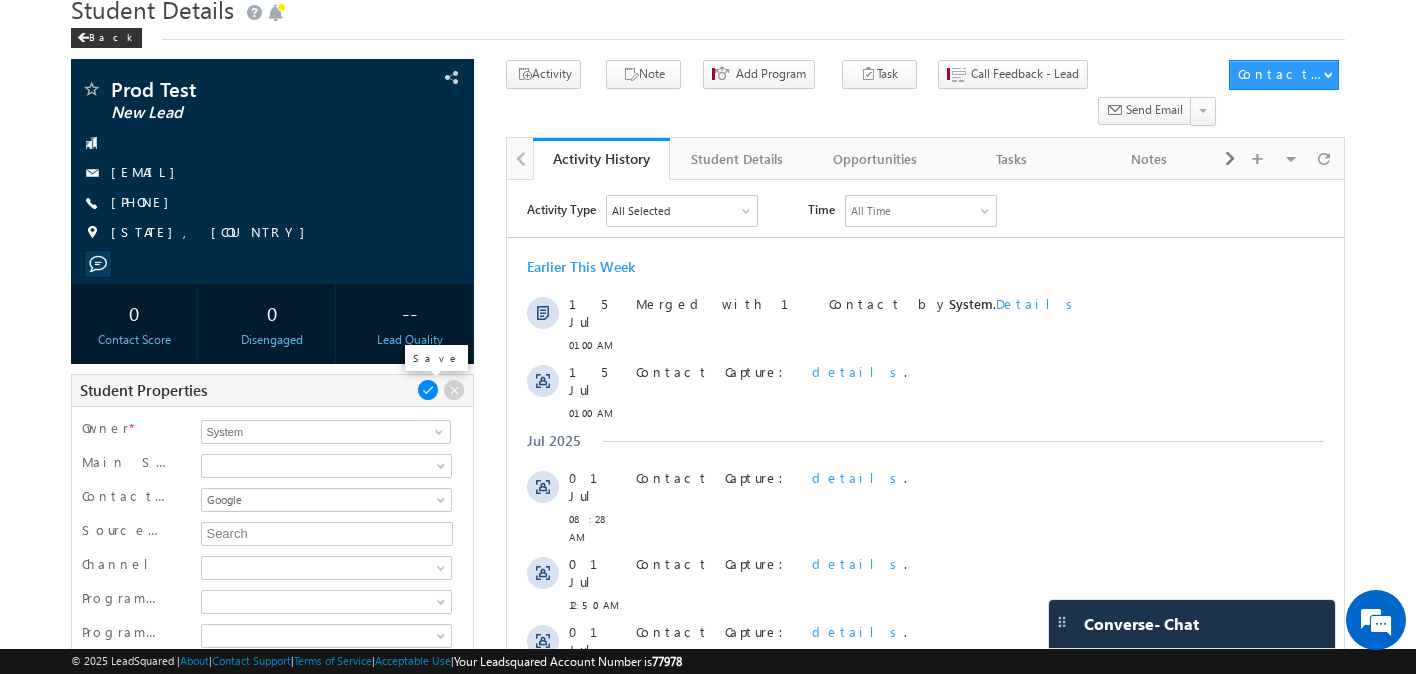click at bounding box center (428, 390) 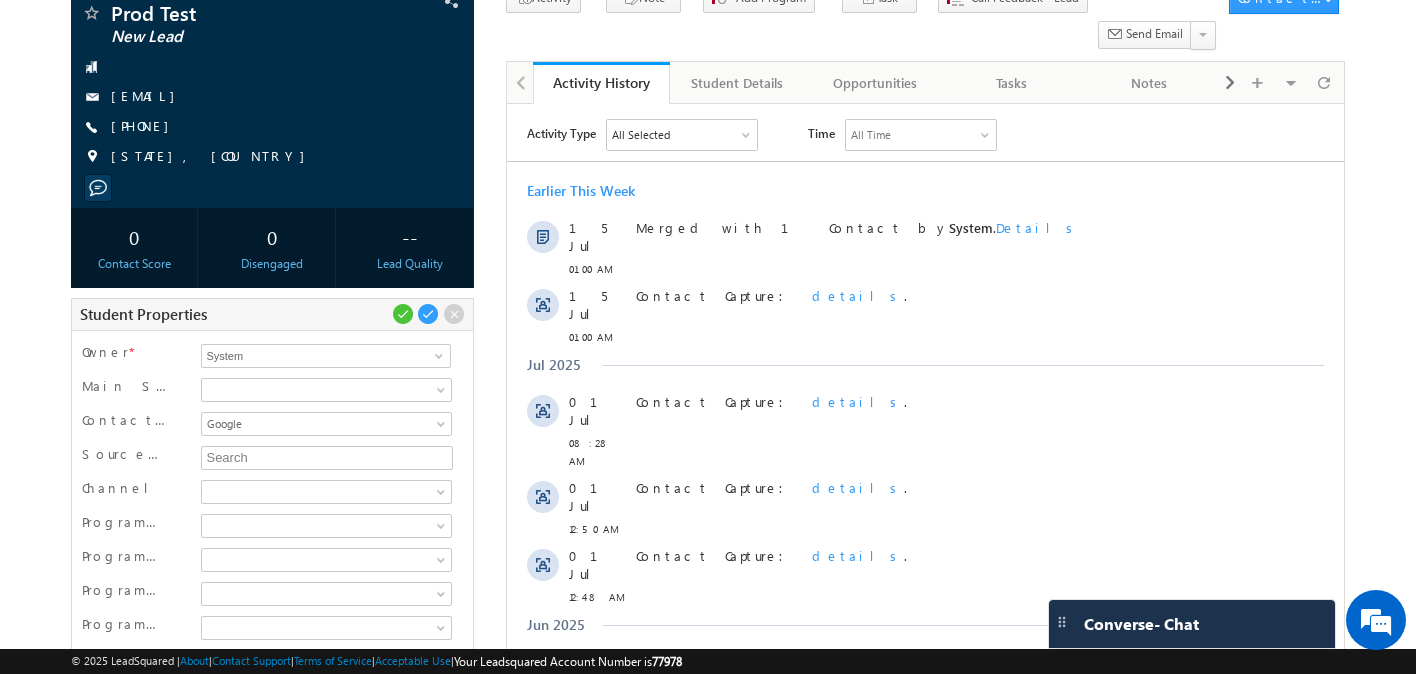 scroll, scrollTop: 117, scrollLeft: 0, axis: vertical 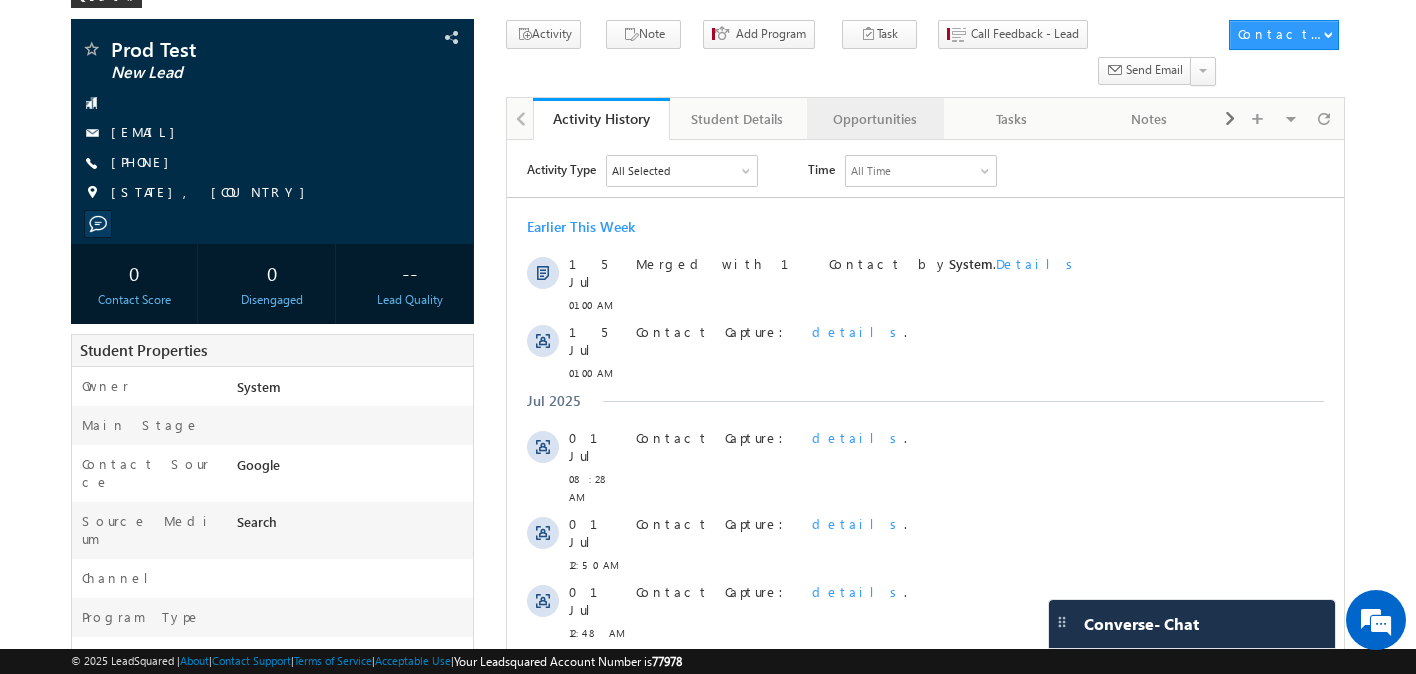 click on "Opportunities" at bounding box center (875, 119) 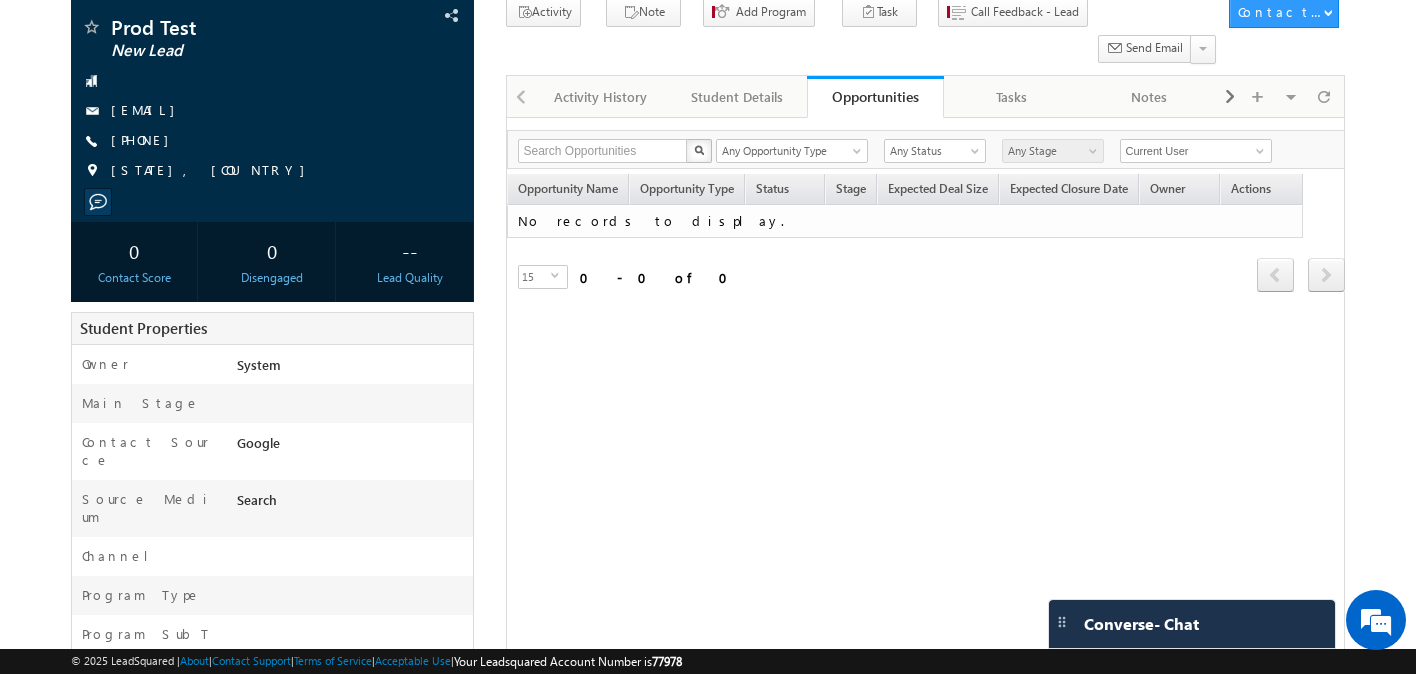 scroll, scrollTop: 0, scrollLeft: 0, axis: both 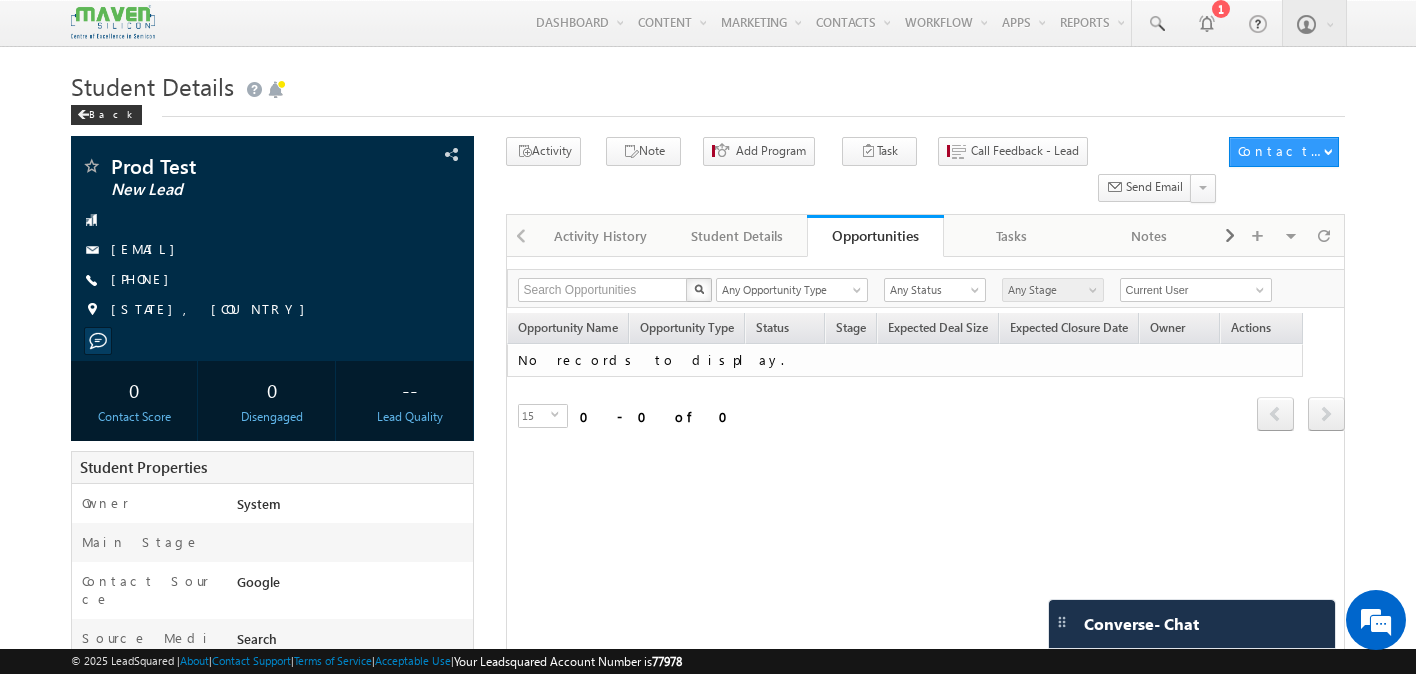 click at bounding box center (113, 22) 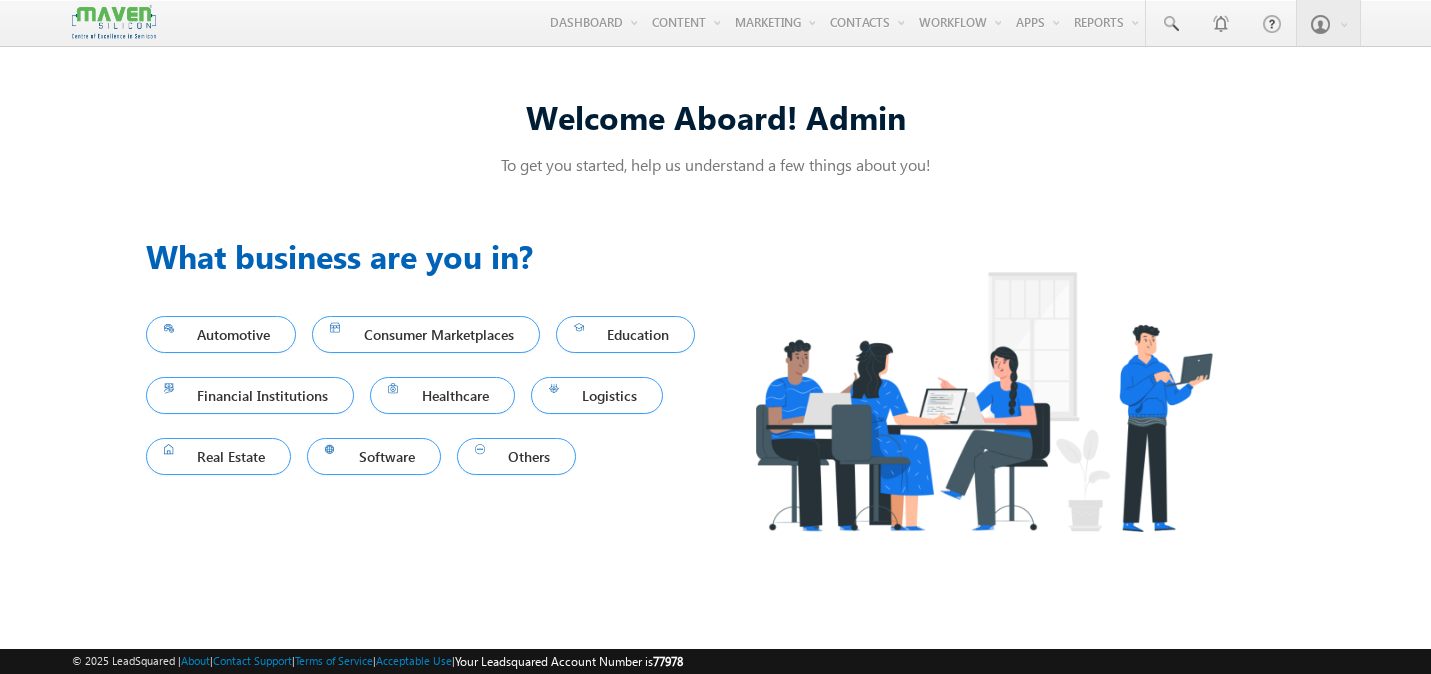 scroll, scrollTop: 0, scrollLeft: 0, axis: both 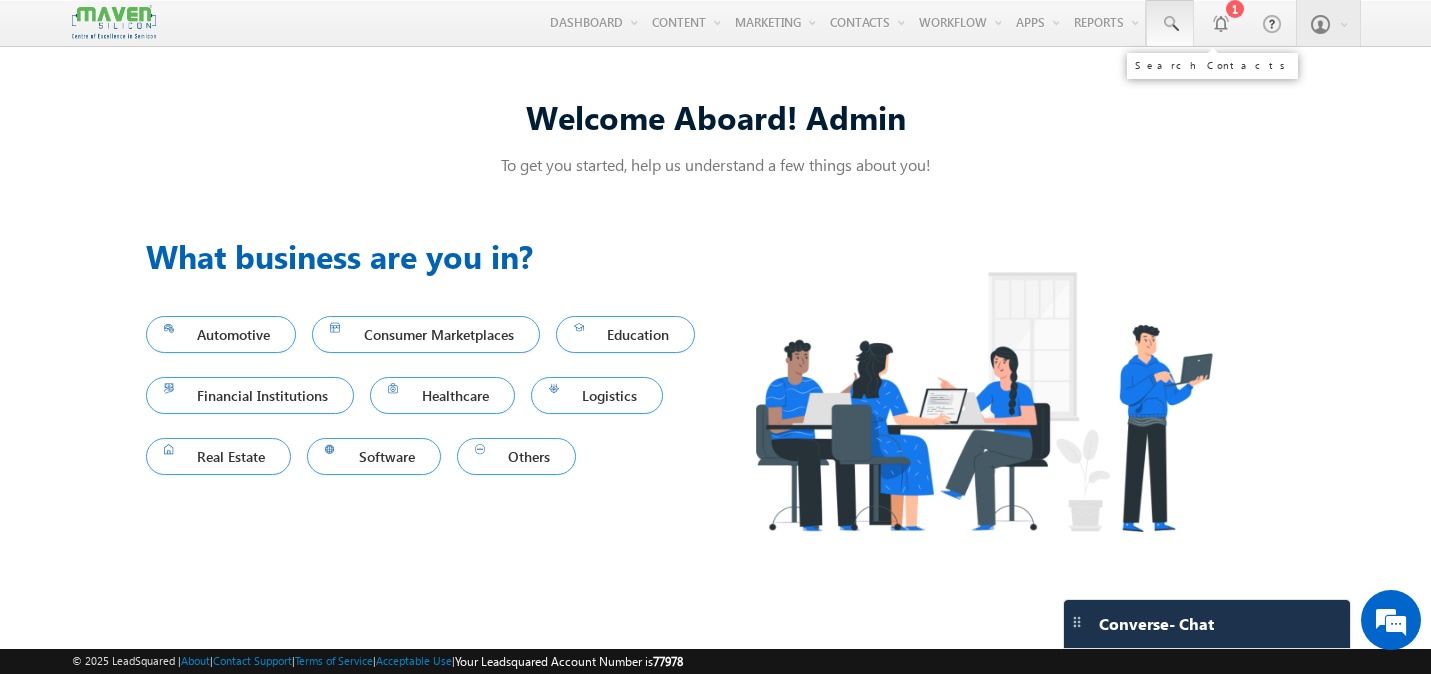 click at bounding box center (1170, 24) 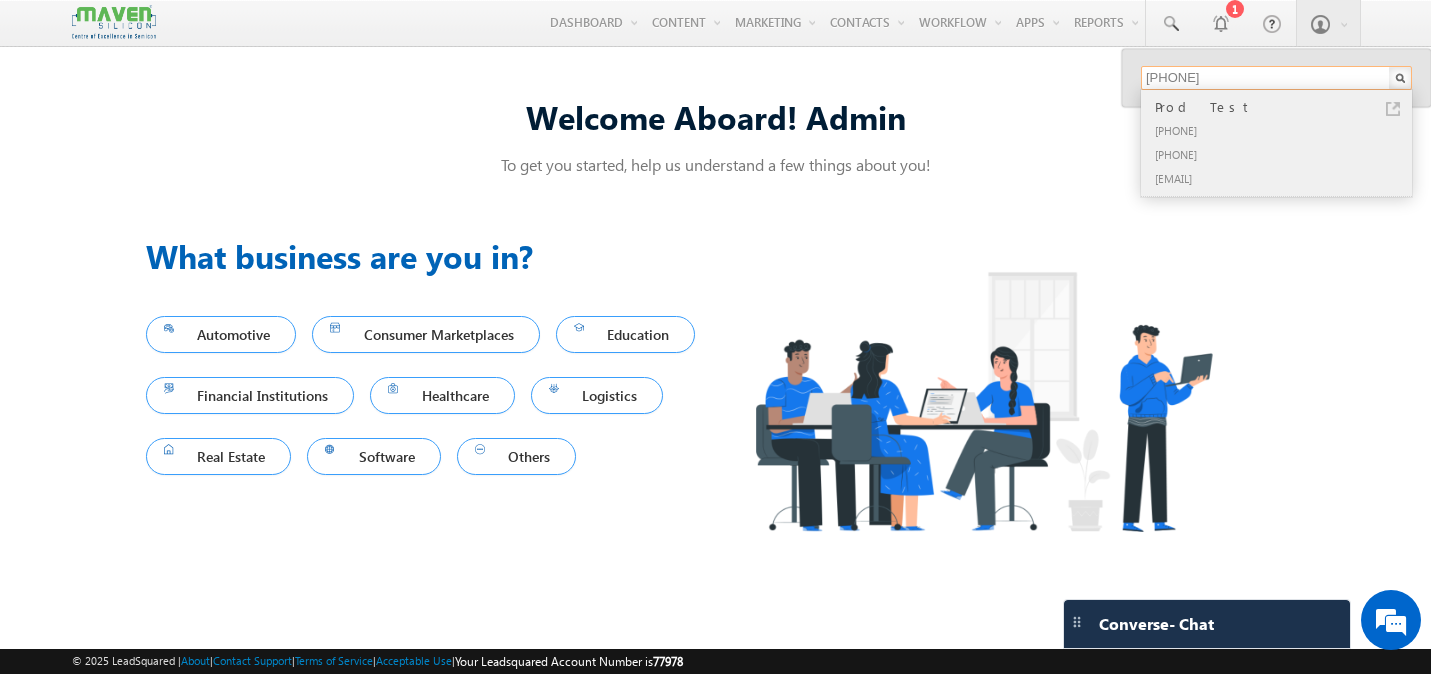 type on "9788372581" 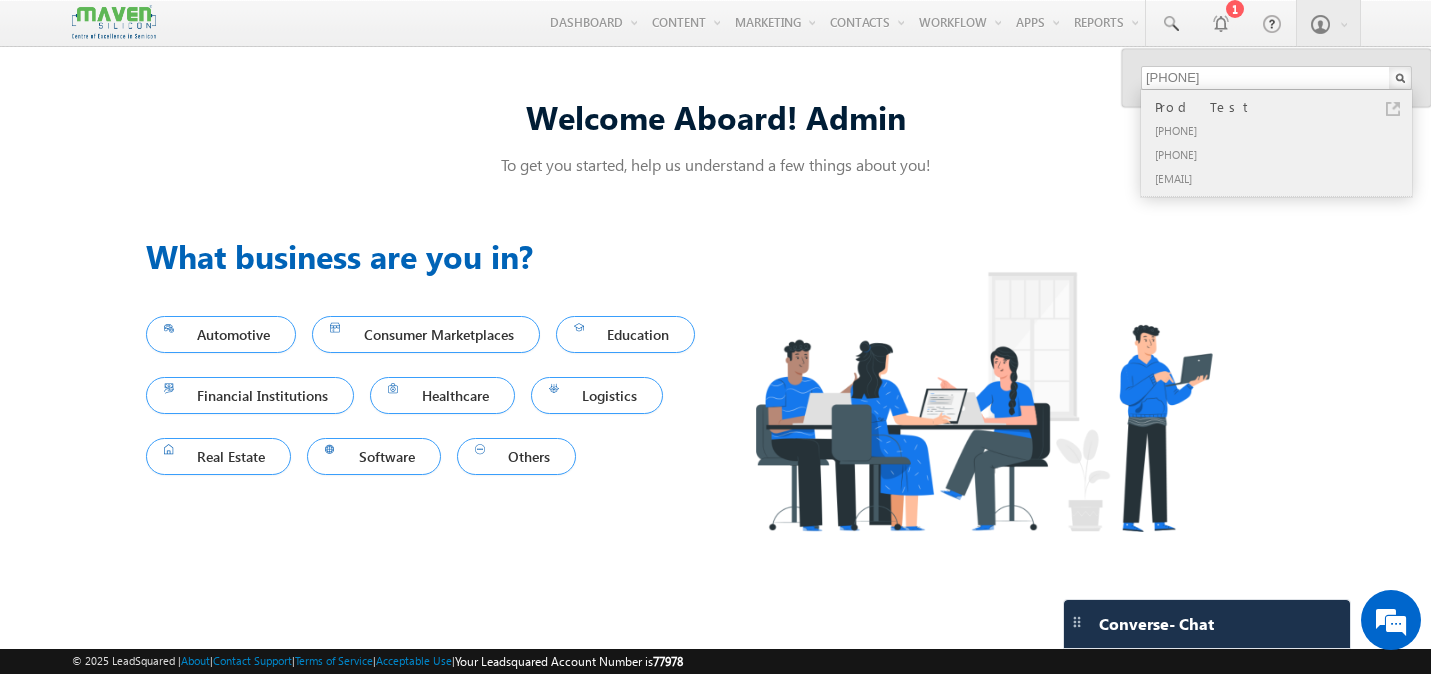 click at bounding box center [1393, 109] 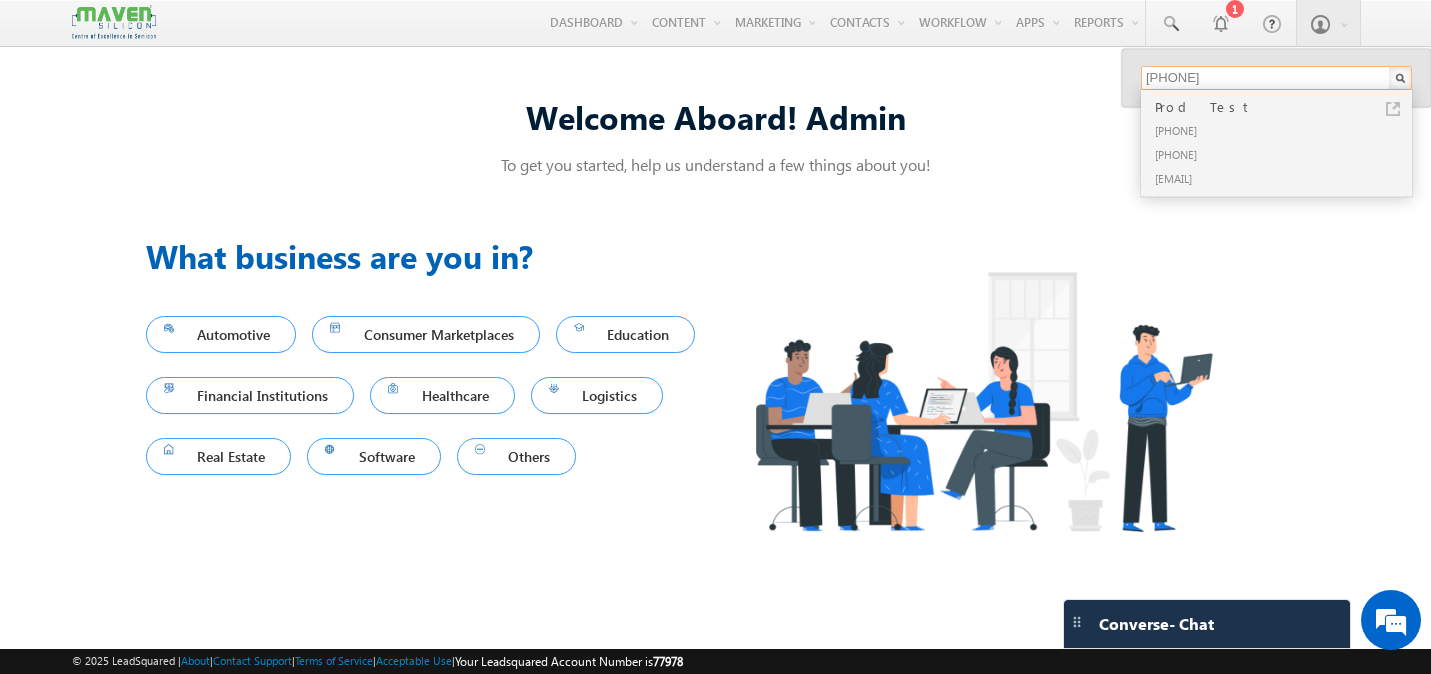 drag, startPoint x: 1288, startPoint y: 79, endPoint x: 1139, endPoint y: 57, distance: 150.6154 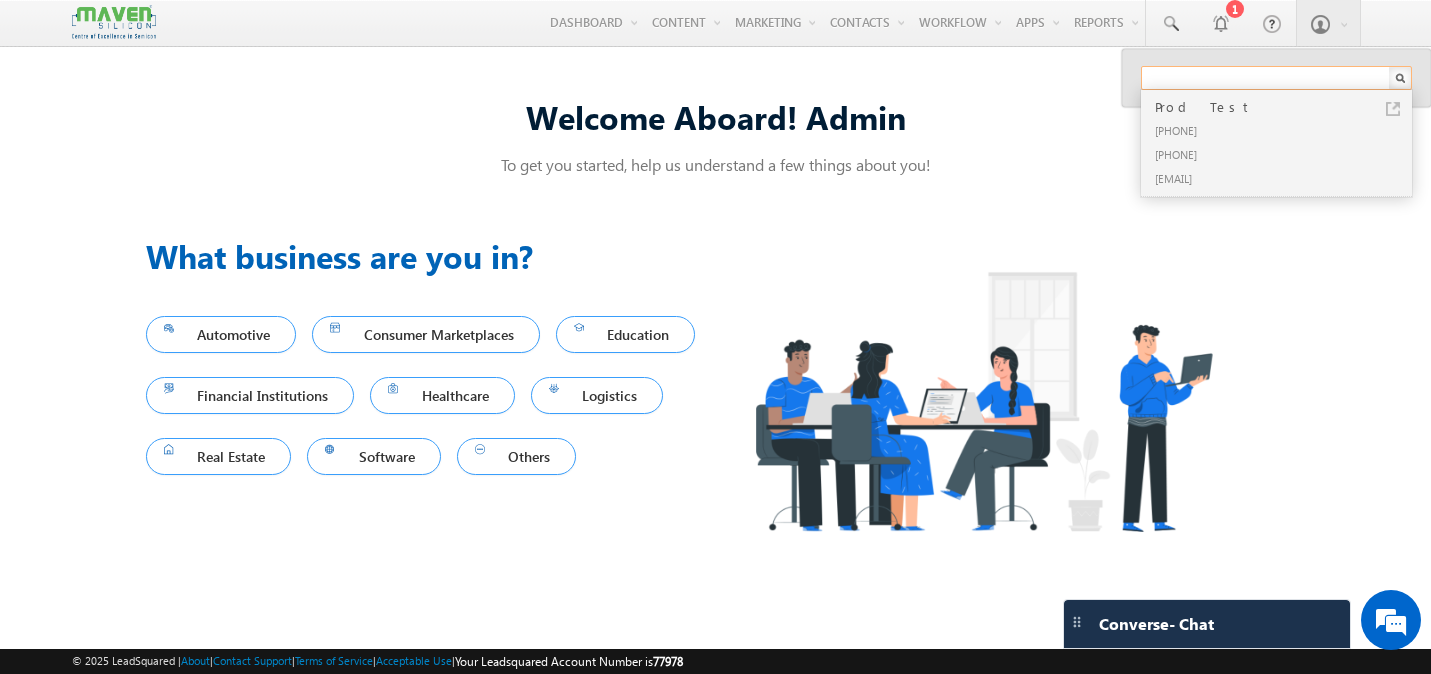 type 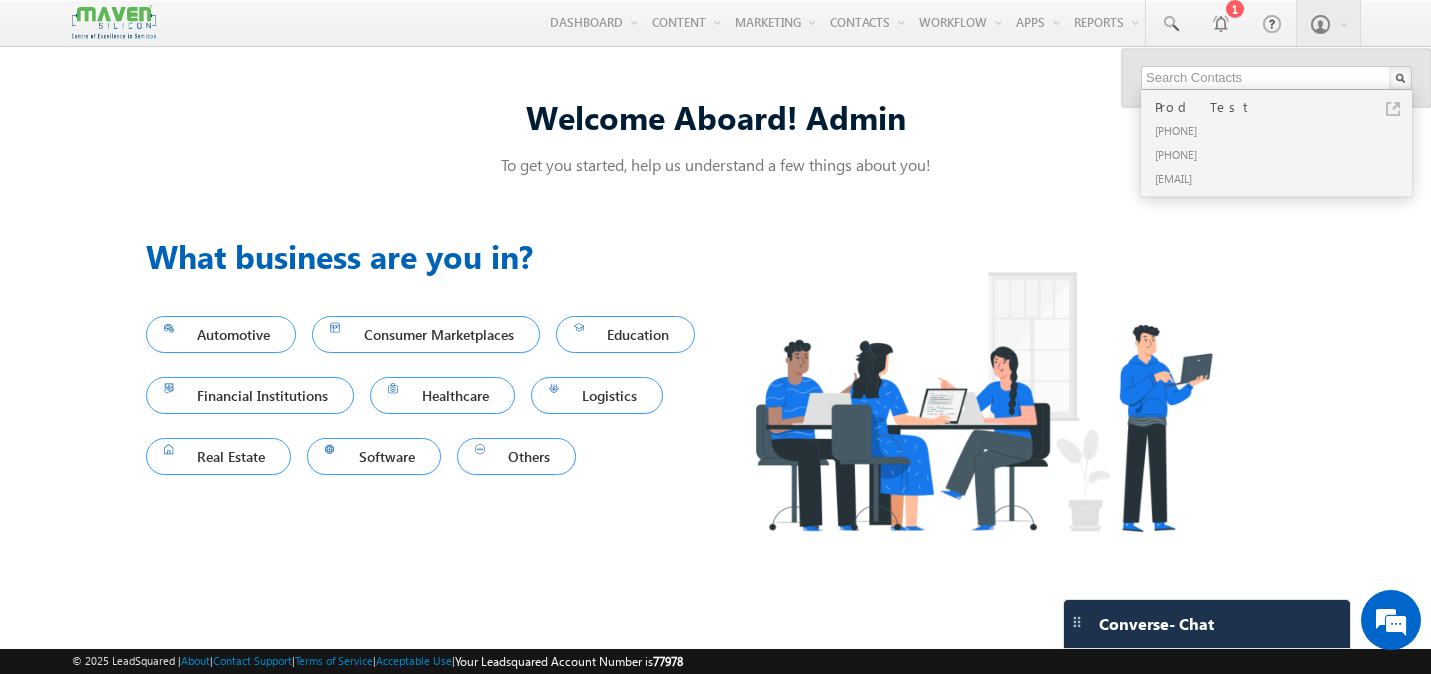click at bounding box center (114, 22) 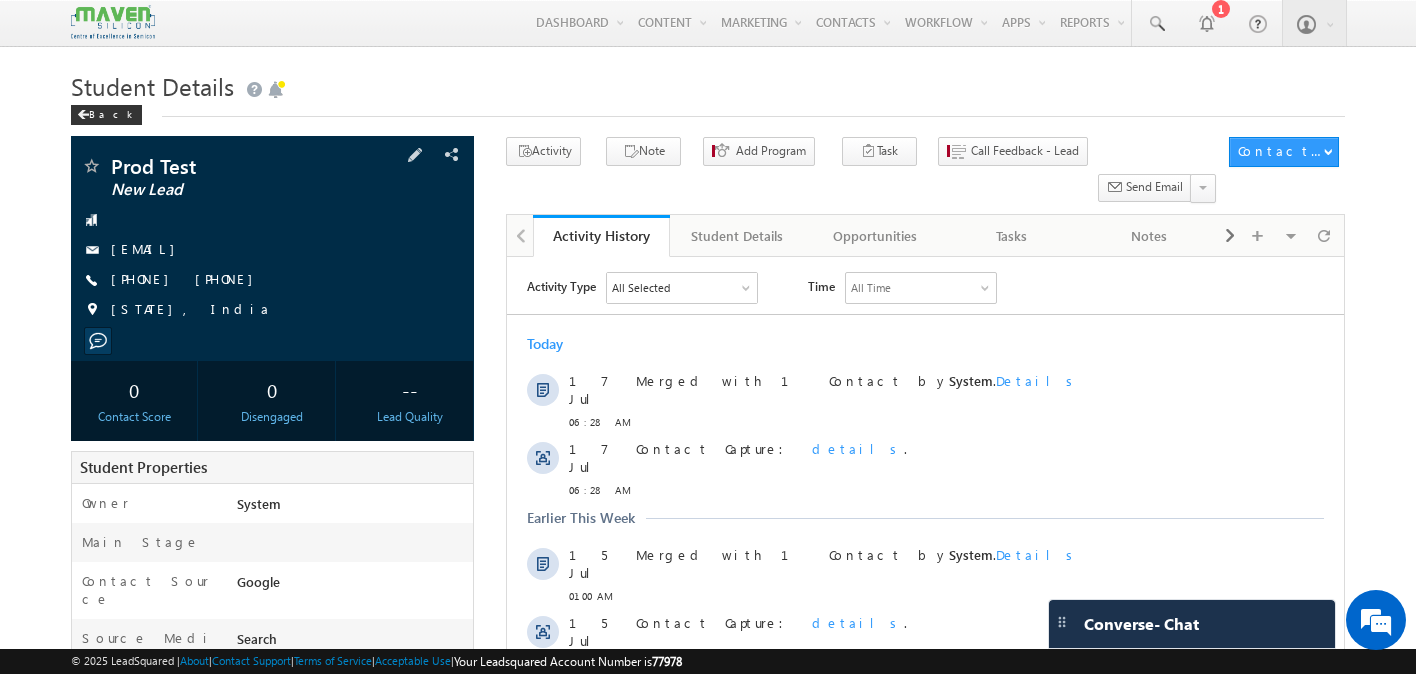 scroll, scrollTop: 0, scrollLeft: 0, axis: both 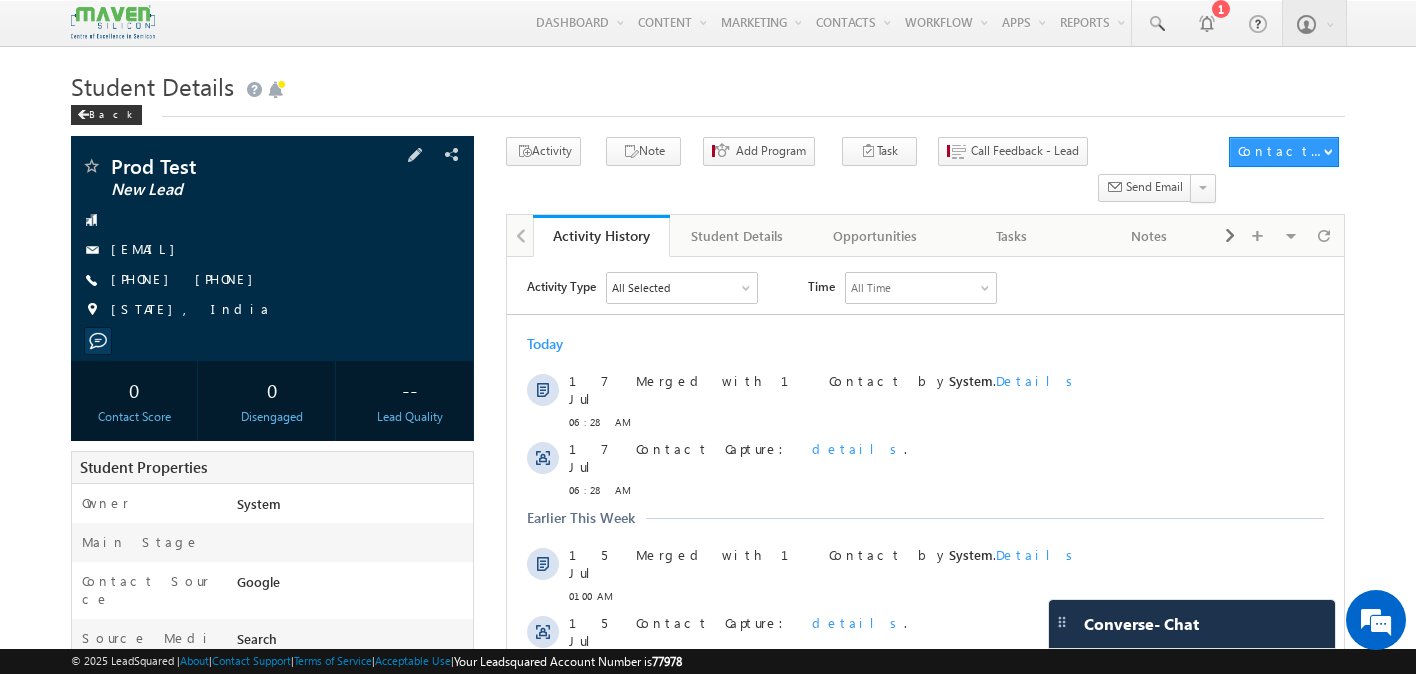 drag, startPoint x: 210, startPoint y: 288, endPoint x: 141, endPoint y: 290, distance: 69.02898 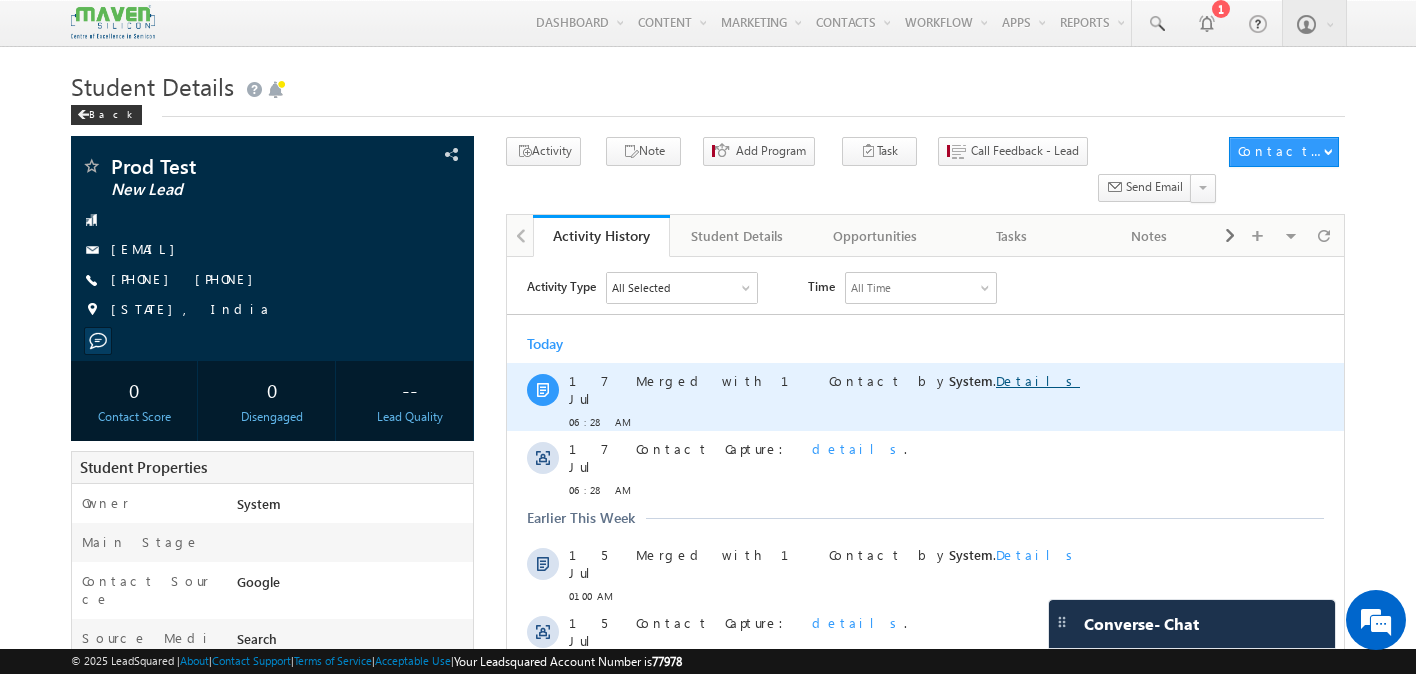 click on "Details" at bounding box center (1038, 380) 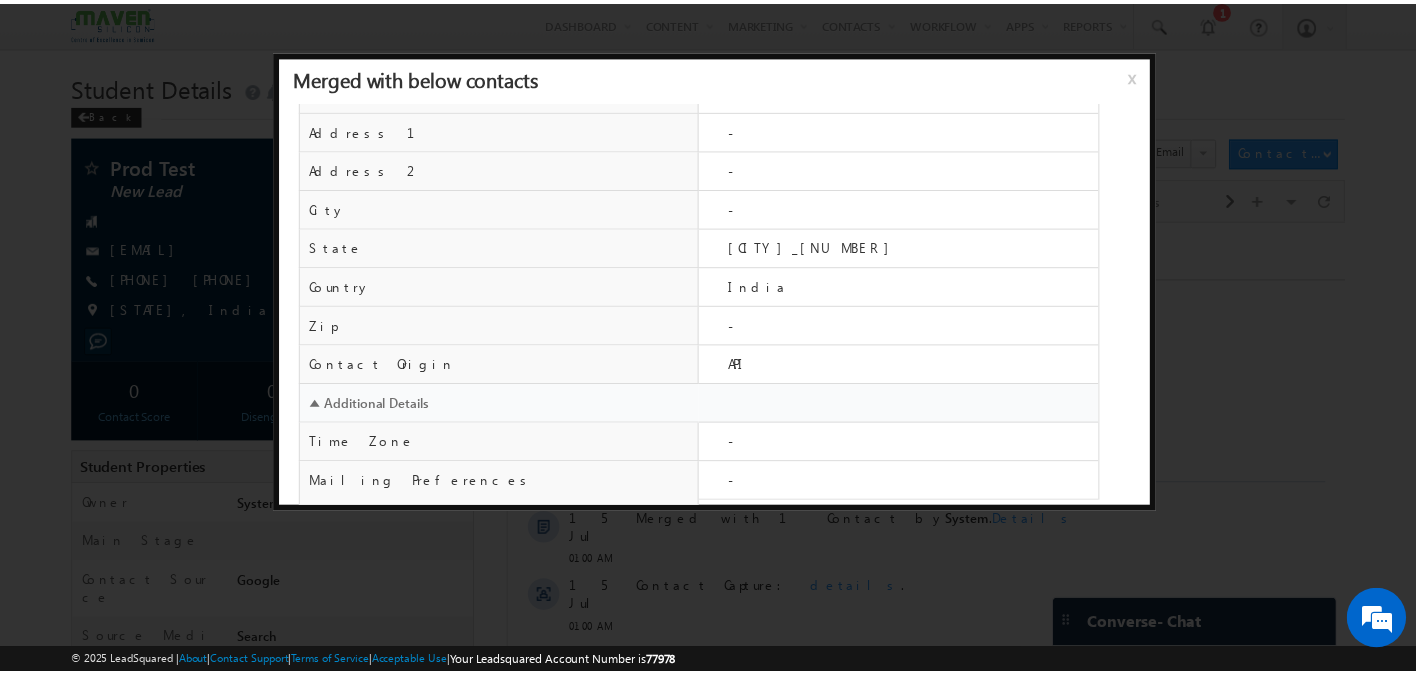 scroll, scrollTop: 0, scrollLeft: 0, axis: both 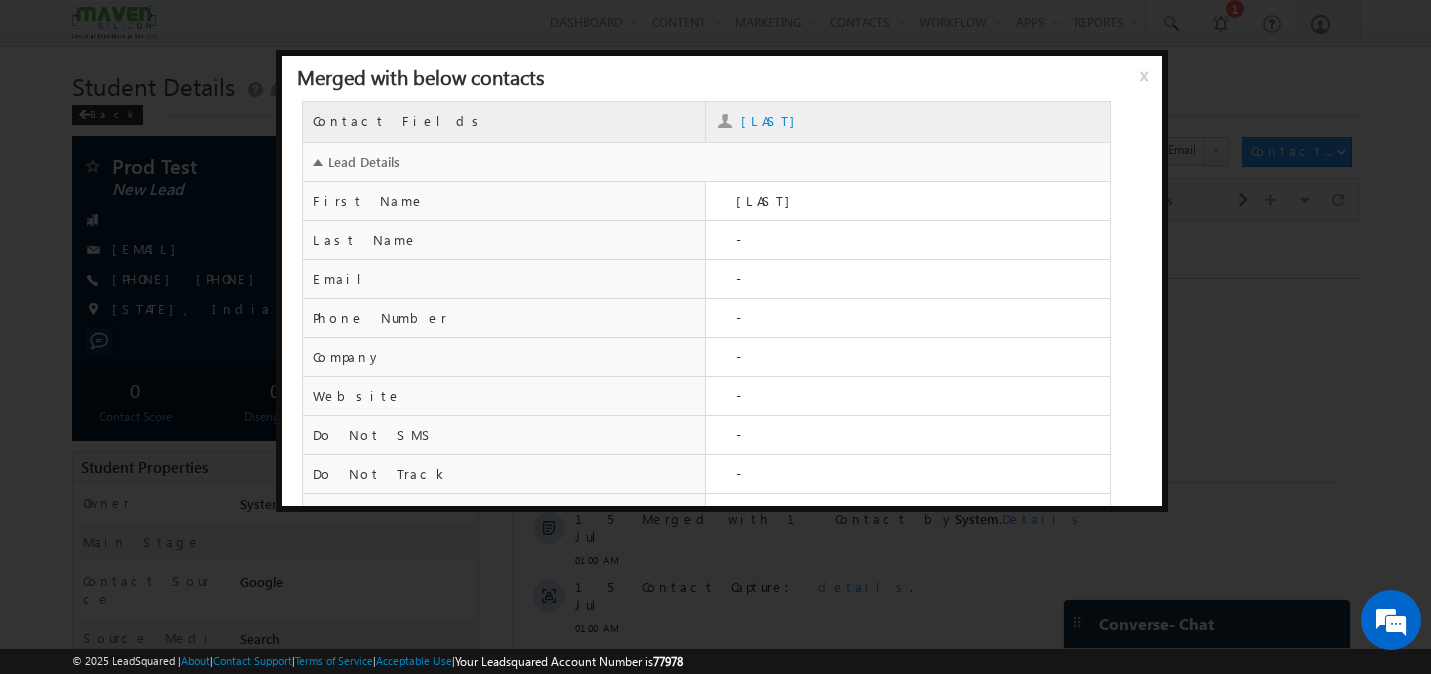 click on "Merged with below contacts
x" at bounding box center (722, 78) 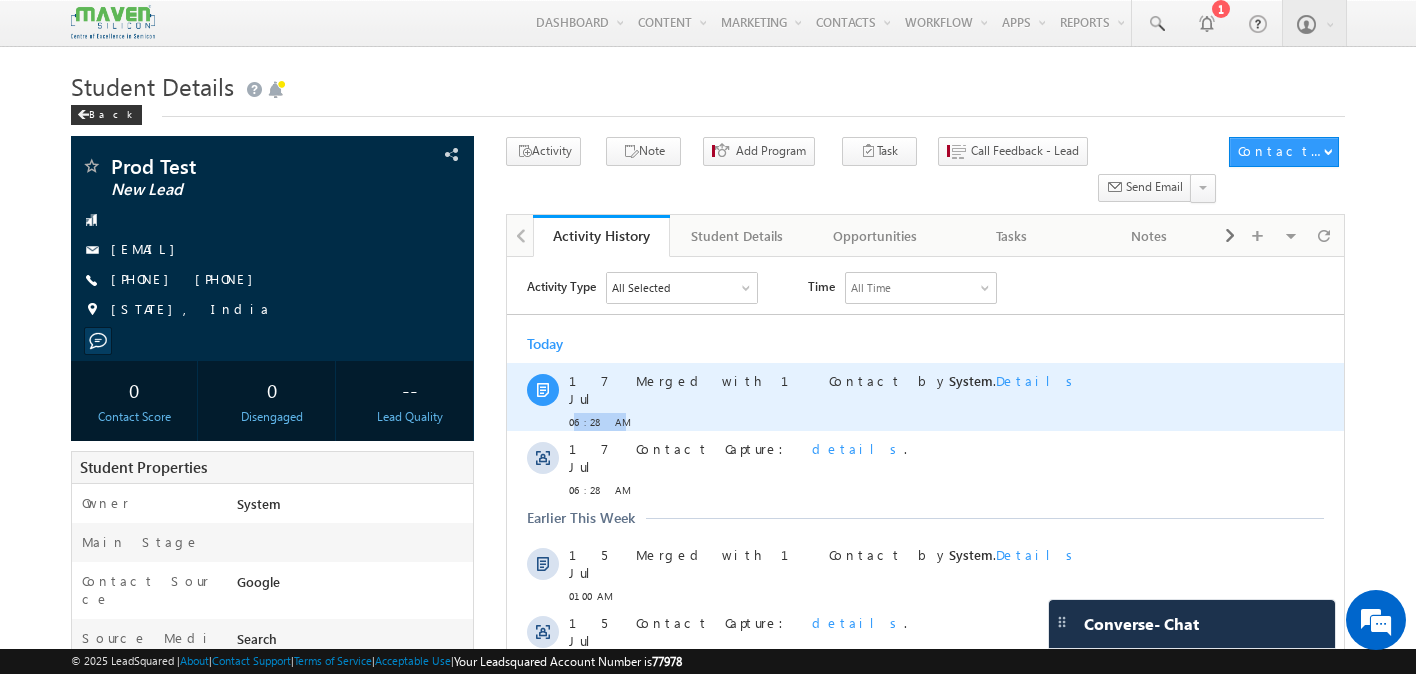 drag, startPoint x: 572, startPoint y: 408, endPoint x: 617, endPoint y: 408, distance: 45 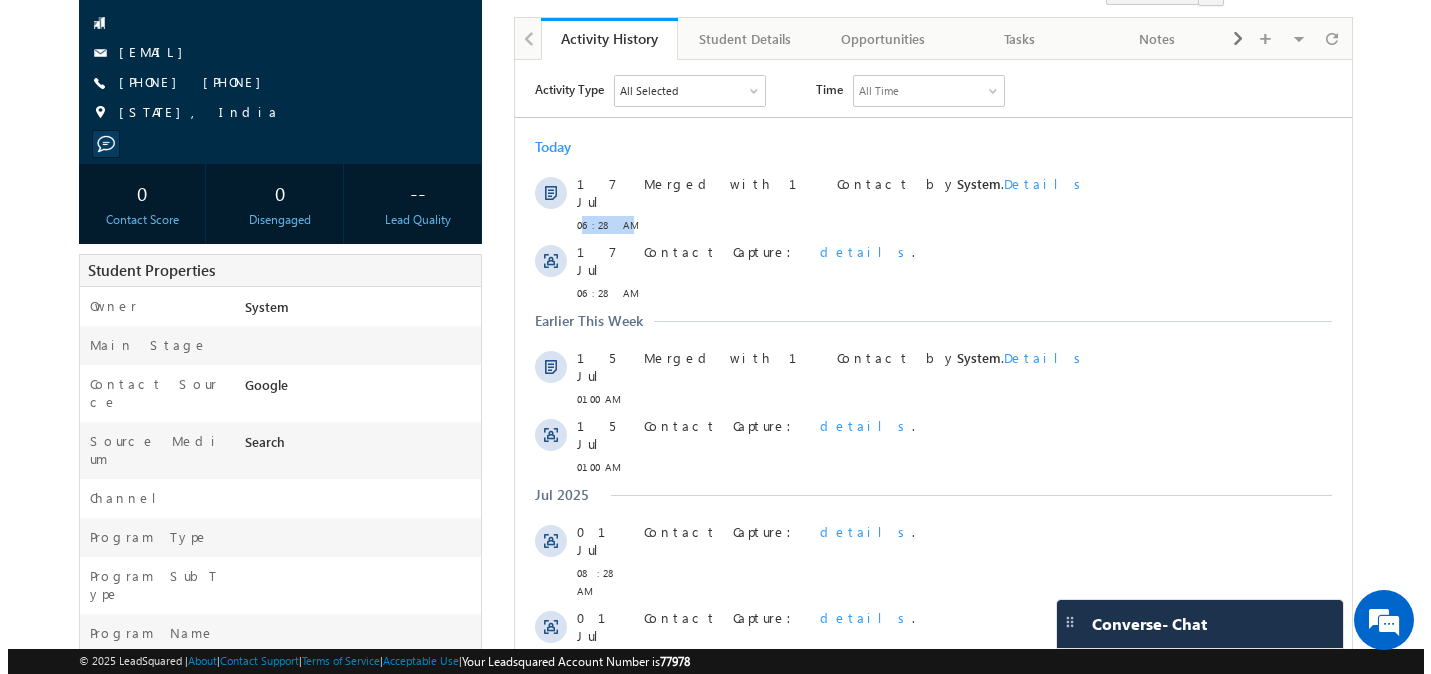 scroll, scrollTop: 0, scrollLeft: 0, axis: both 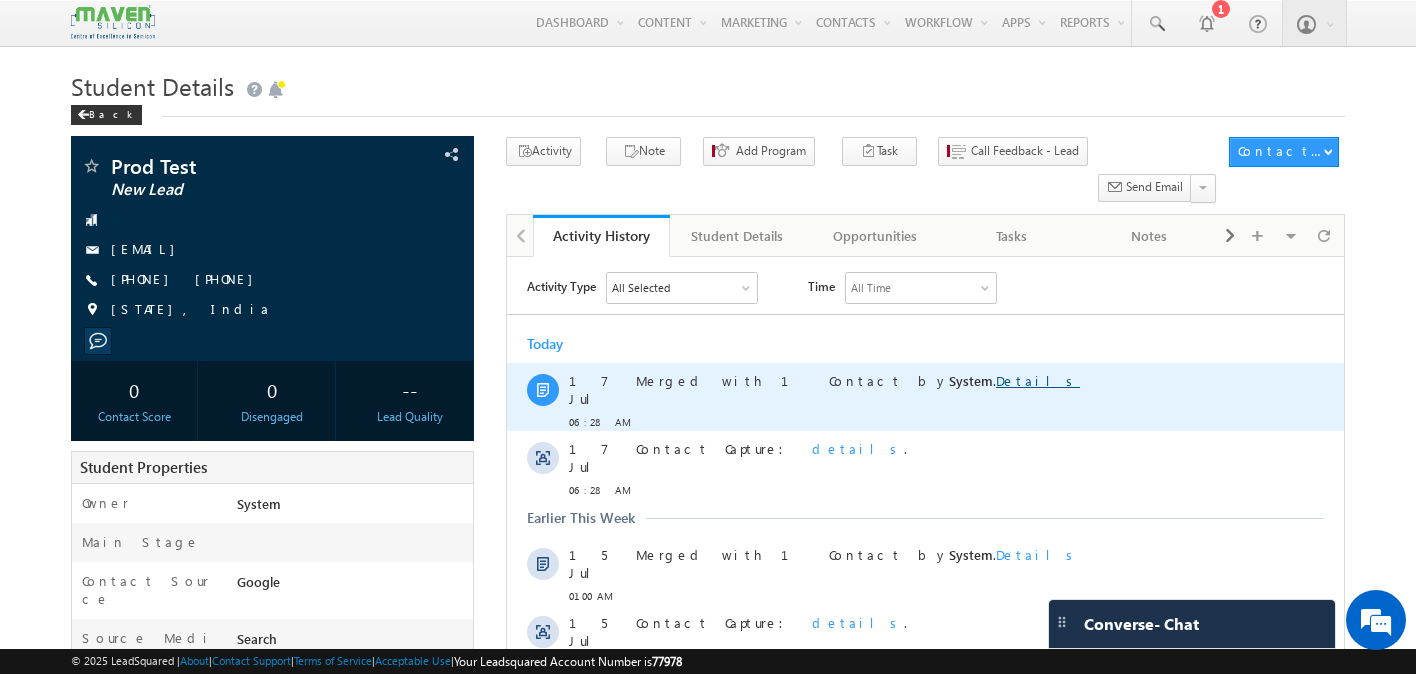 click on "Details" at bounding box center [1038, 380] 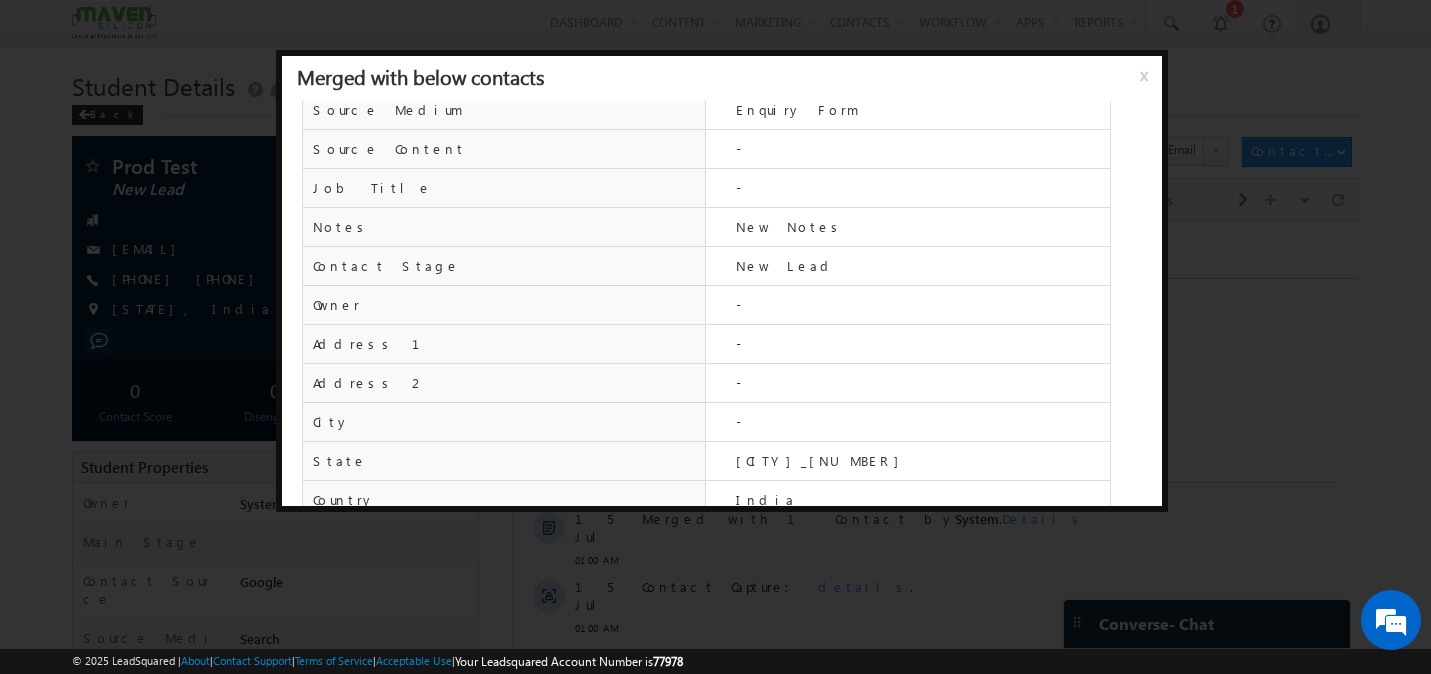 scroll, scrollTop: 602, scrollLeft: 0, axis: vertical 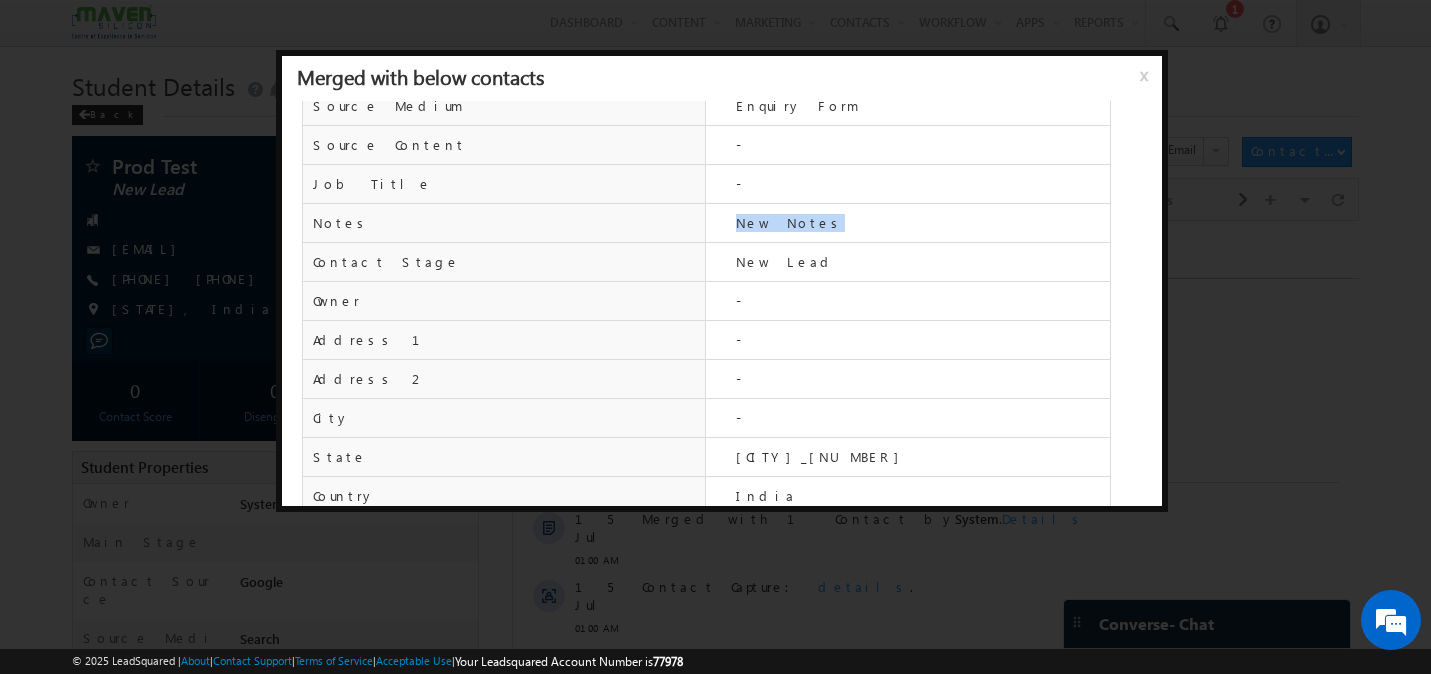 drag, startPoint x: 818, startPoint y: 223, endPoint x: 740, endPoint y: 222, distance: 78.00641 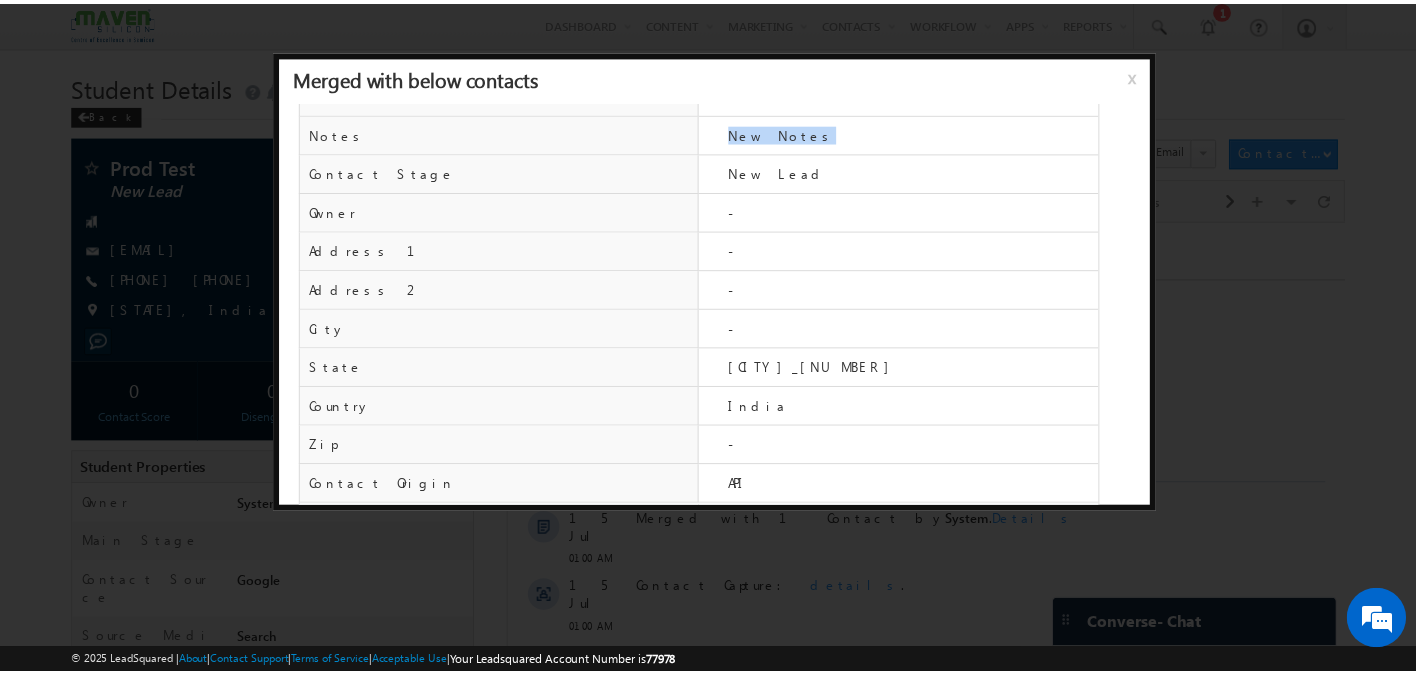 scroll, scrollTop: 718, scrollLeft: 0, axis: vertical 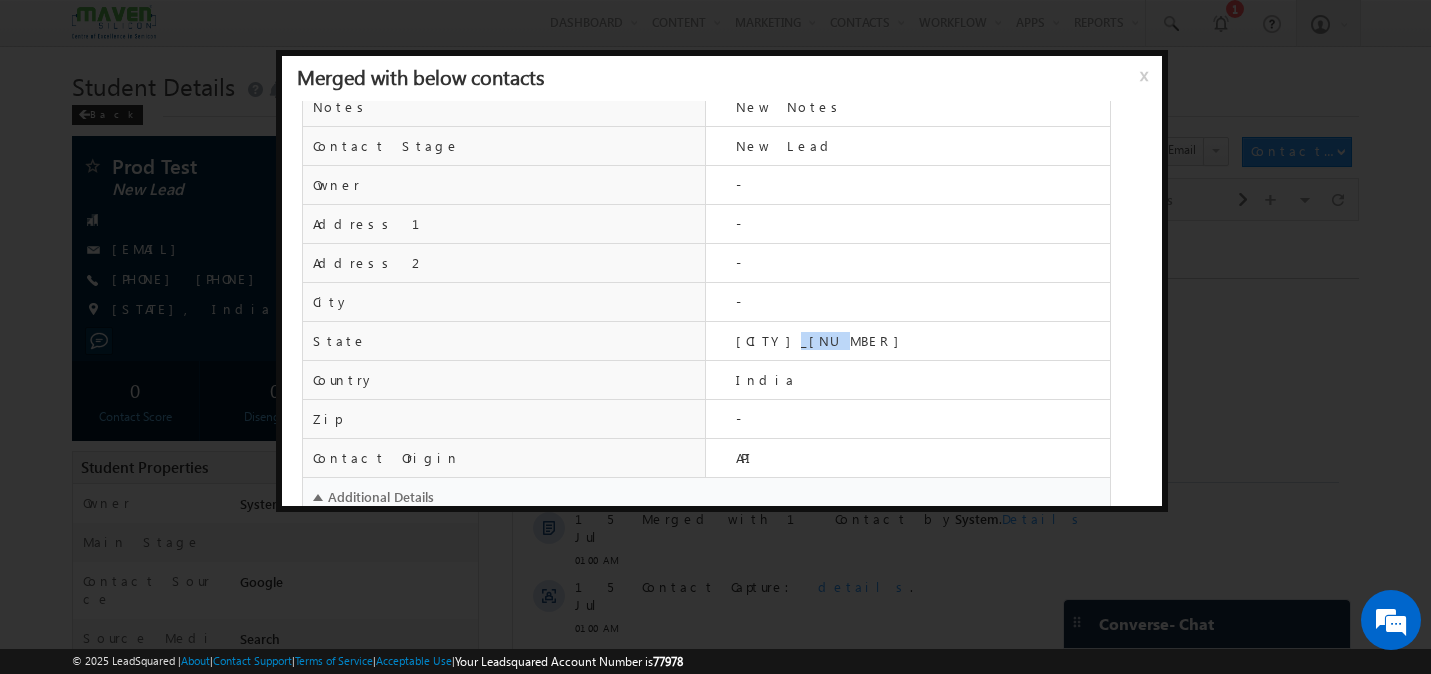 drag, startPoint x: 768, startPoint y: 346, endPoint x: 809, endPoint y: 346, distance: 41 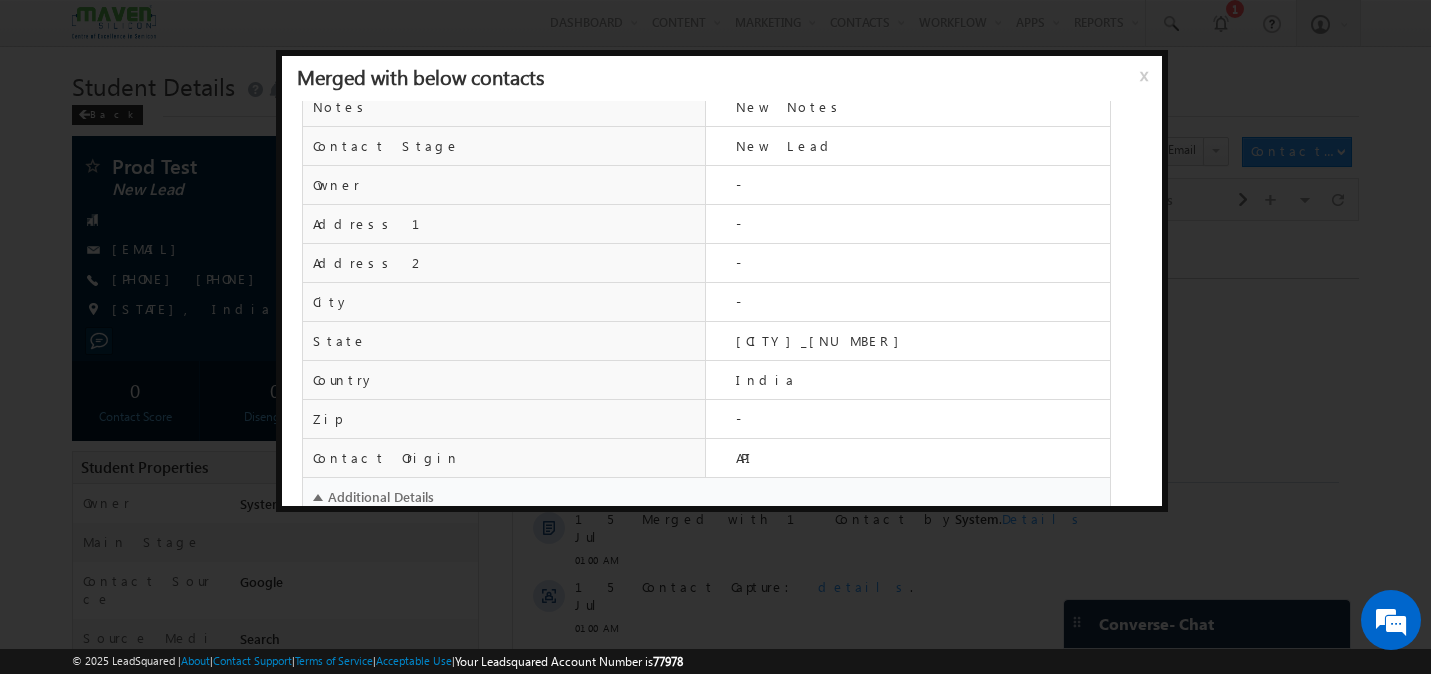 click at bounding box center (715, 337) 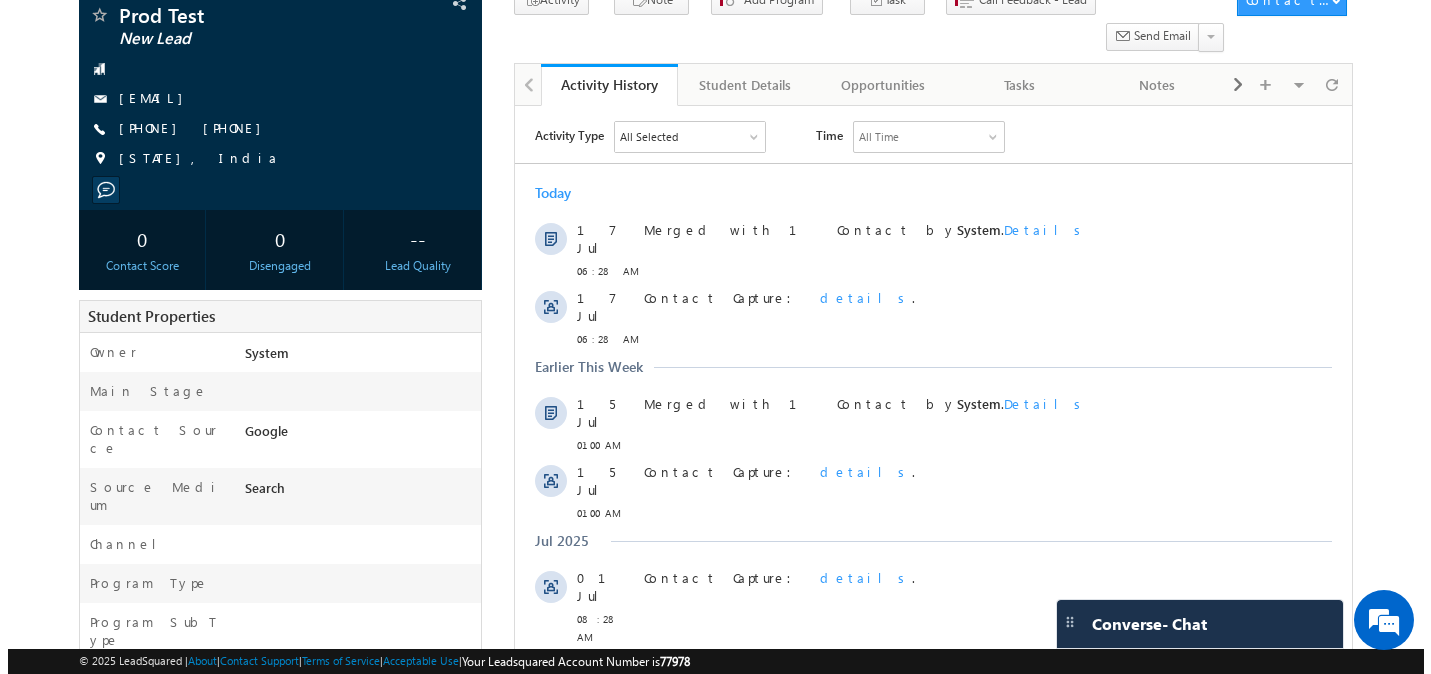 scroll, scrollTop: 141, scrollLeft: 0, axis: vertical 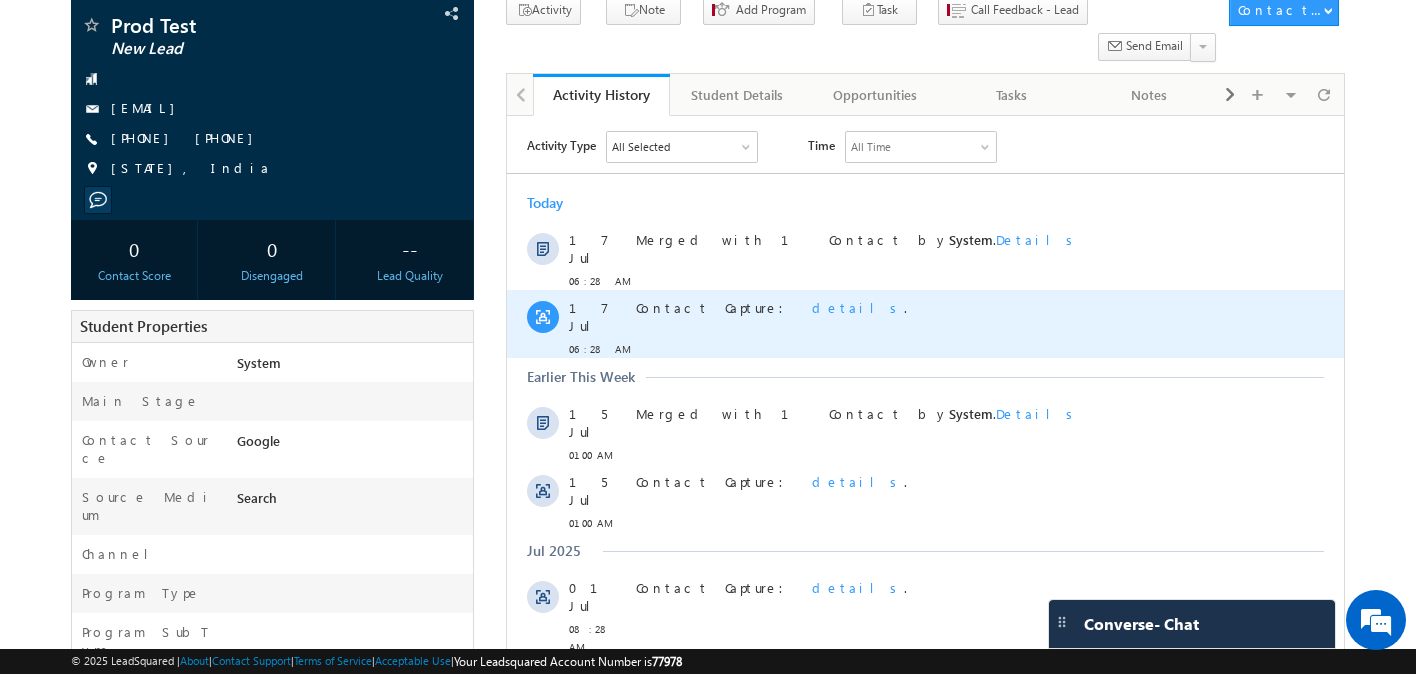 click on "details" at bounding box center (858, 307) 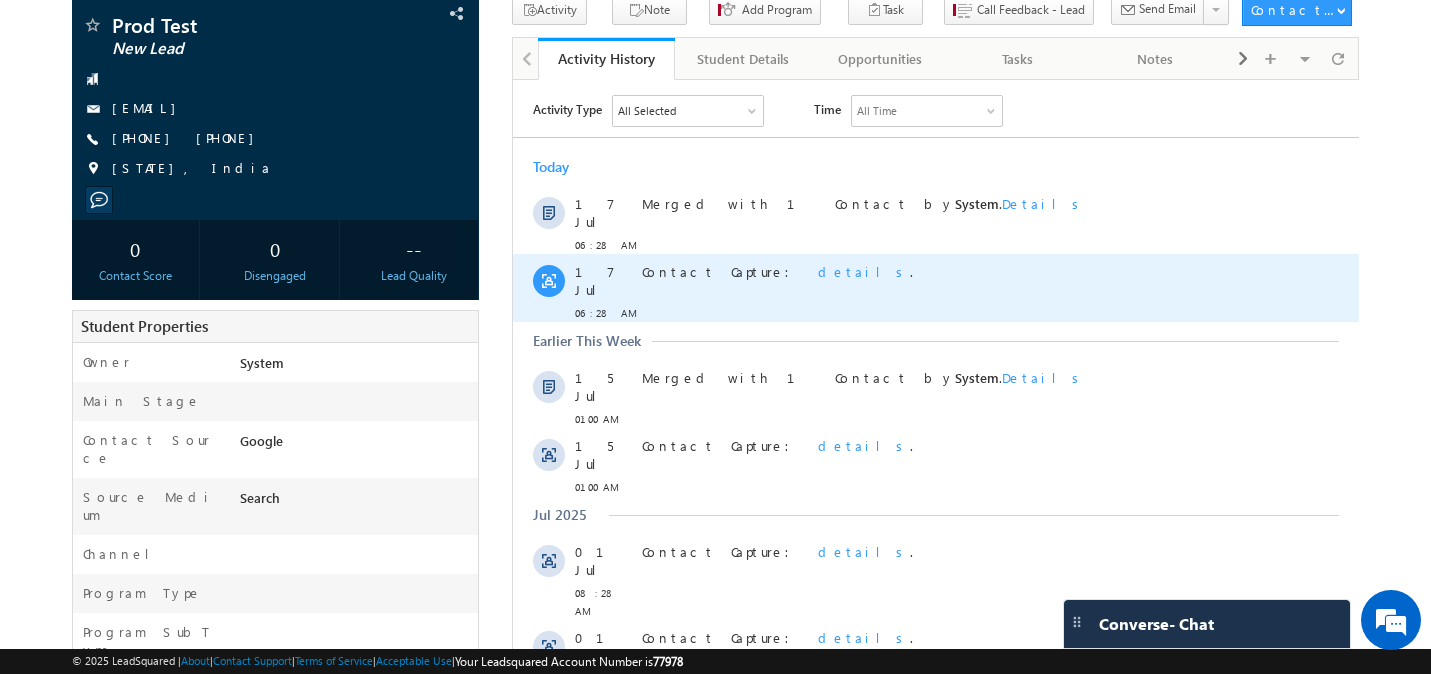 scroll, scrollTop: 0, scrollLeft: 0, axis: both 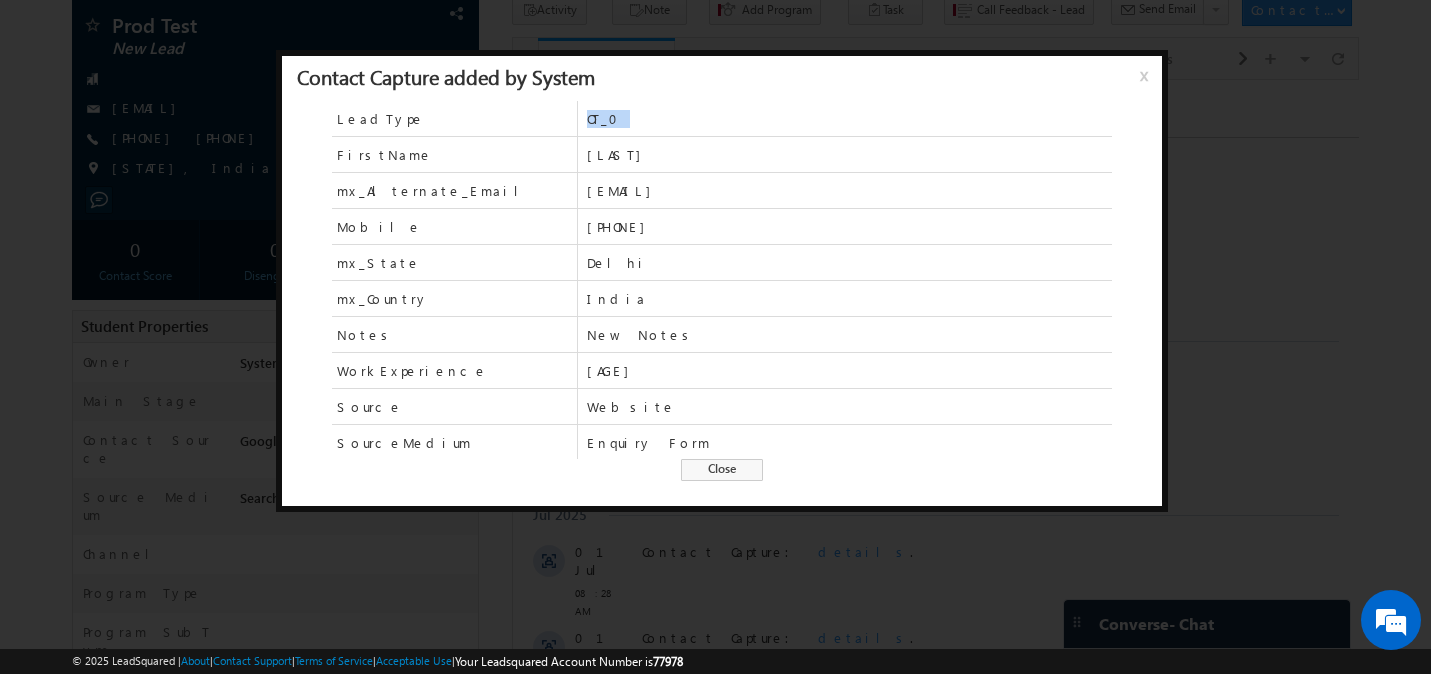 drag, startPoint x: 587, startPoint y: 119, endPoint x: 620, endPoint y: 119, distance: 33 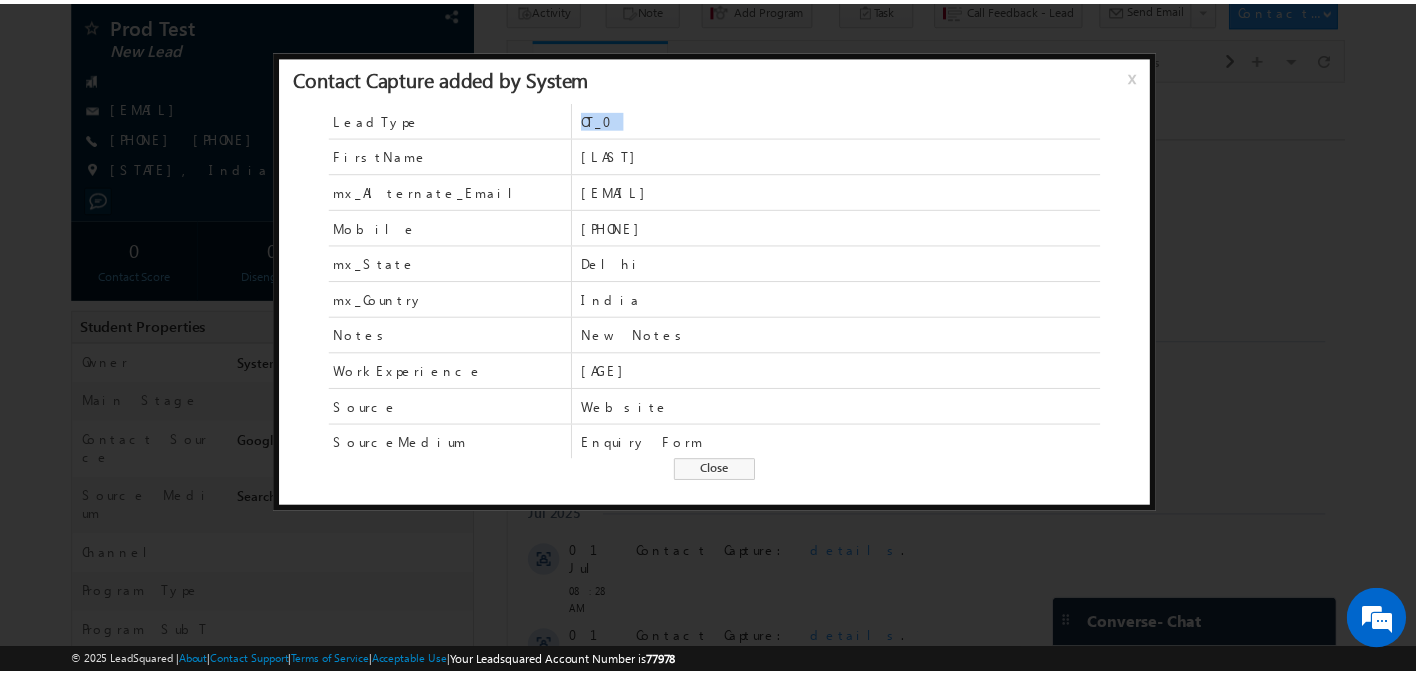 scroll, scrollTop: 1, scrollLeft: 0, axis: vertical 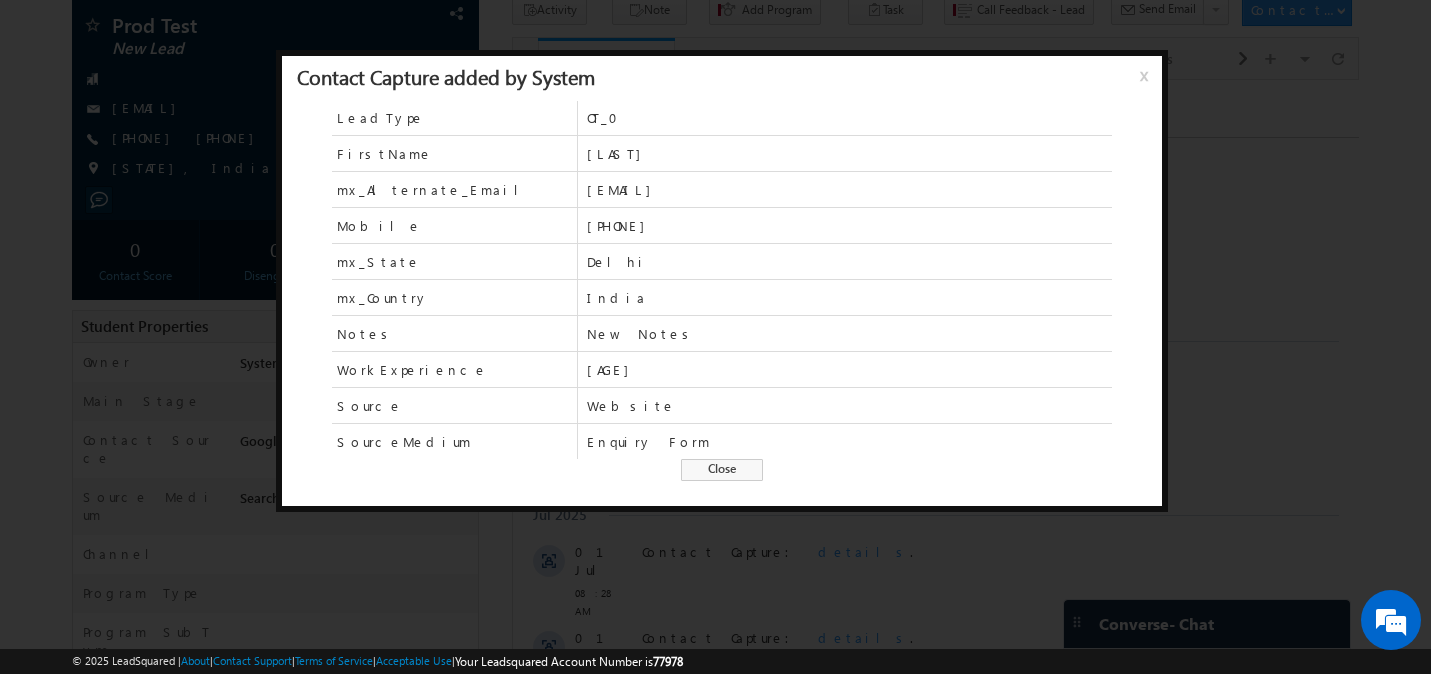 click on "Close" at bounding box center (722, 470) 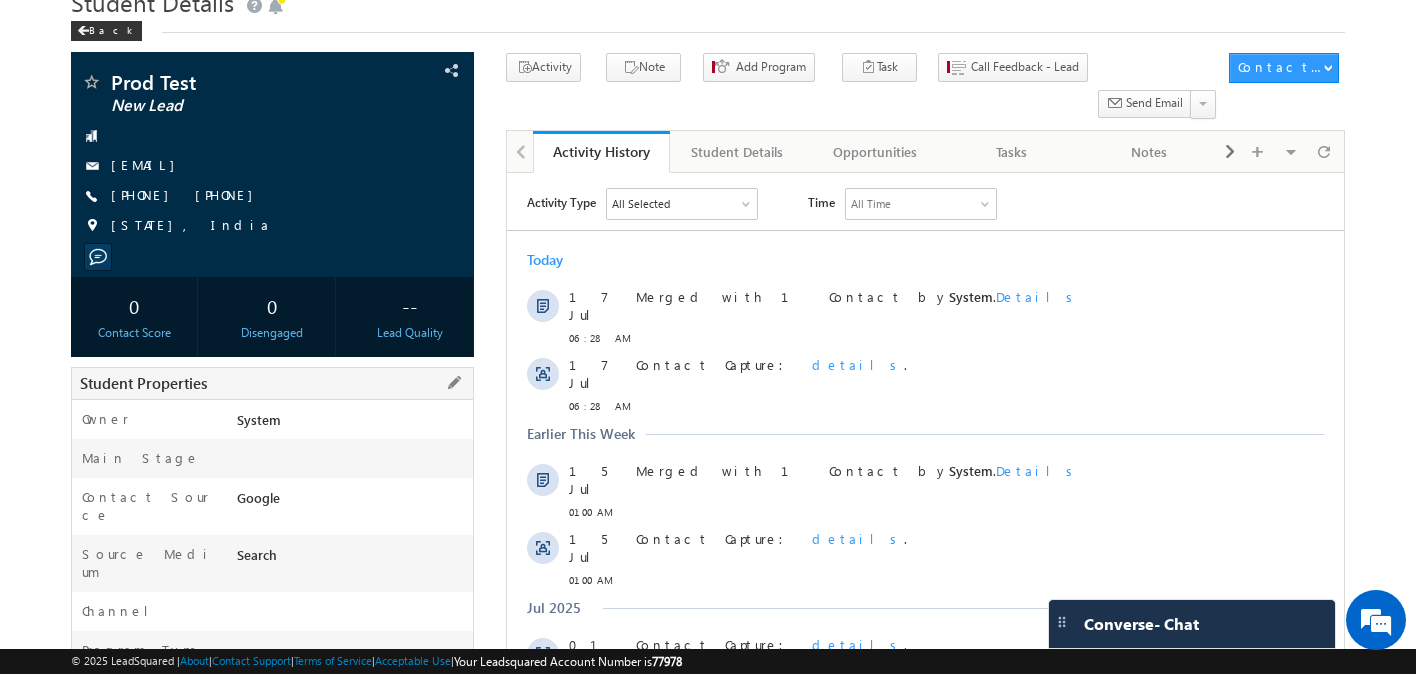 scroll, scrollTop: 82, scrollLeft: 0, axis: vertical 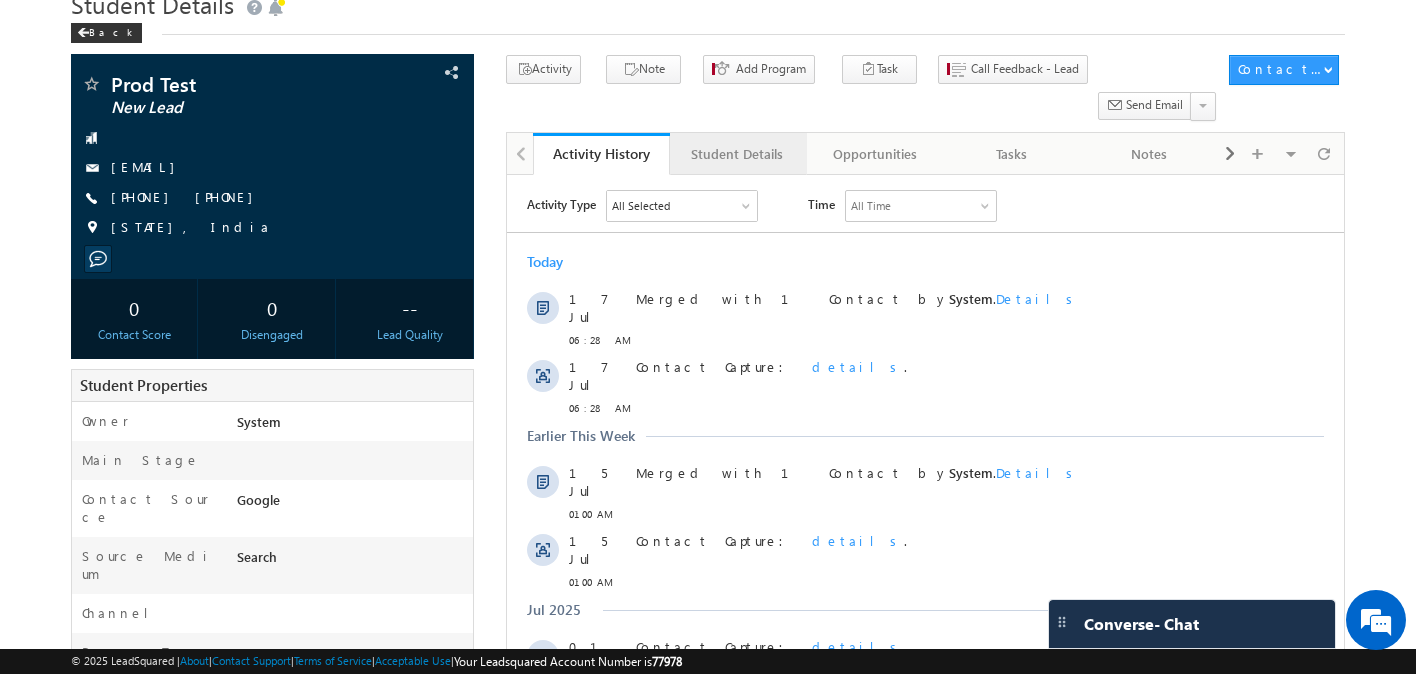 click on "Student Details" at bounding box center [737, 154] 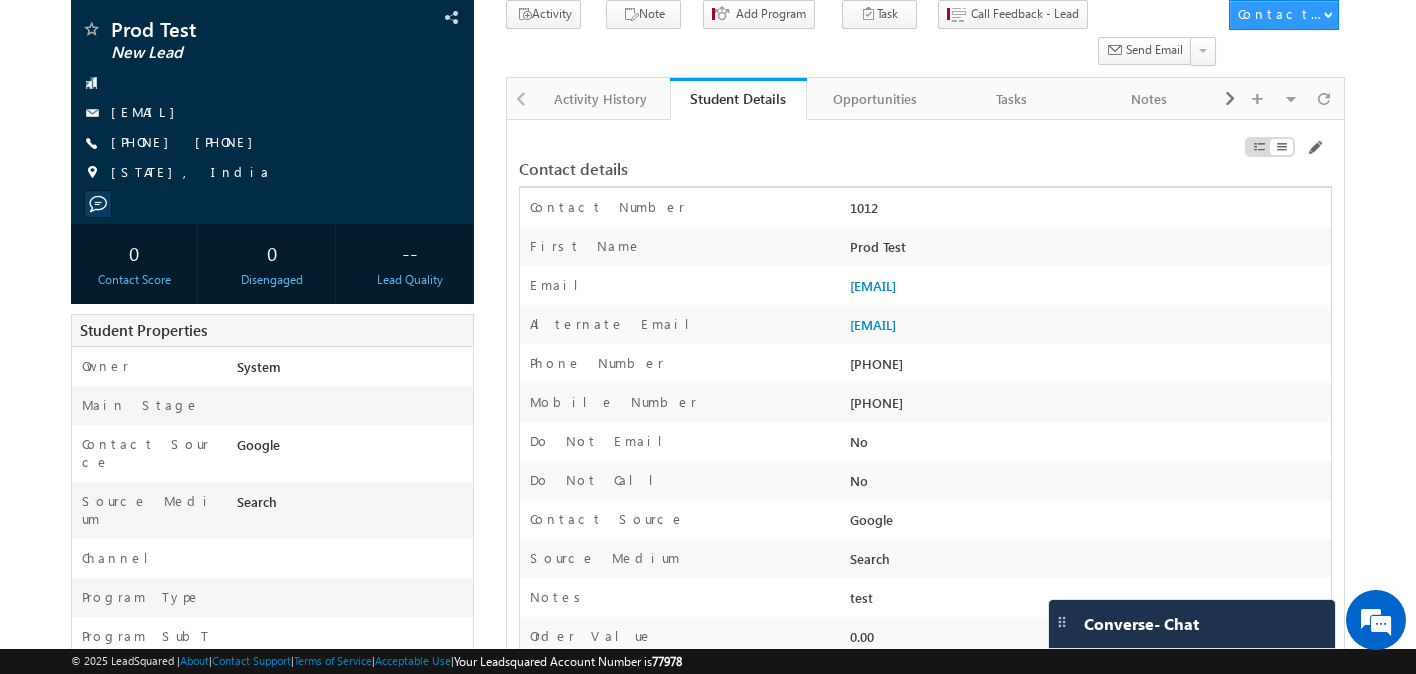 scroll, scrollTop: 136, scrollLeft: 0, axis: vertical 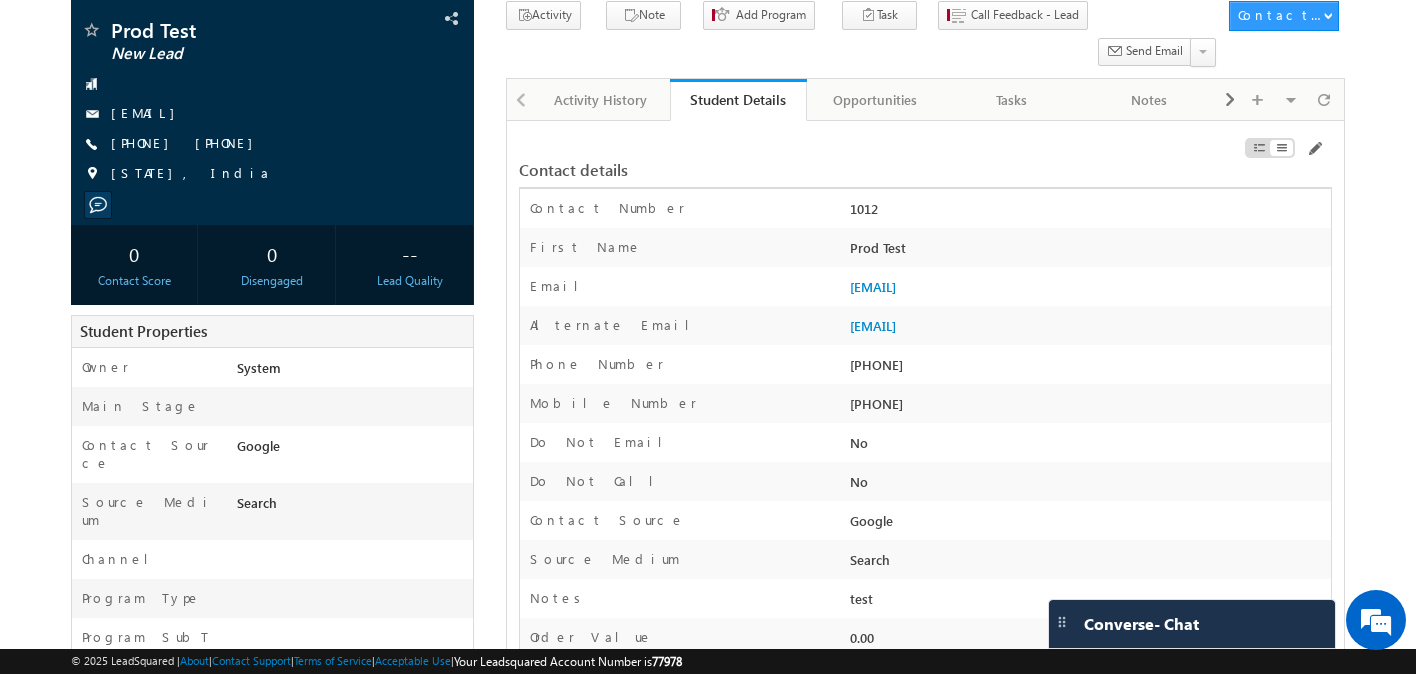 drag, startPoint x: 1060, startPoint y: 298, endPoint x: 846, endPoint y: 299, distance: 214.00233 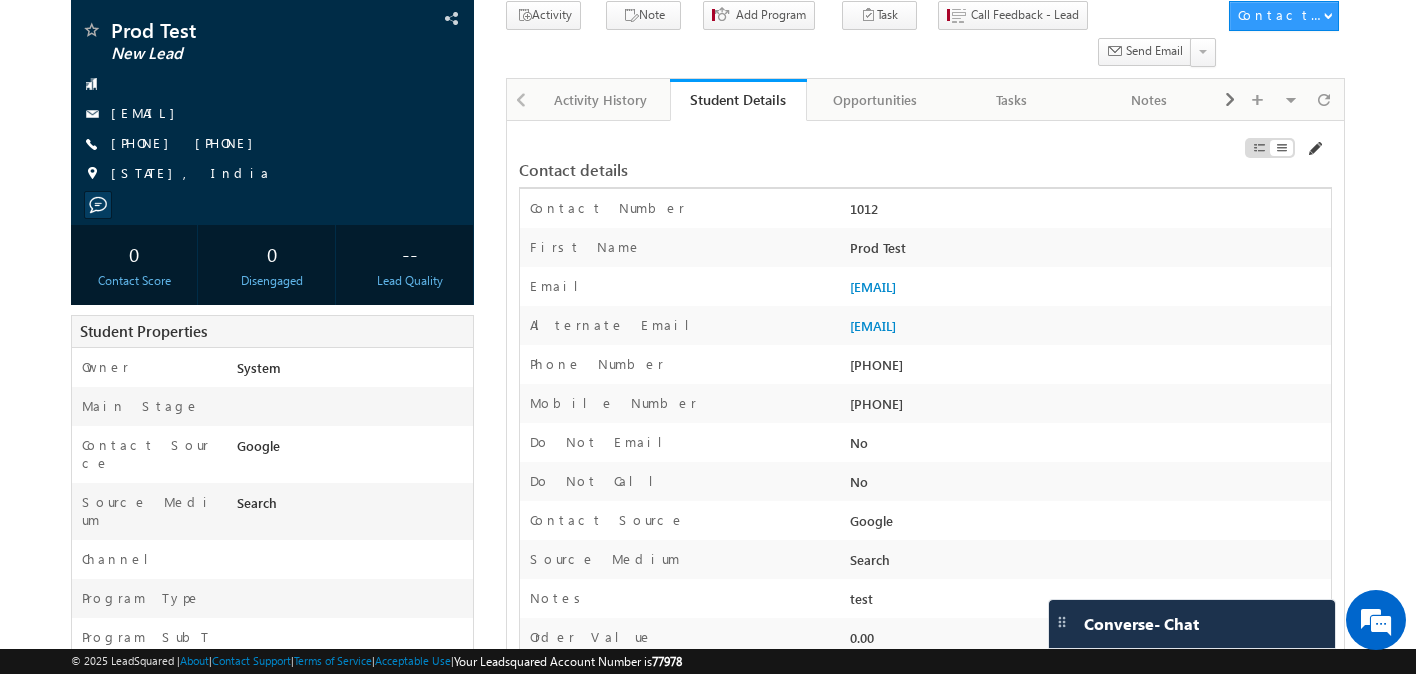click at bounding box center [1314, 149] 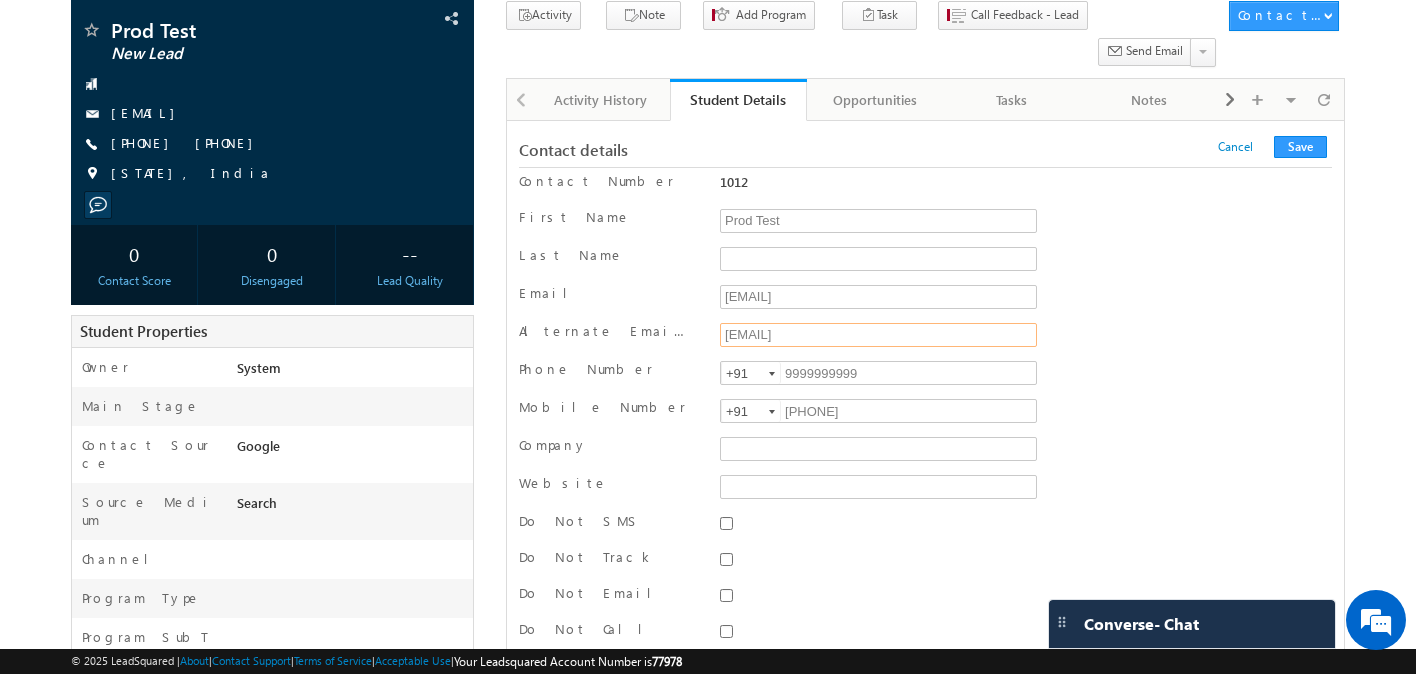 drag, startPoint x: 941, startPoint y: 305, endPoint x: 471, endPoint y: 305, distance: 470 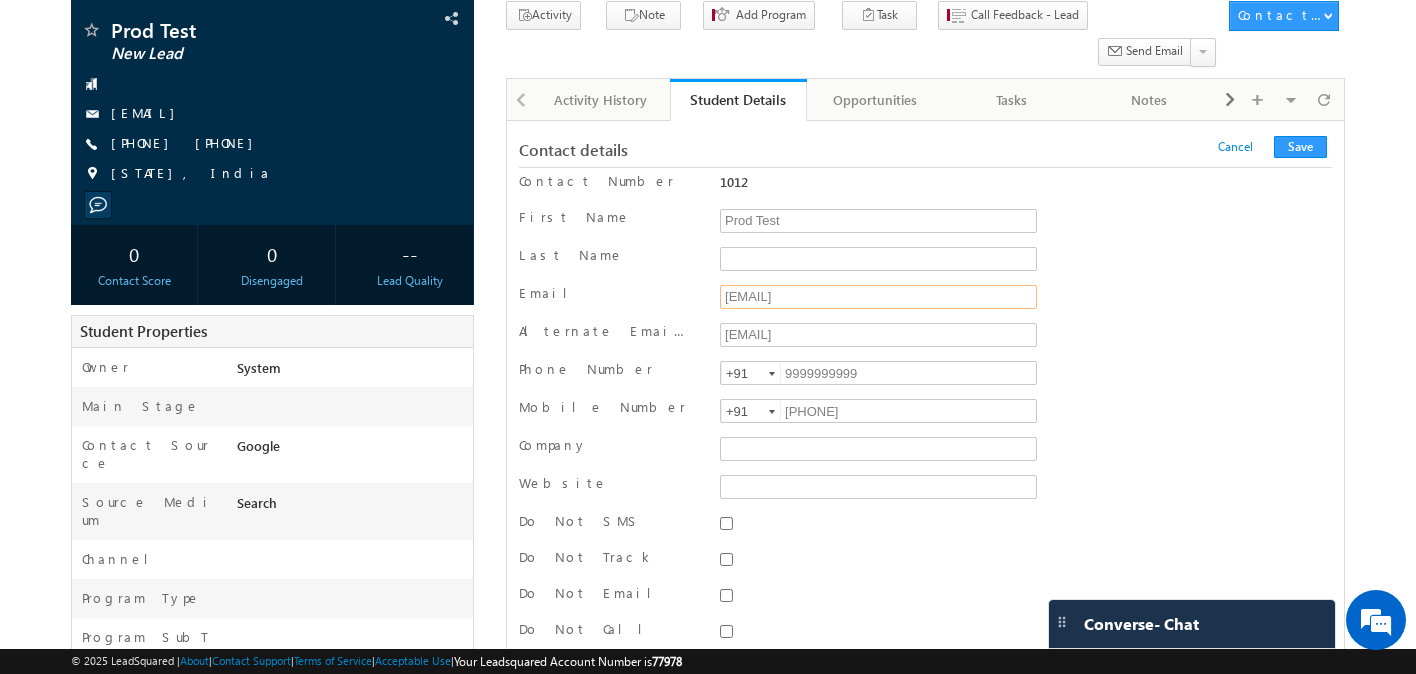drag, startPoint x: 868, startPoint y: 263, endPoint x: 677, endPoint y: 263, distance: 191 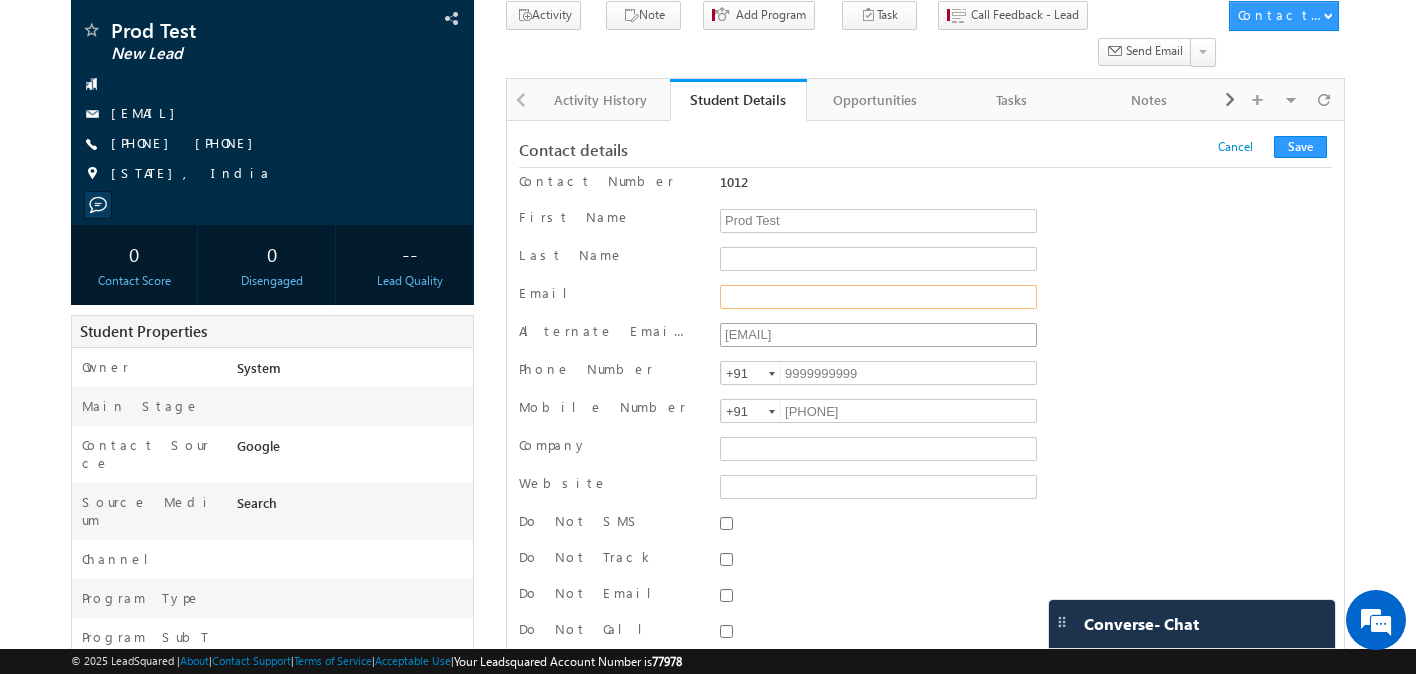 type 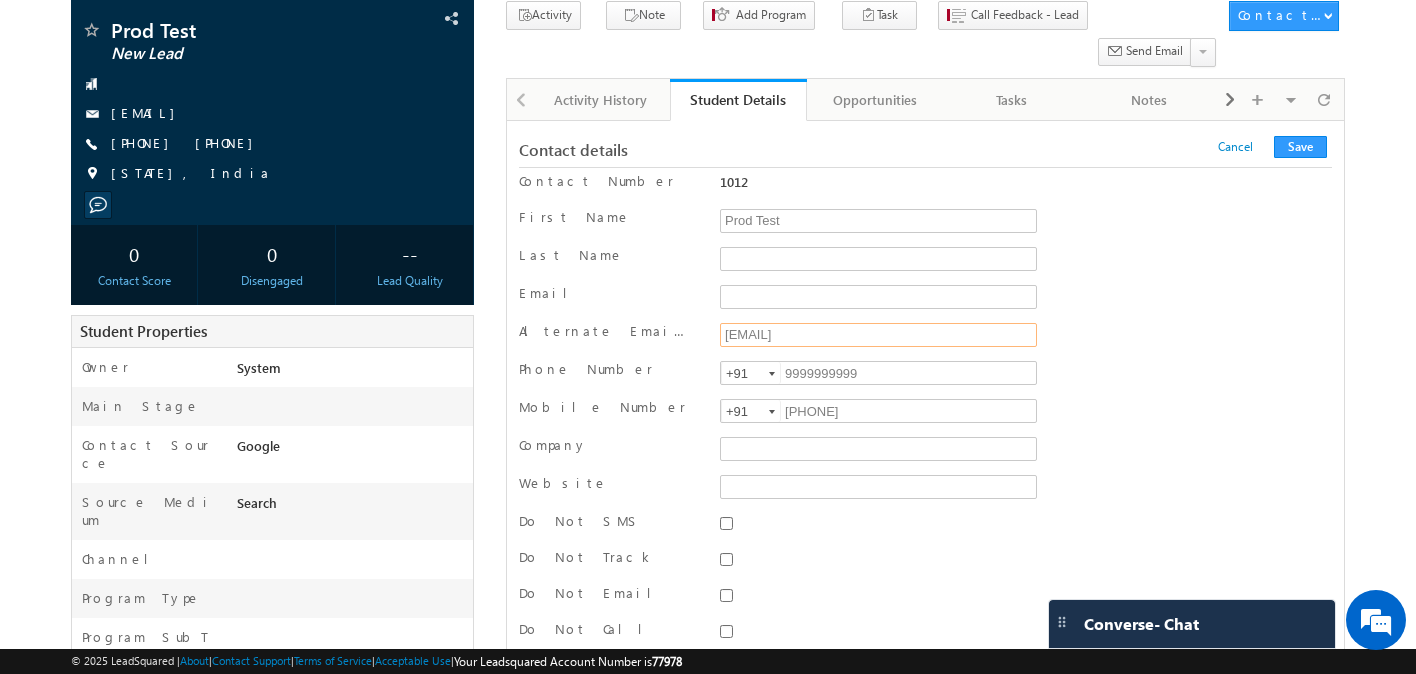 drag, startPoint x: 930, startPoint y: 300, endPoint x: 542, endPoint y: 297, distance: 388.0116 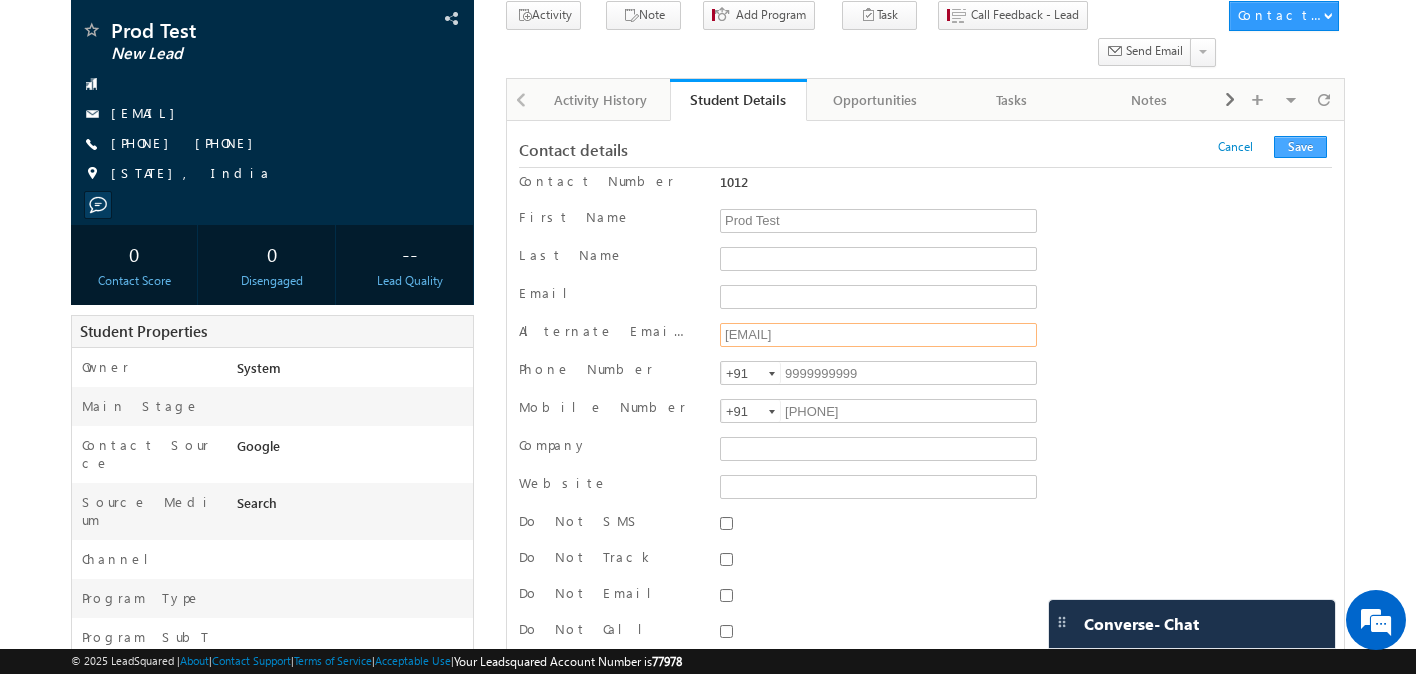 type on "prodtest@gmail.com" 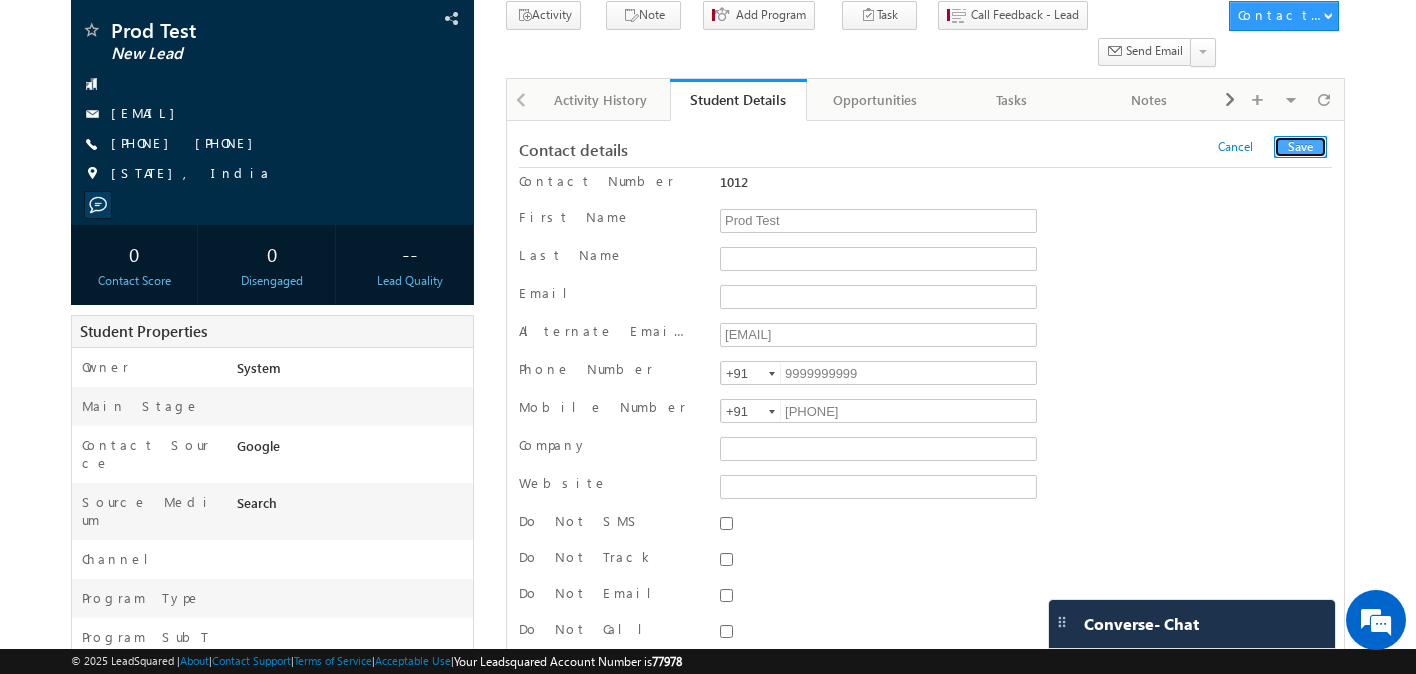 click on "Save" at bounding box center [1300, 147] 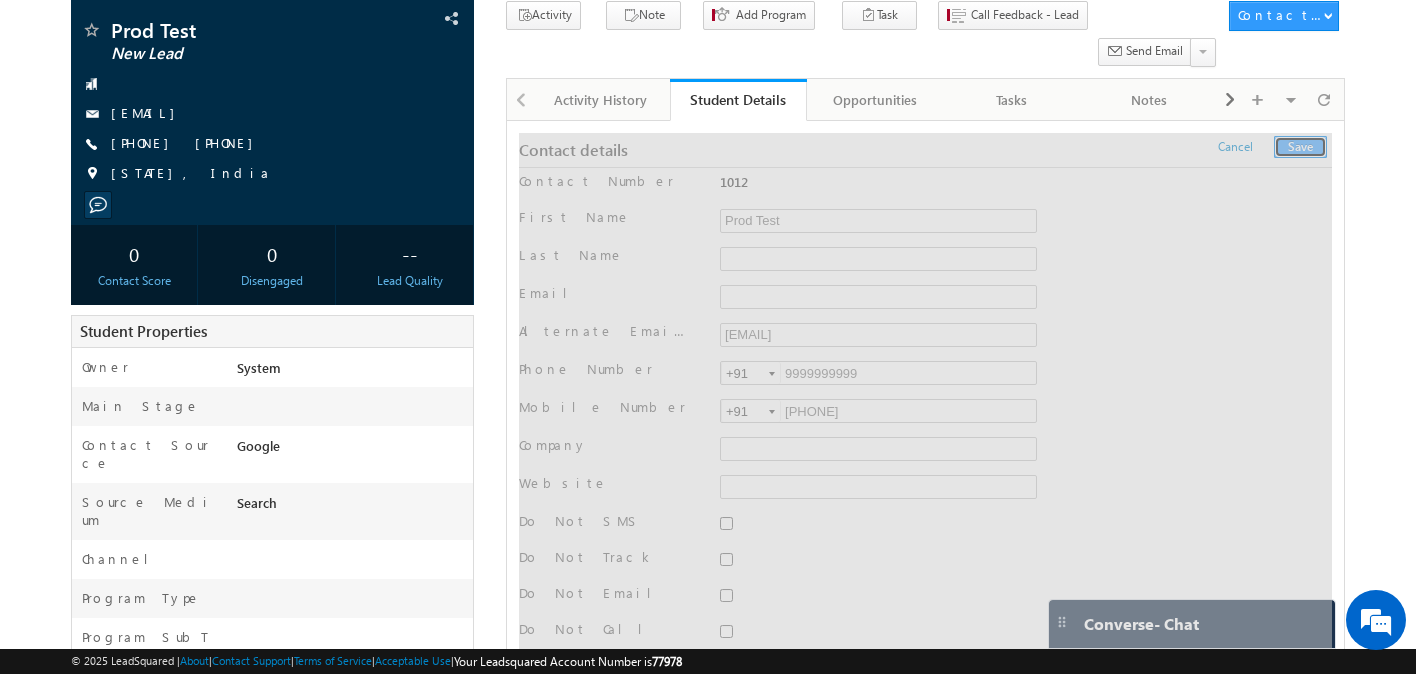 scroll, scrollTop: 0, scrollLeft: 0, axis: both 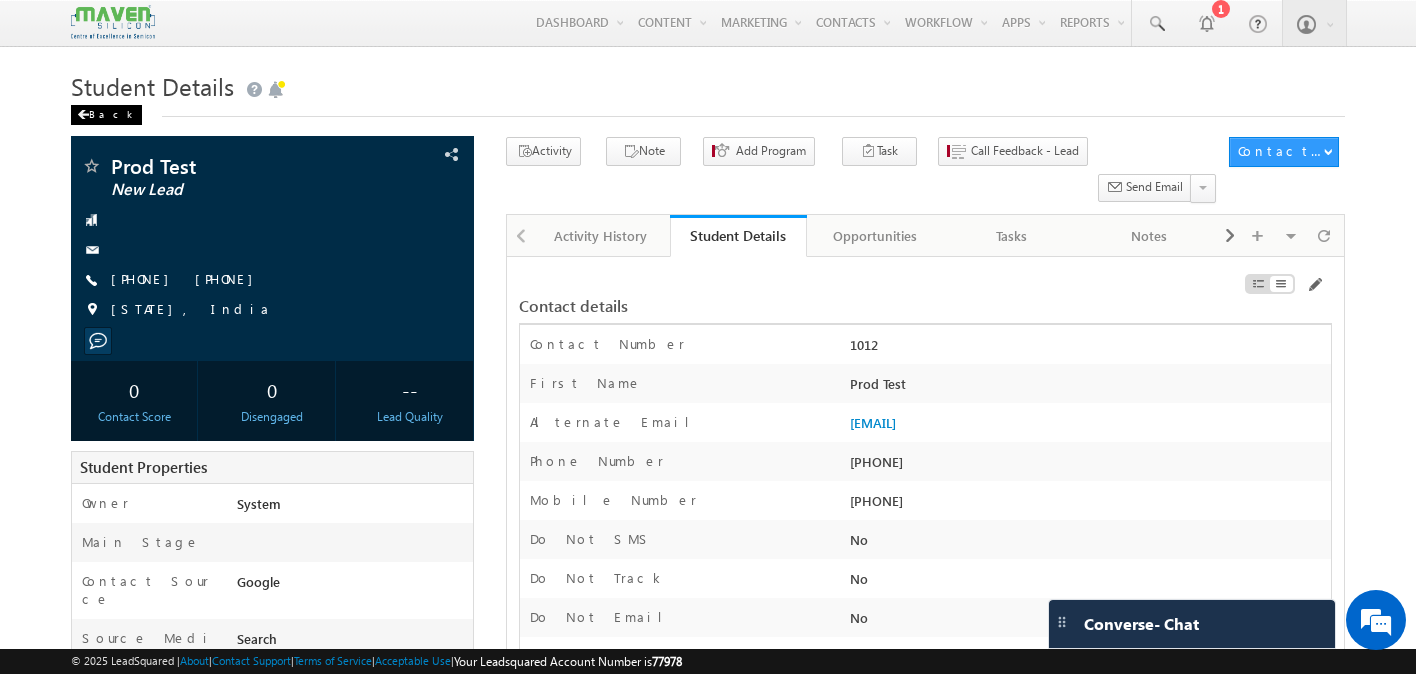 click on "Back" at bounding box center [106, 115] 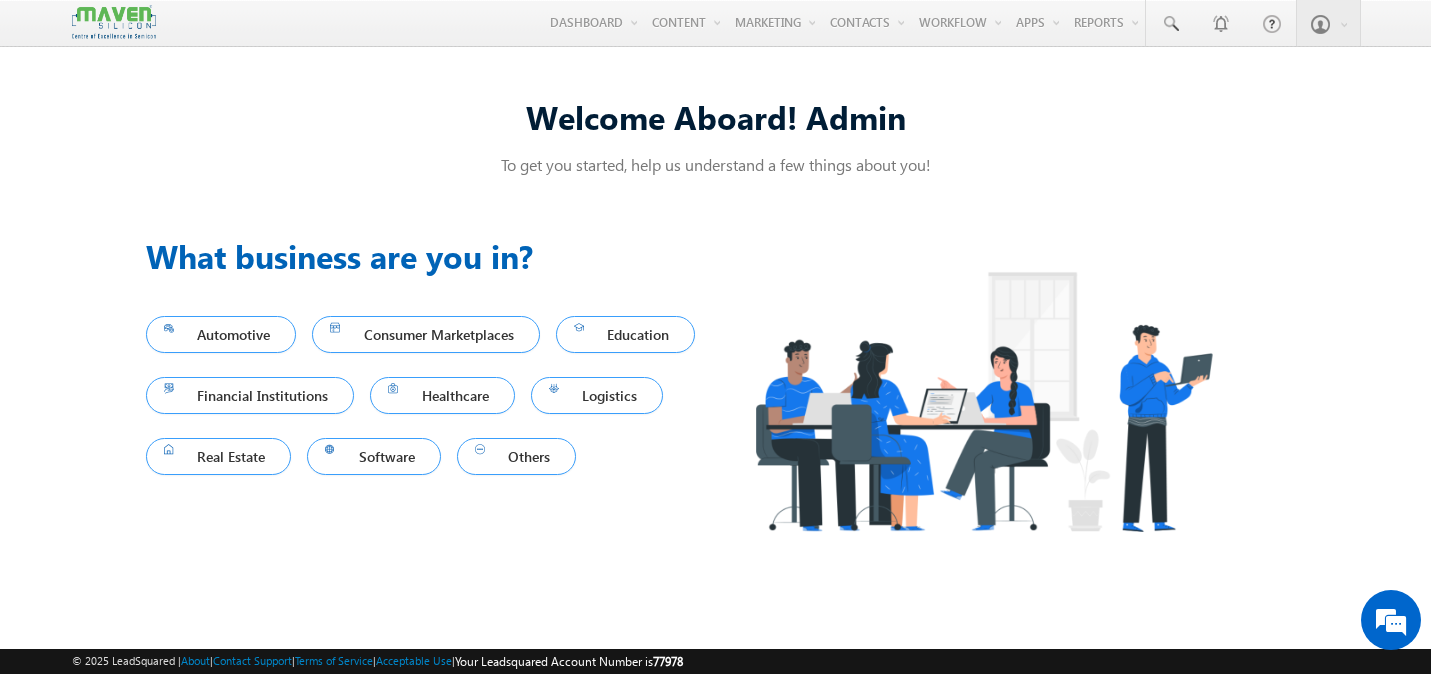 scroll, scrollTop: 0, scrollLeft: 0, axis: both 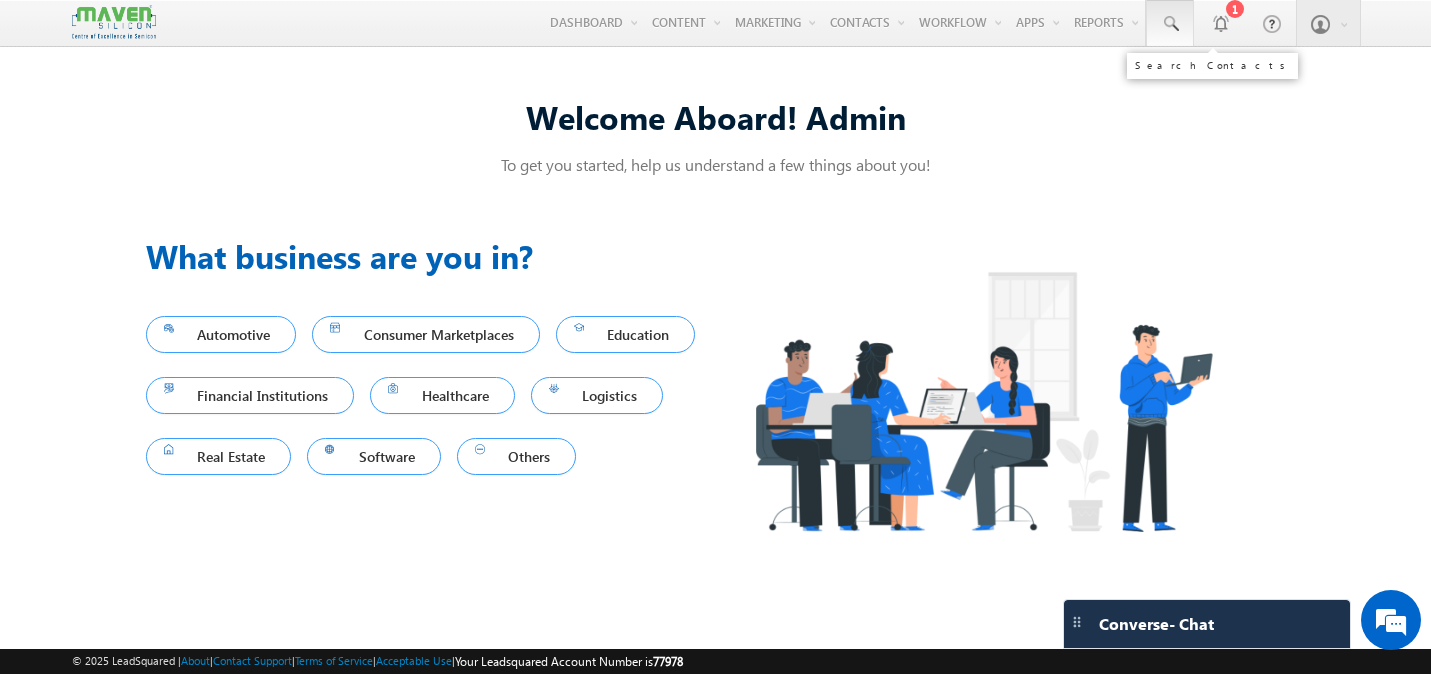 click at bounding box center (1170, 24) 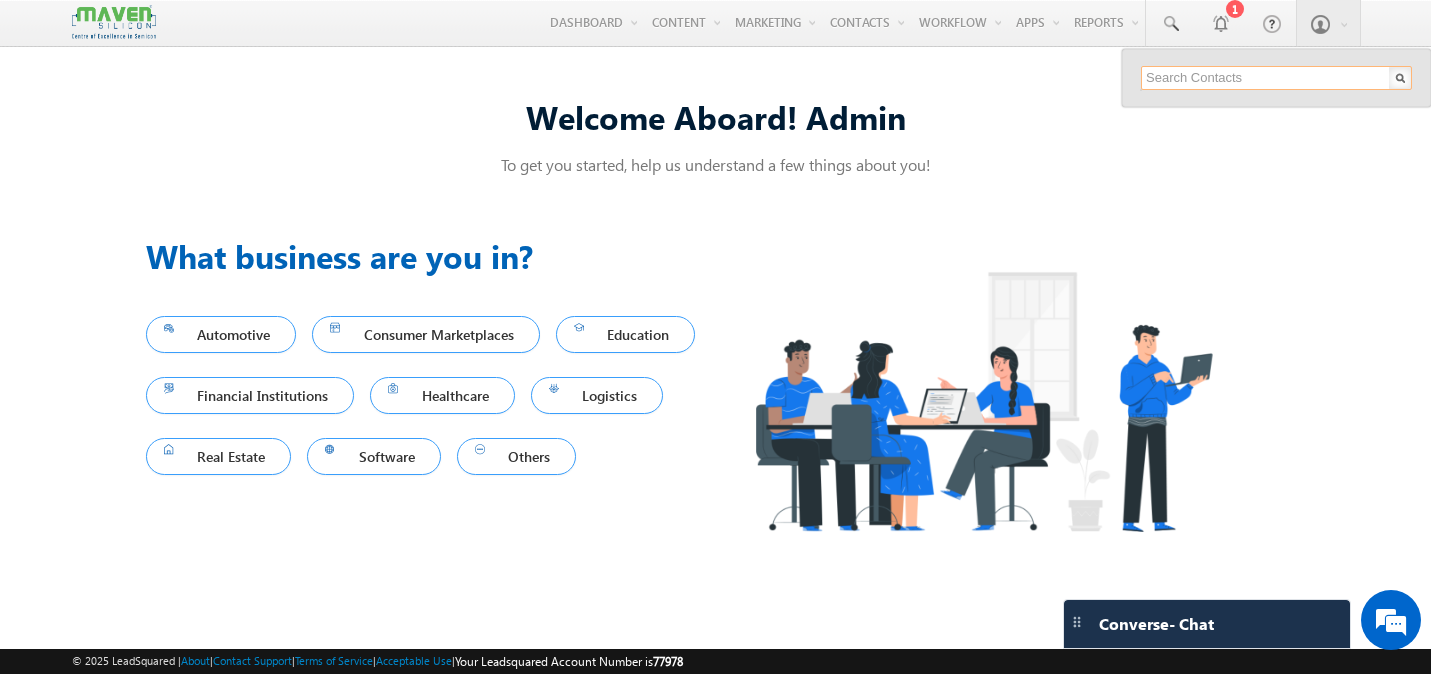 scroll, scrollTop: 0, scrollLeft: 0, axis: both 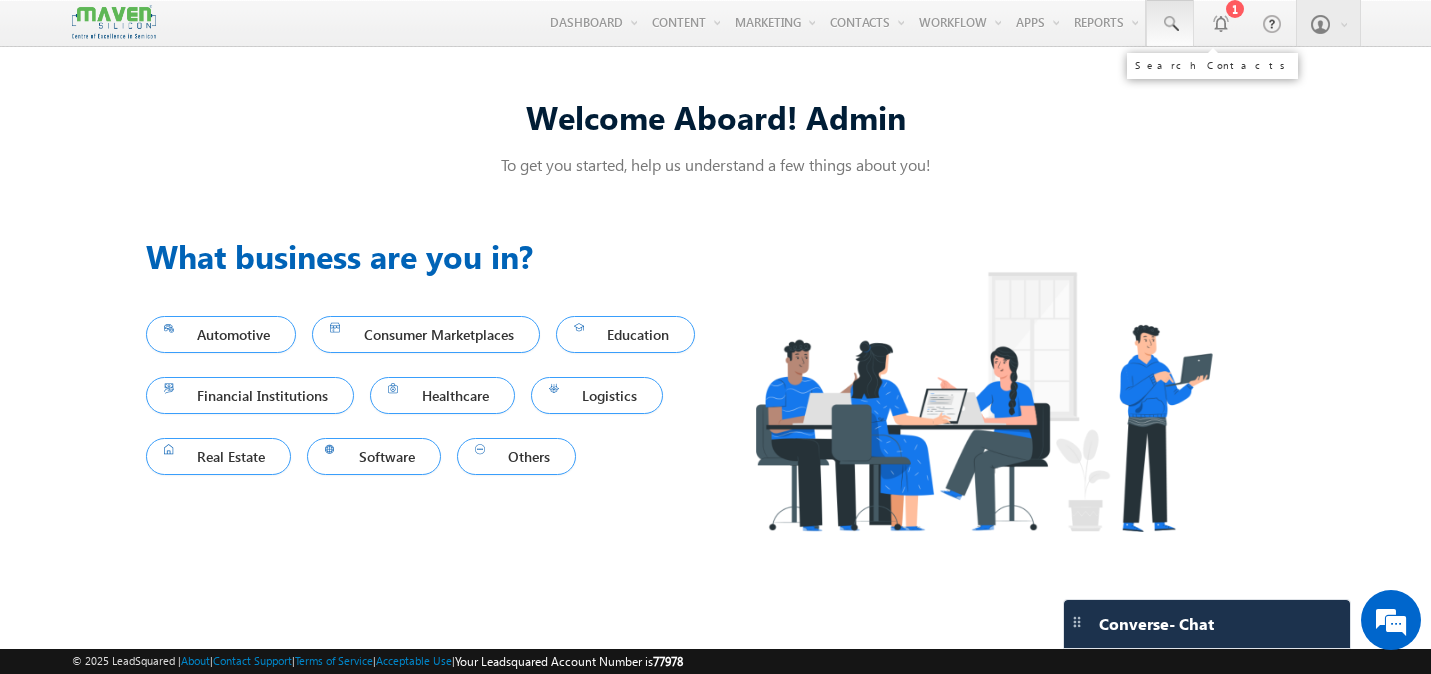 click at bounding box center [1170, 23] 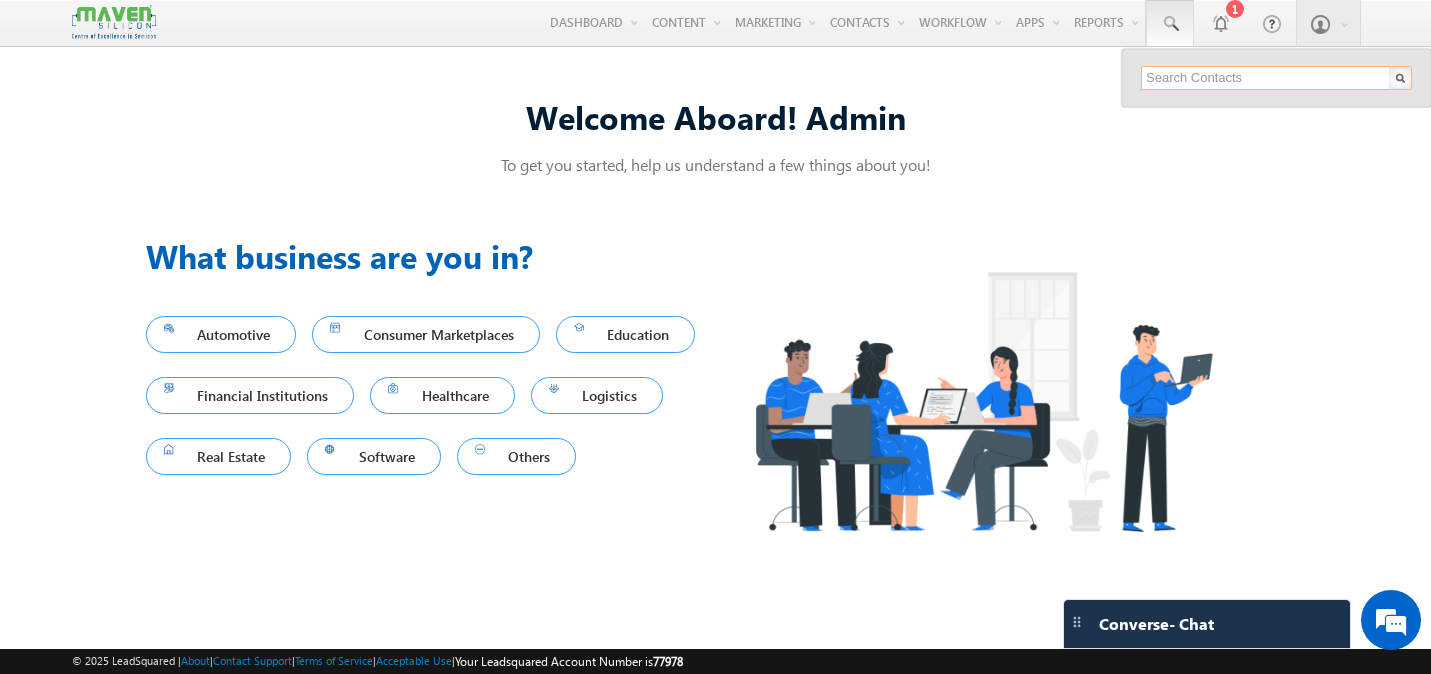 paste on "[PHONE]" 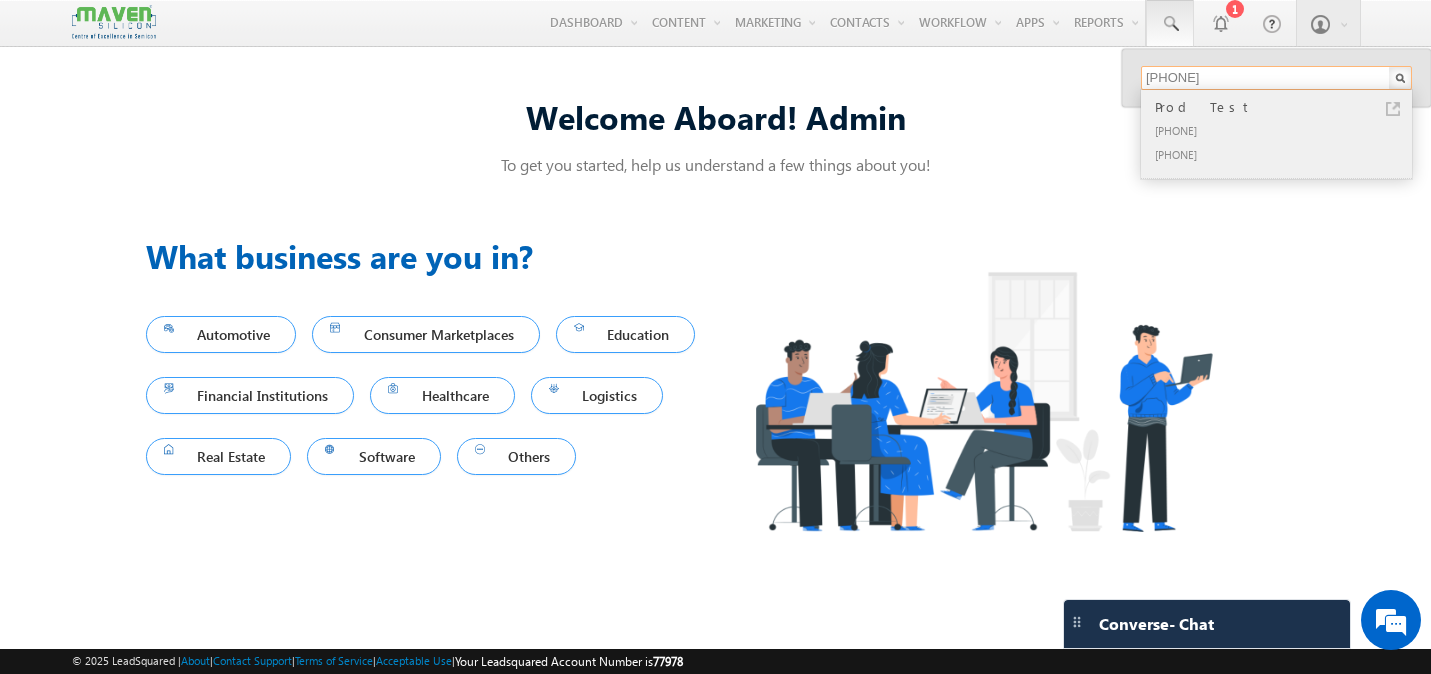 type on "[PHONE]" 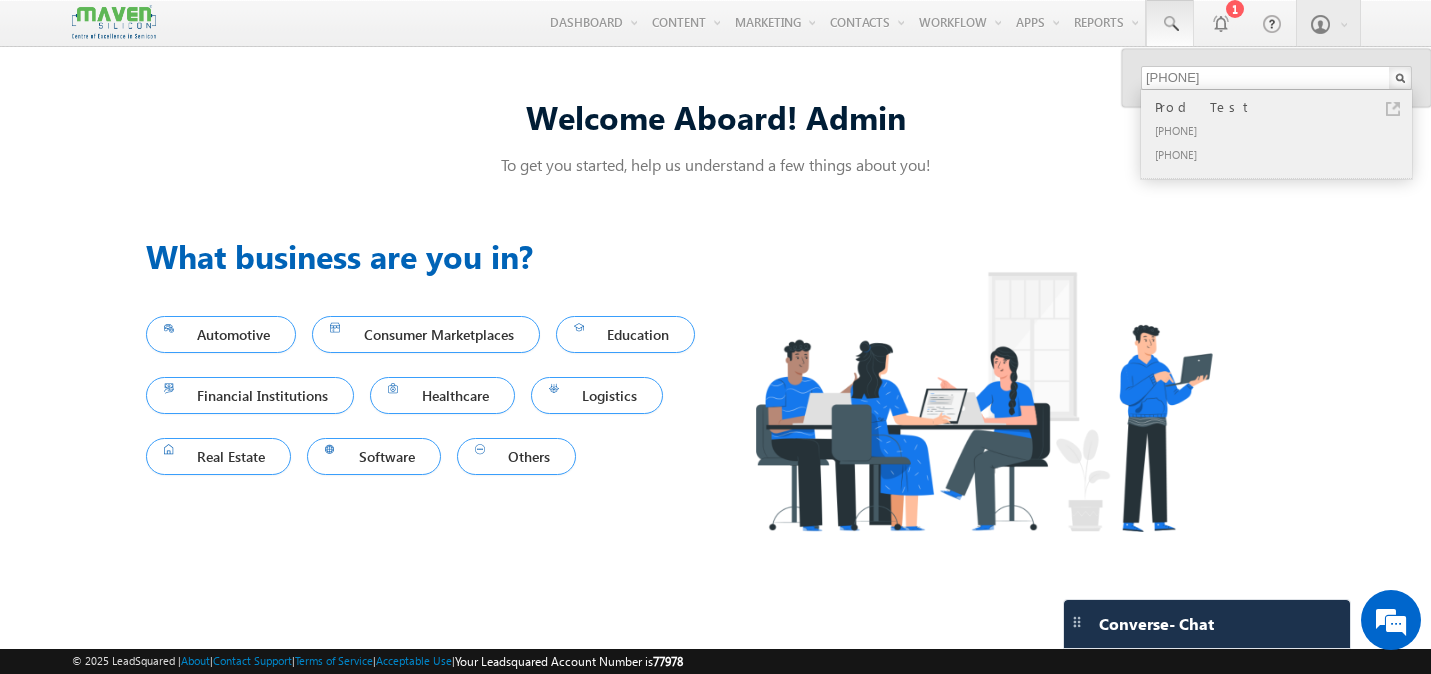 click at bounding box center (1393, 109) 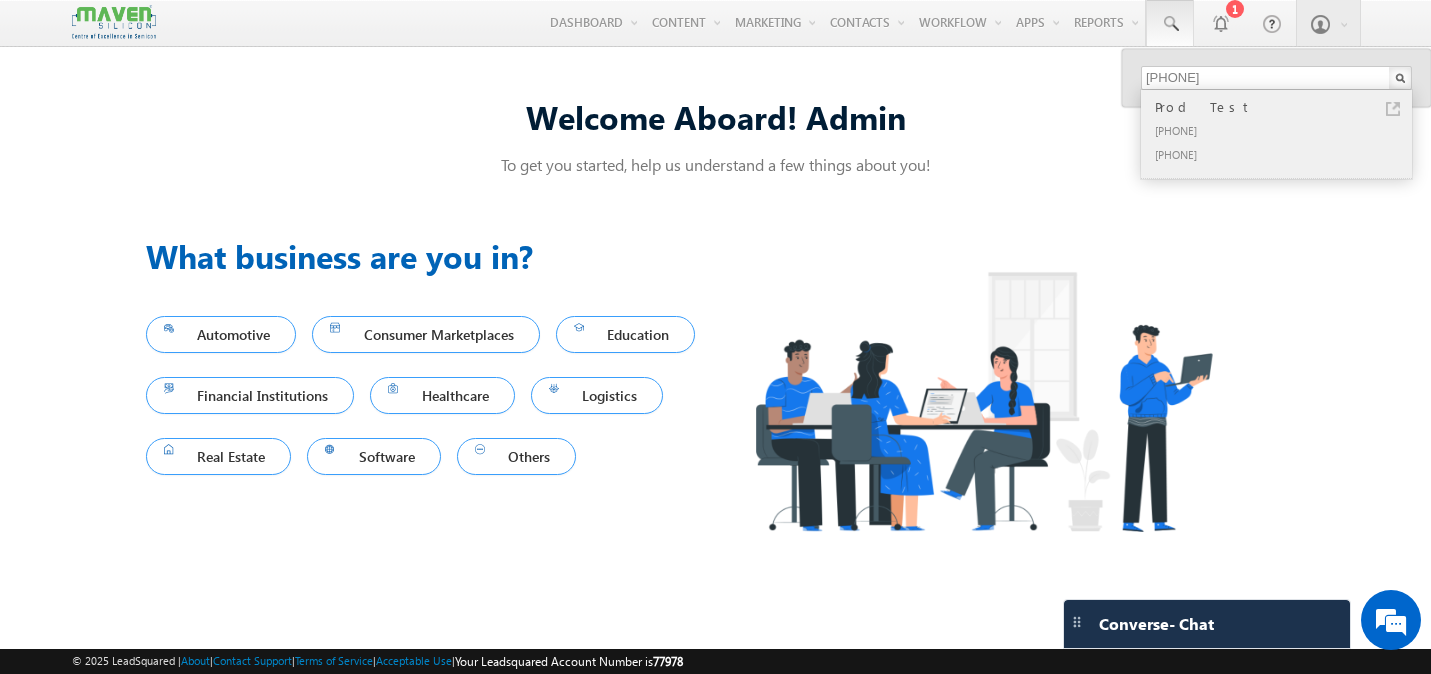 scroll, scrollTop: 0, scrollLeft: 0, axis: both 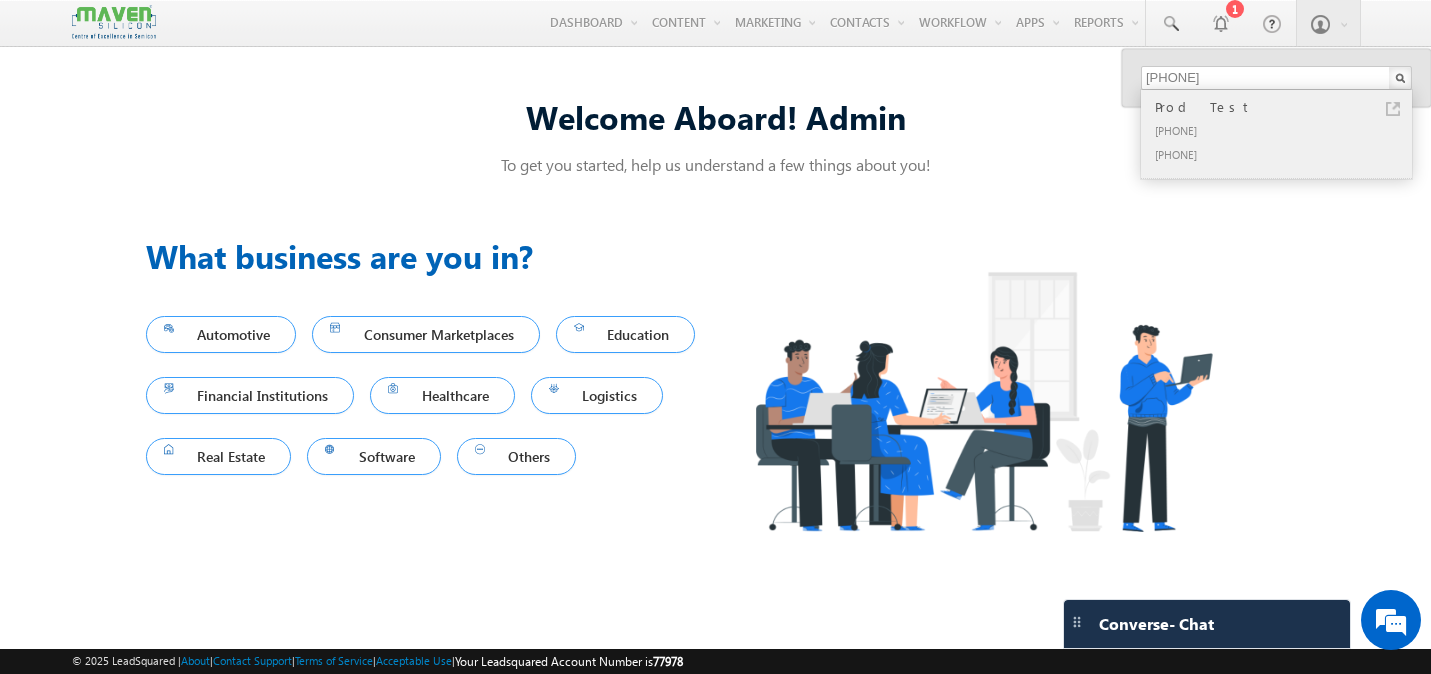 click on "Prod Test" at bounding box center (1285, 107) 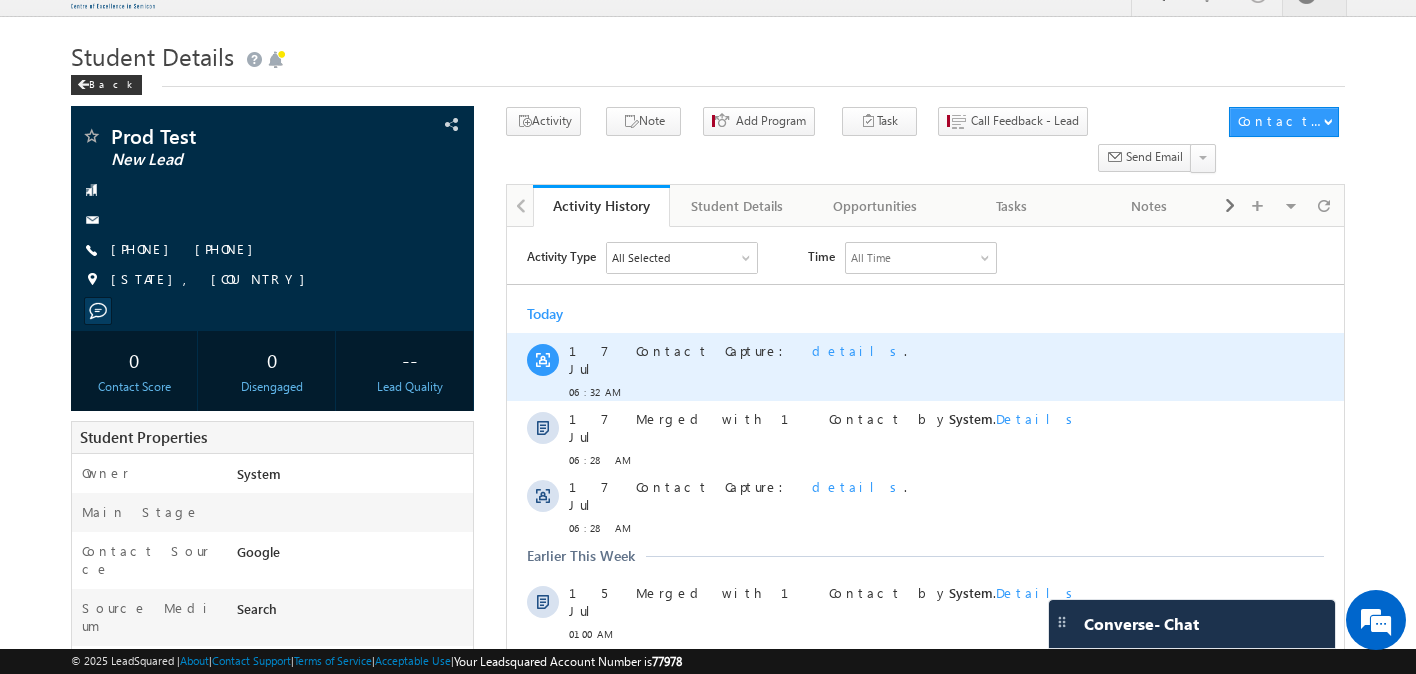 scroll, scrollTop: 31, scrollLeft: 0, axis: vertical 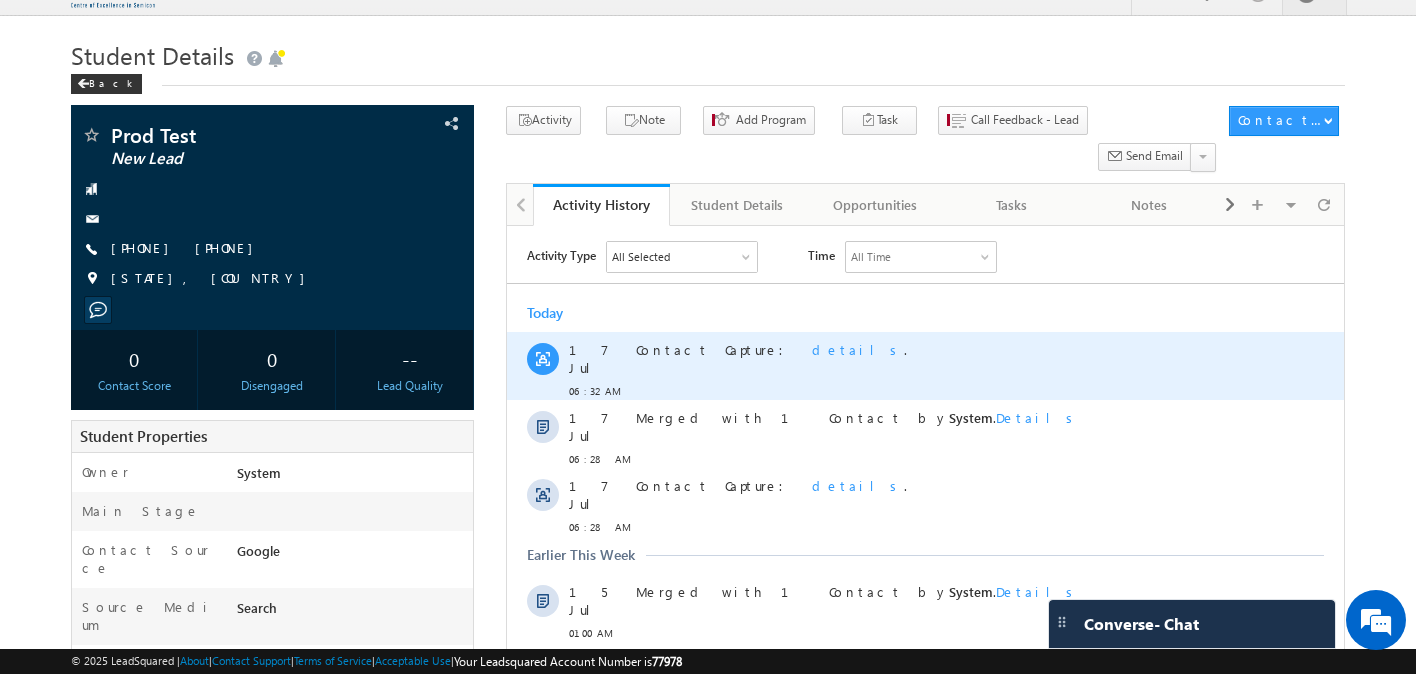 click on "details" at bounding box center (858, 349) 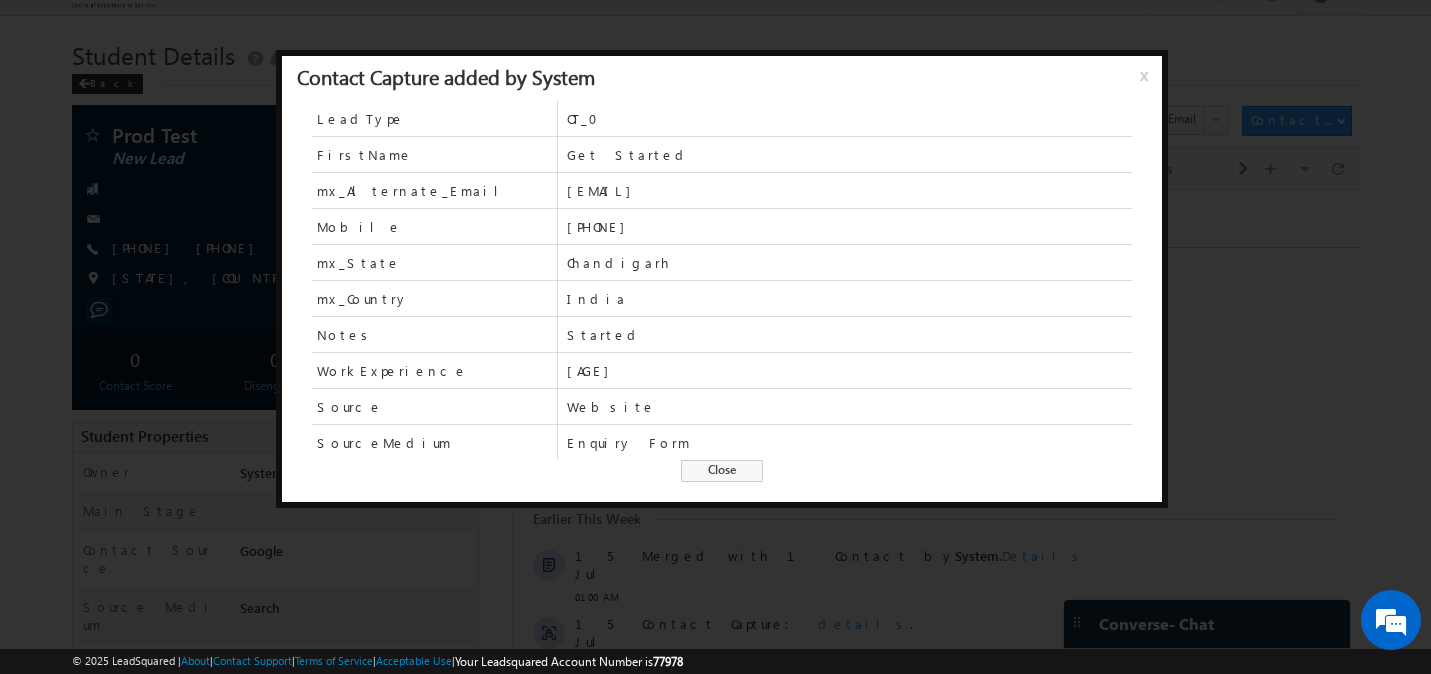 click on "x" at bounding box center [1148, 83] 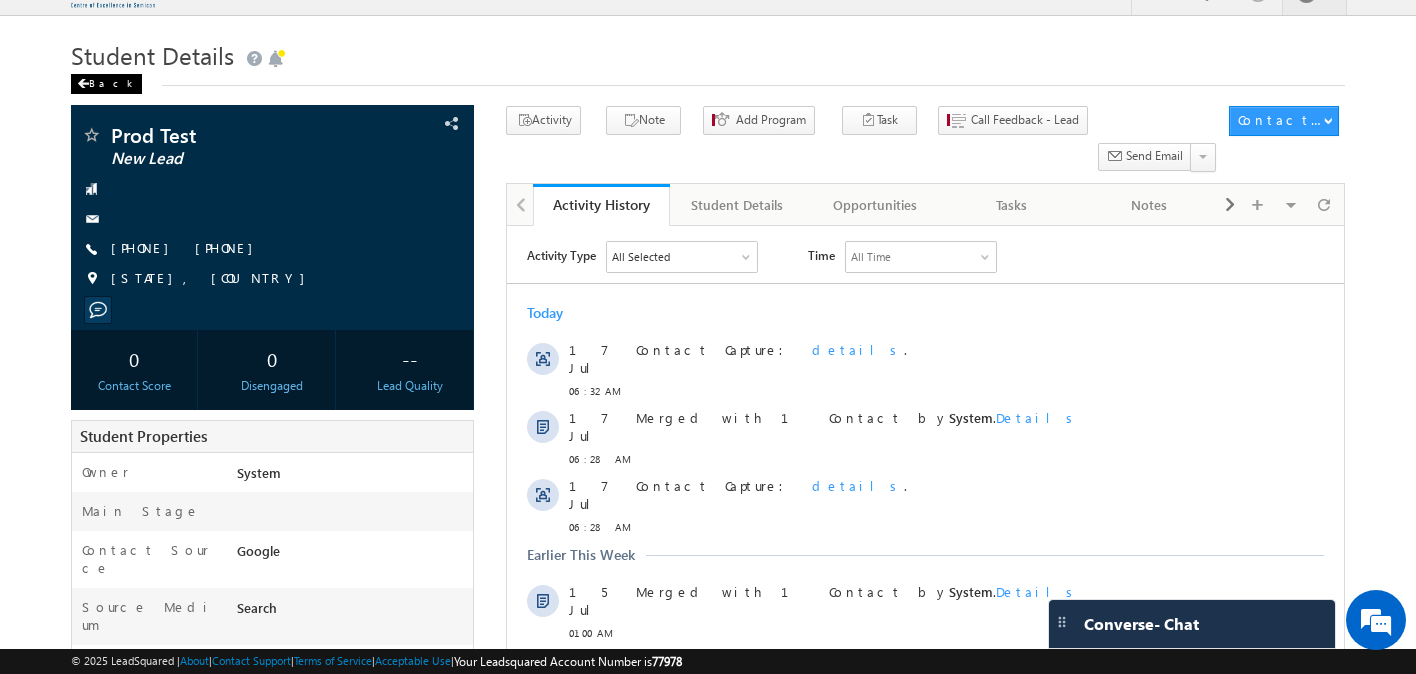 click on "Back" at bounding box center [106, 84] 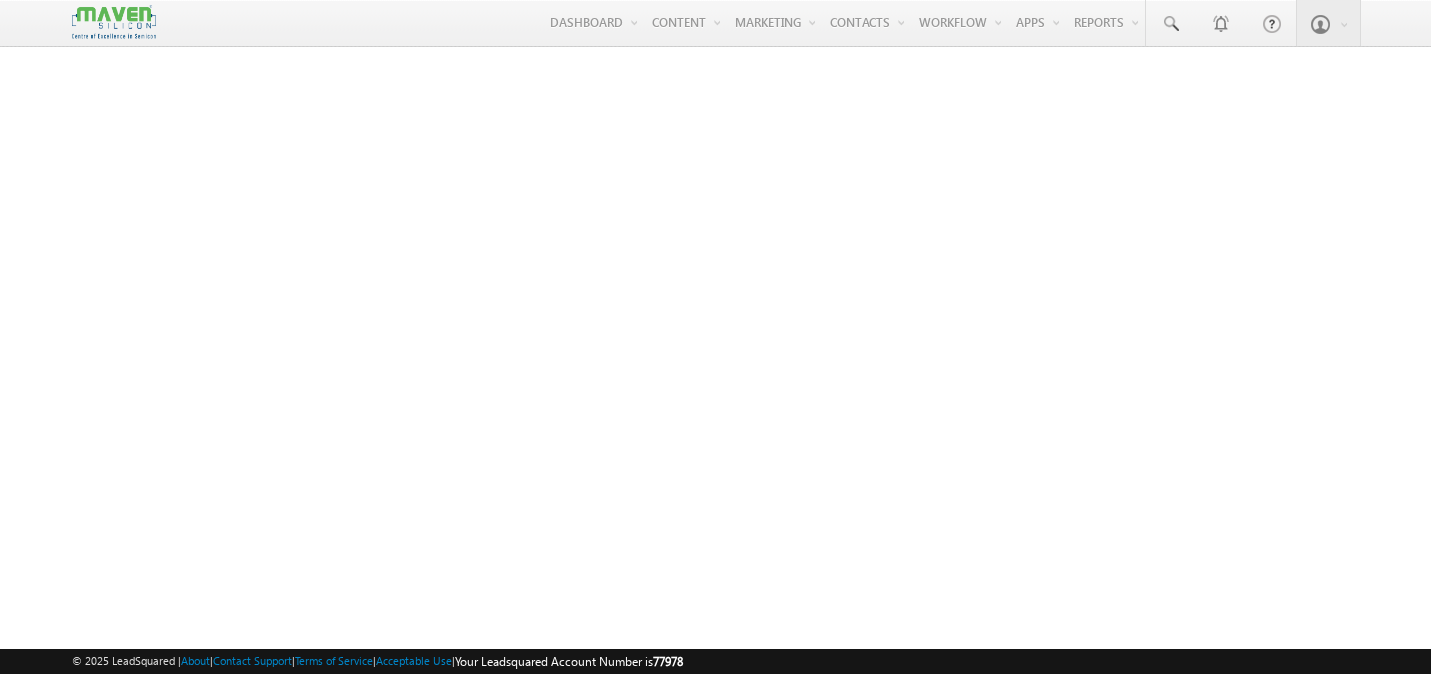 scroll, scrollTop: 0, scrollLeft: 0, axis: both 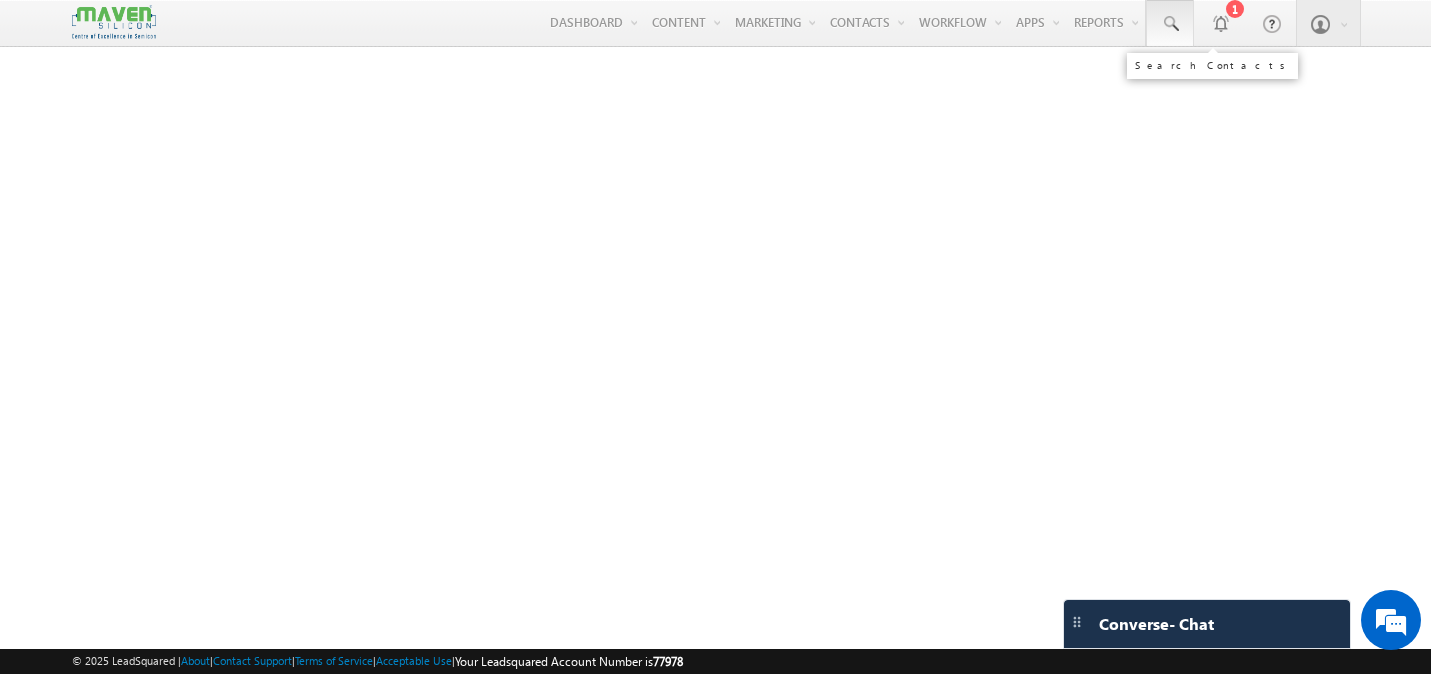 click at bounding box center [1170, 24] 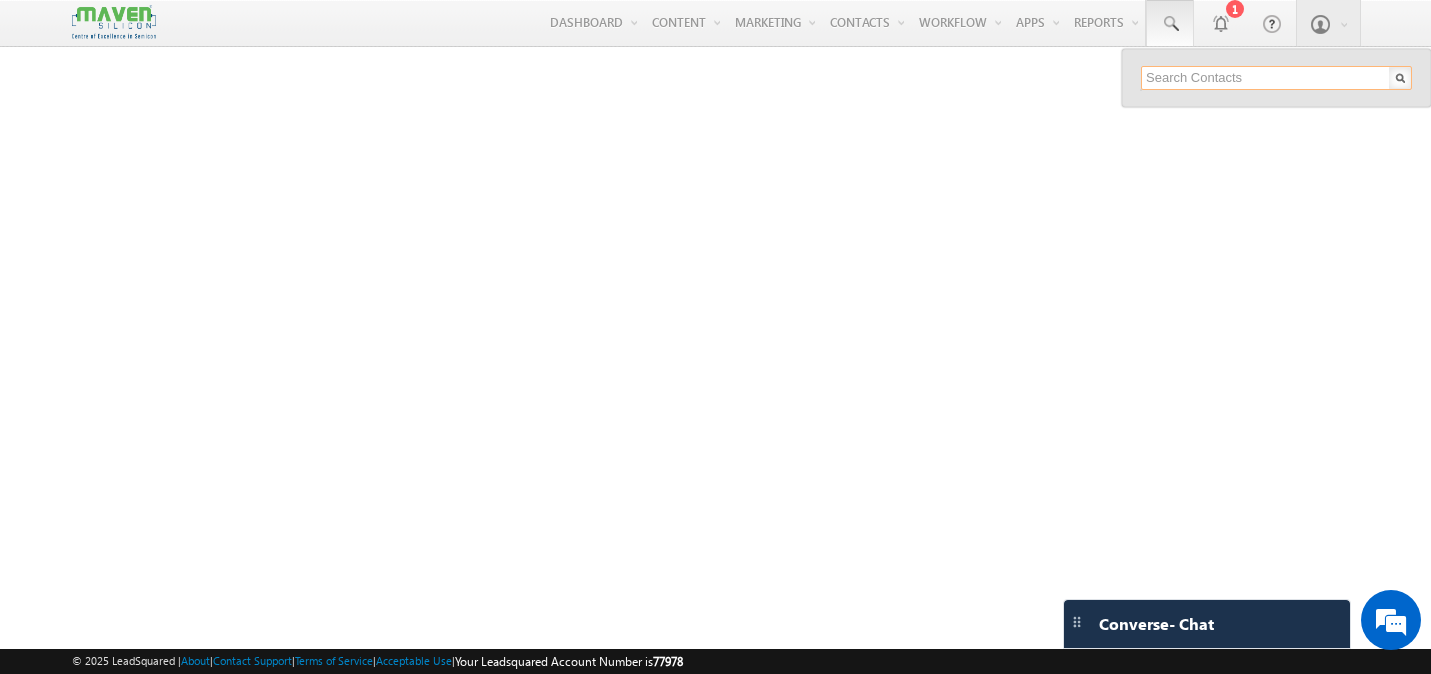 click at bounding box center (1276, 78) 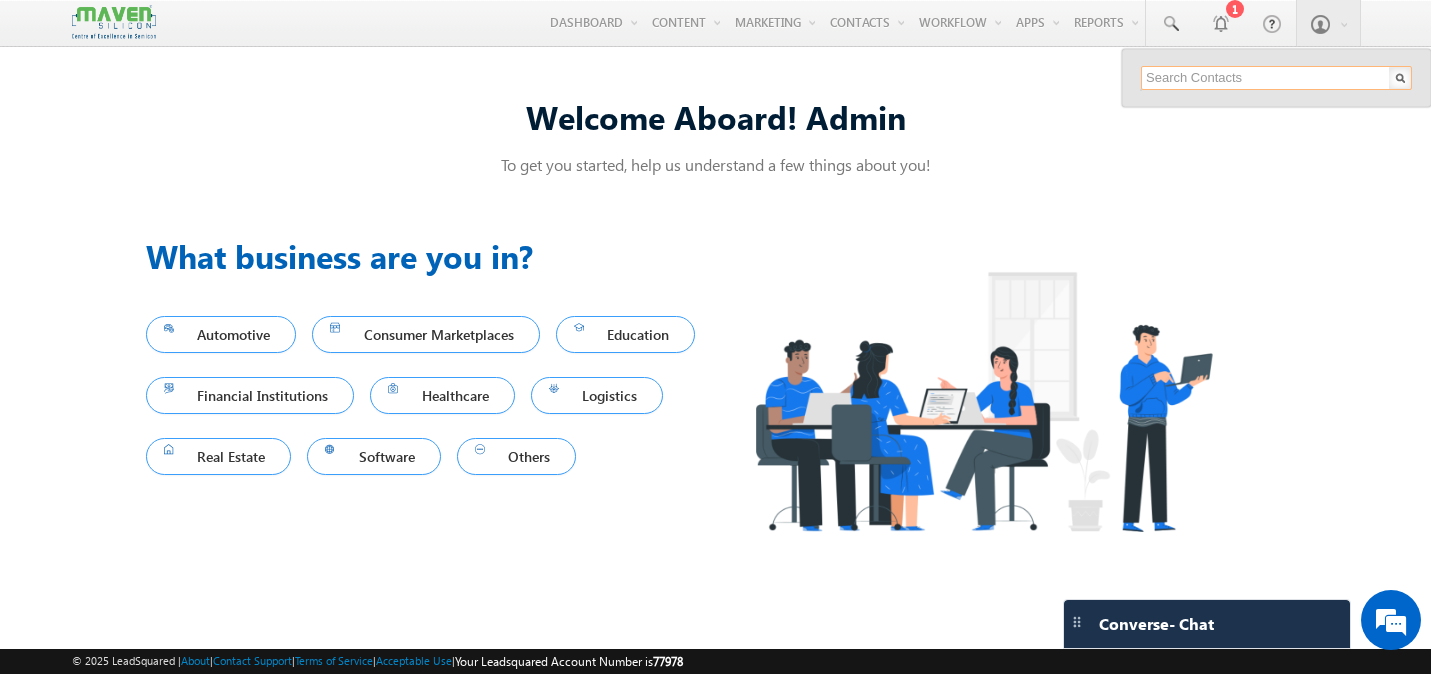 paste on "9788372581" 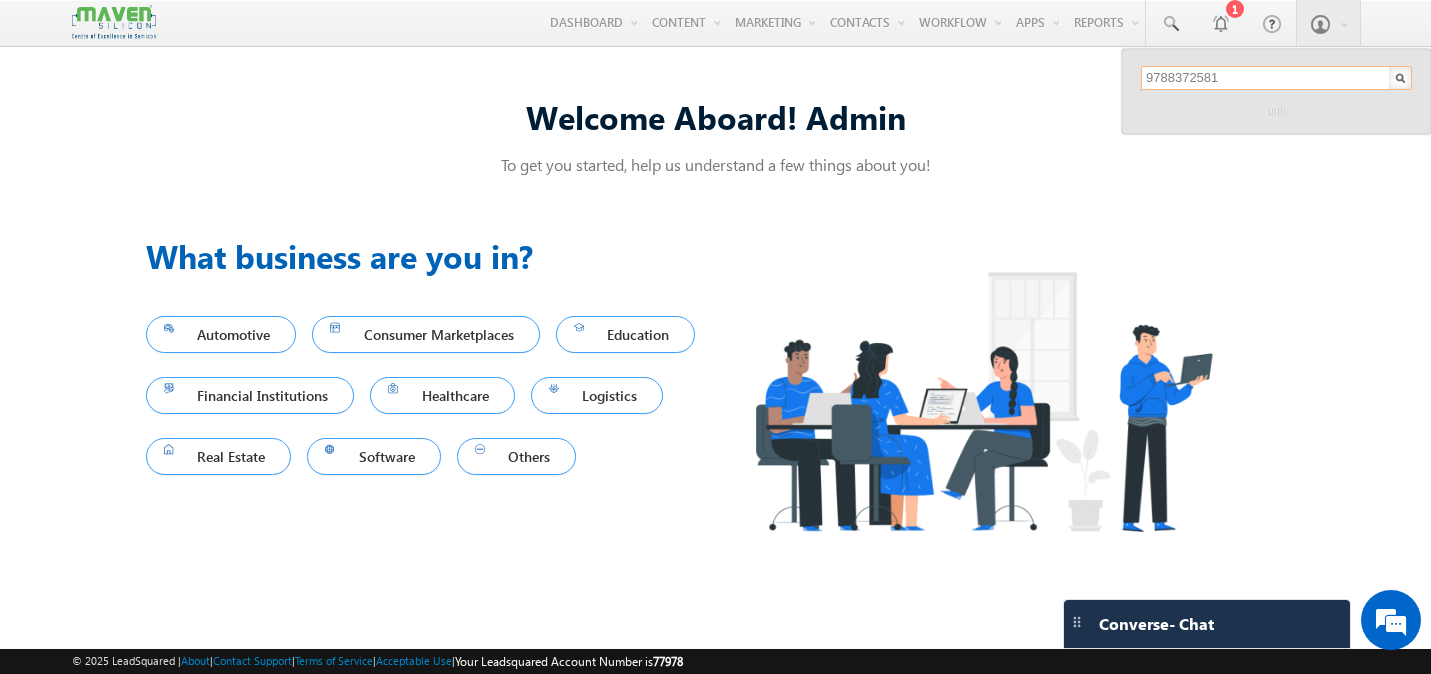 type on "9788372581" 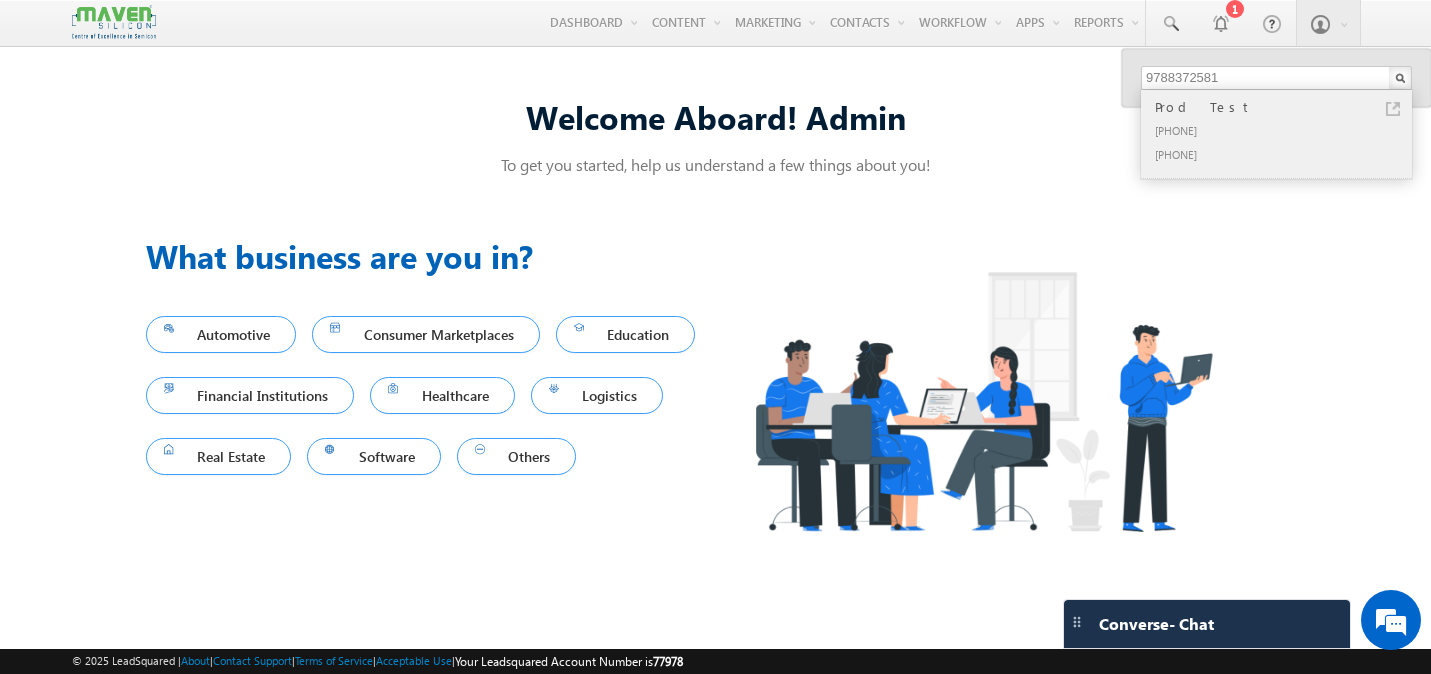 click at bounding box center [1393, 109] 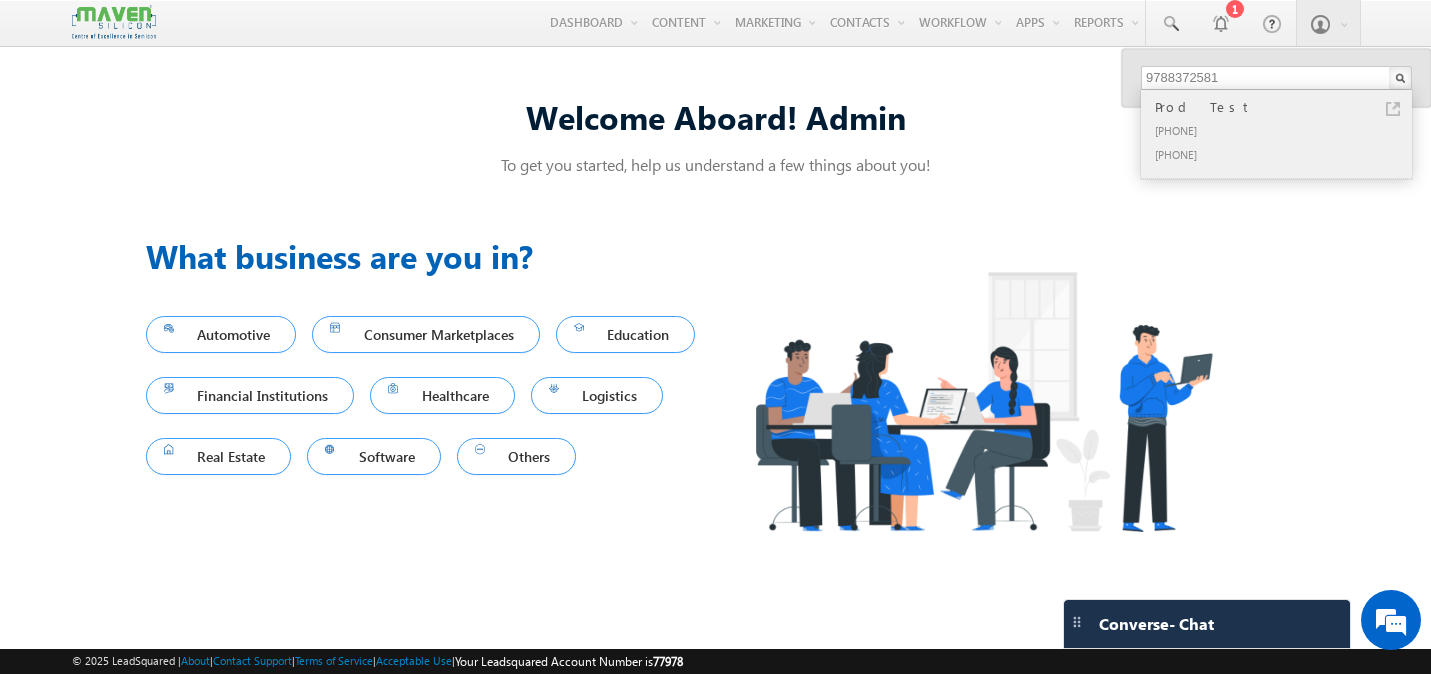 scroll, scrollTop: 0, scrollLeft: 0, axis: both 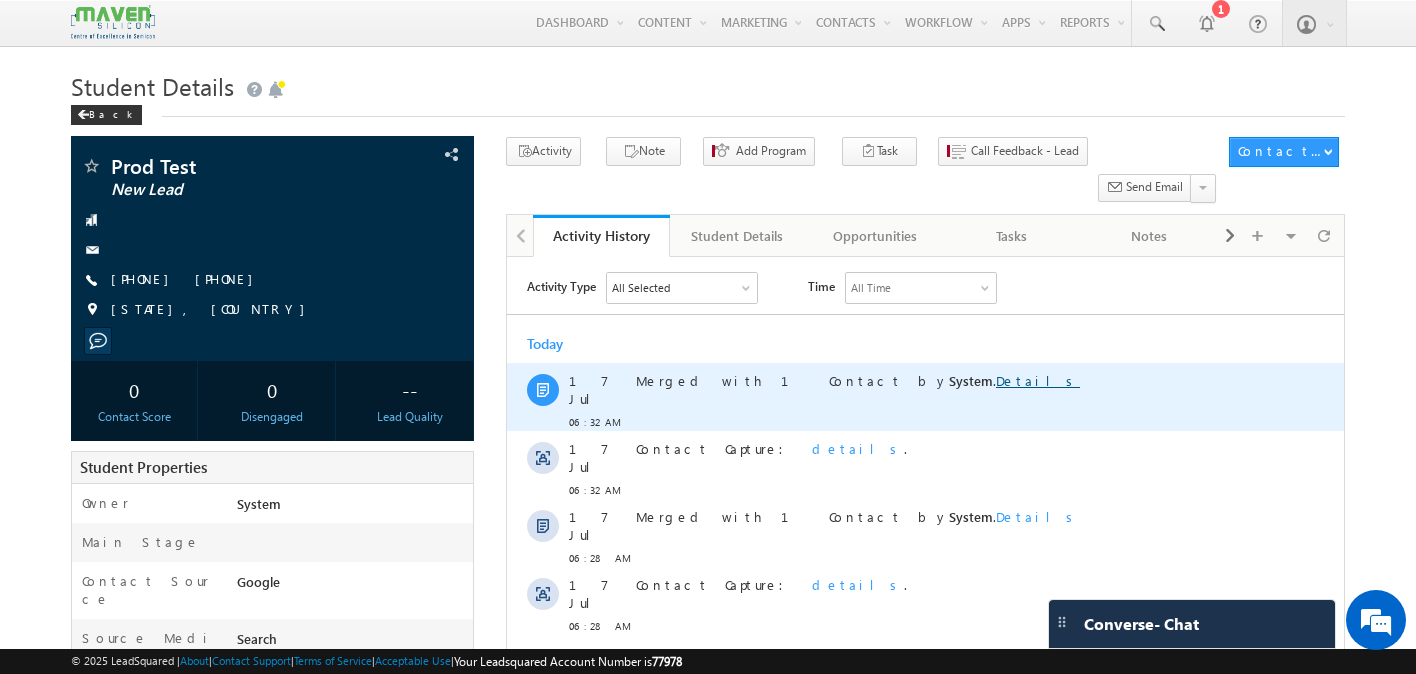click on "Details" at bounding box center [1038, 380] 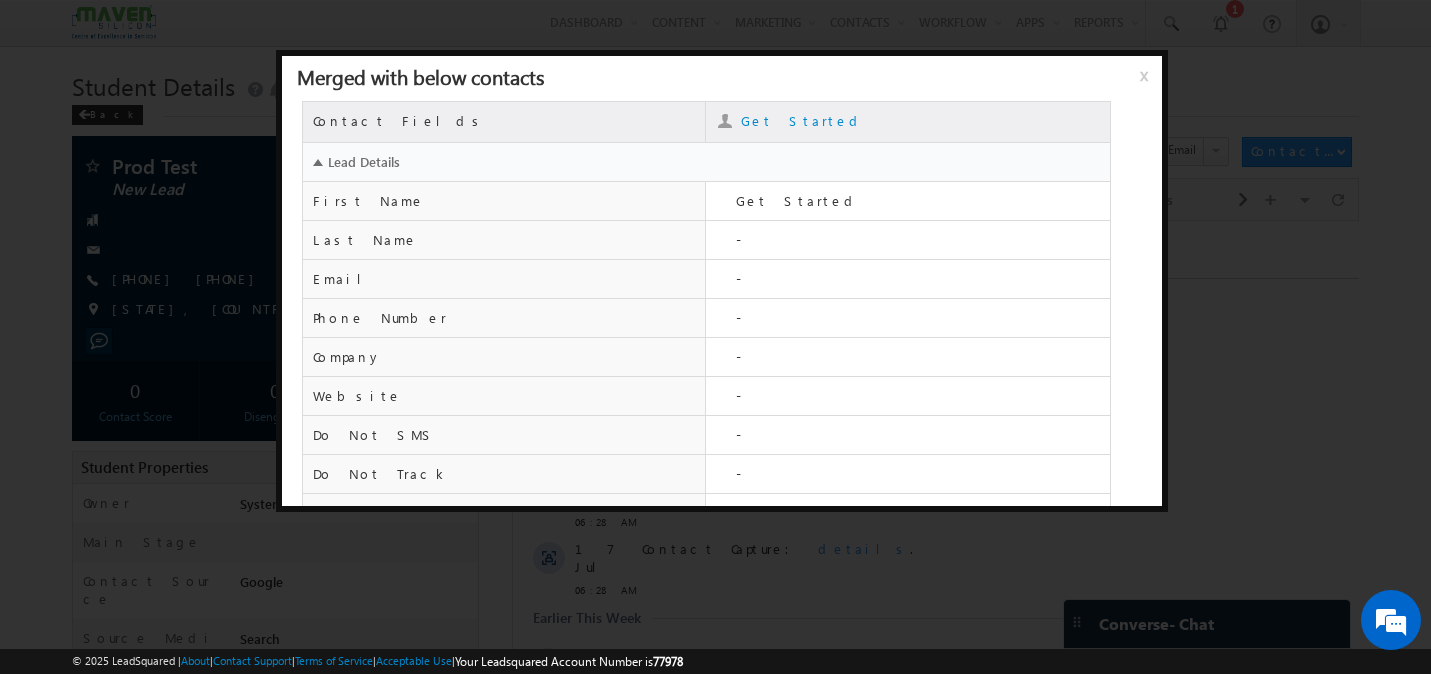 click on "Merged with below contacts
x" at bounding box center [722, 78] 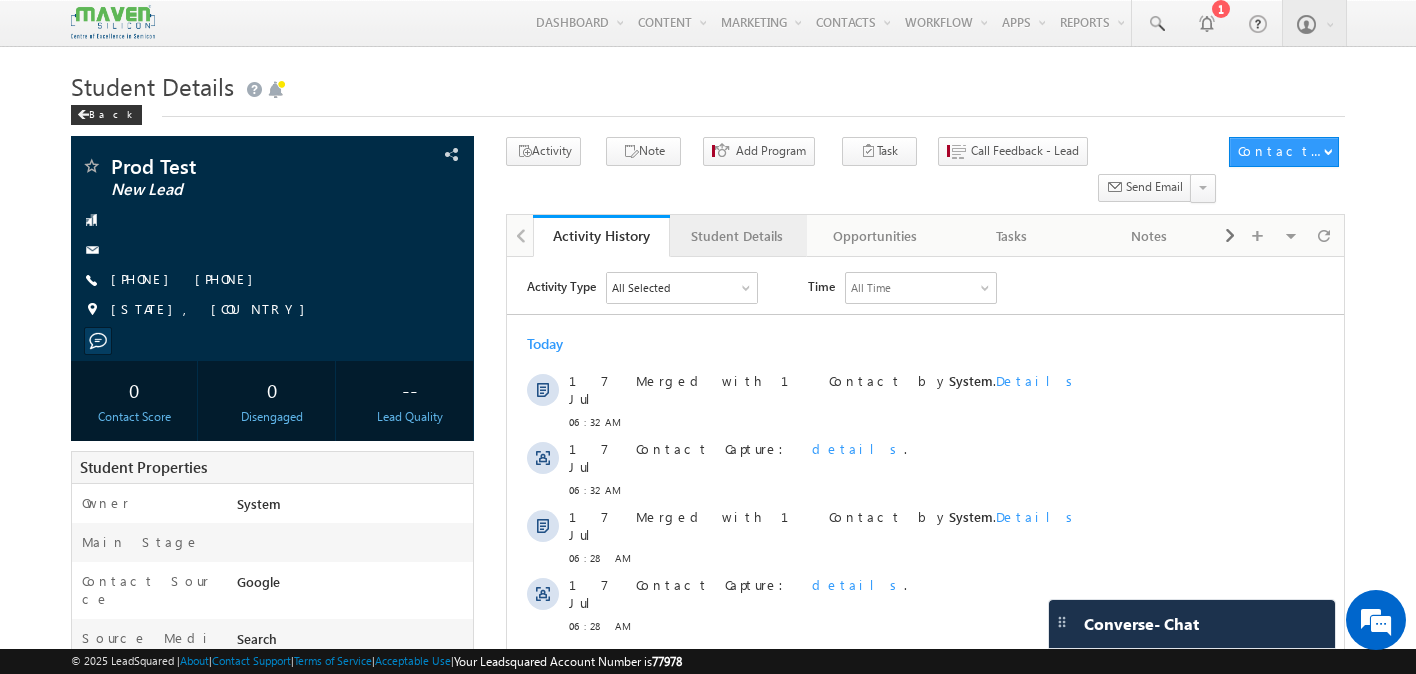 click on "Student Details" at bounding box center (737, 236) 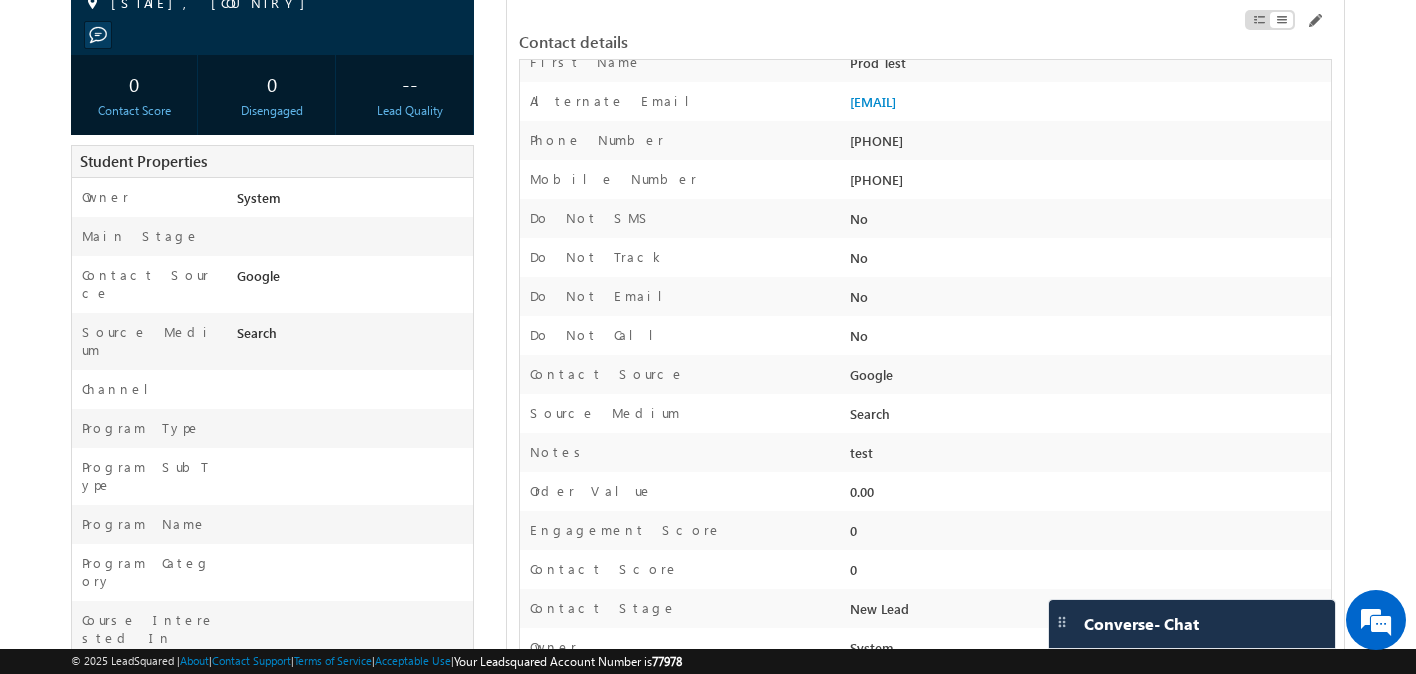 scroll, scrollTop: 0, scrollLeft: 0, axis: both 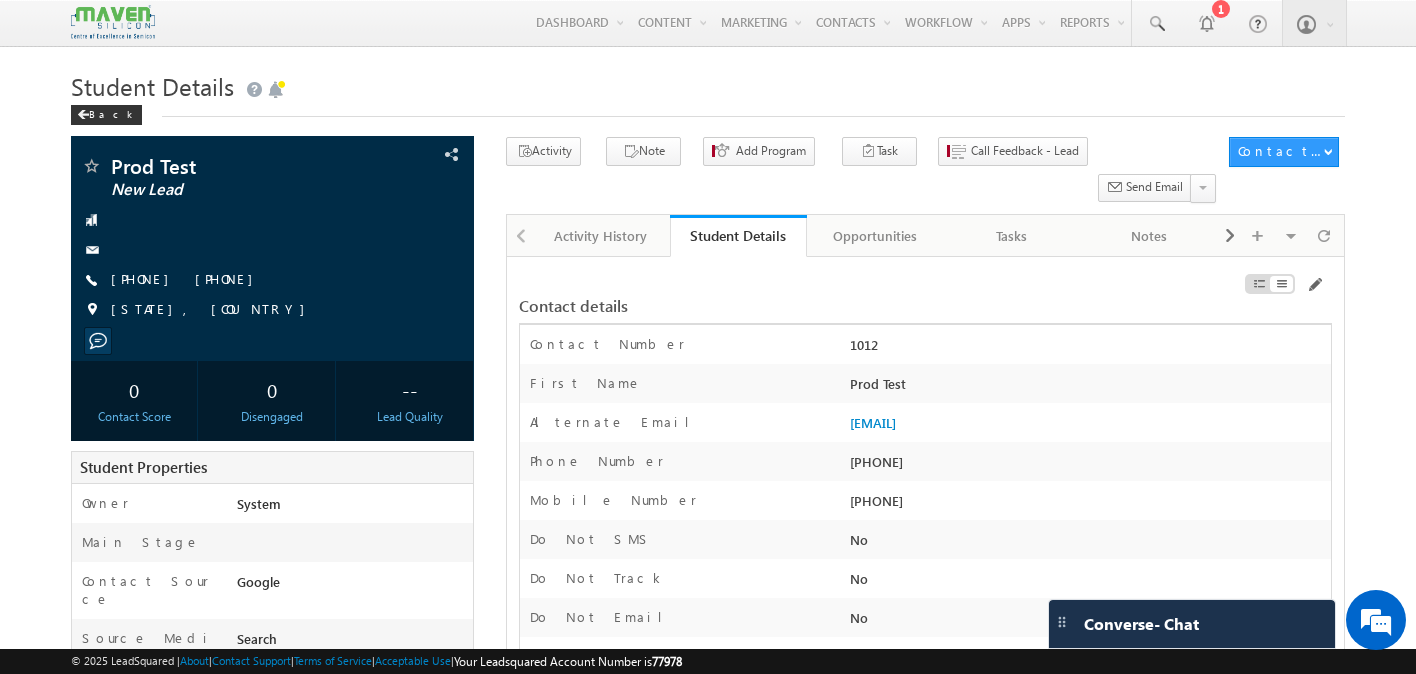 drag, startPoint x: 1066, startPoint y: 396, endPoint x: 839, endPoint y: 391, distance: 227.05505 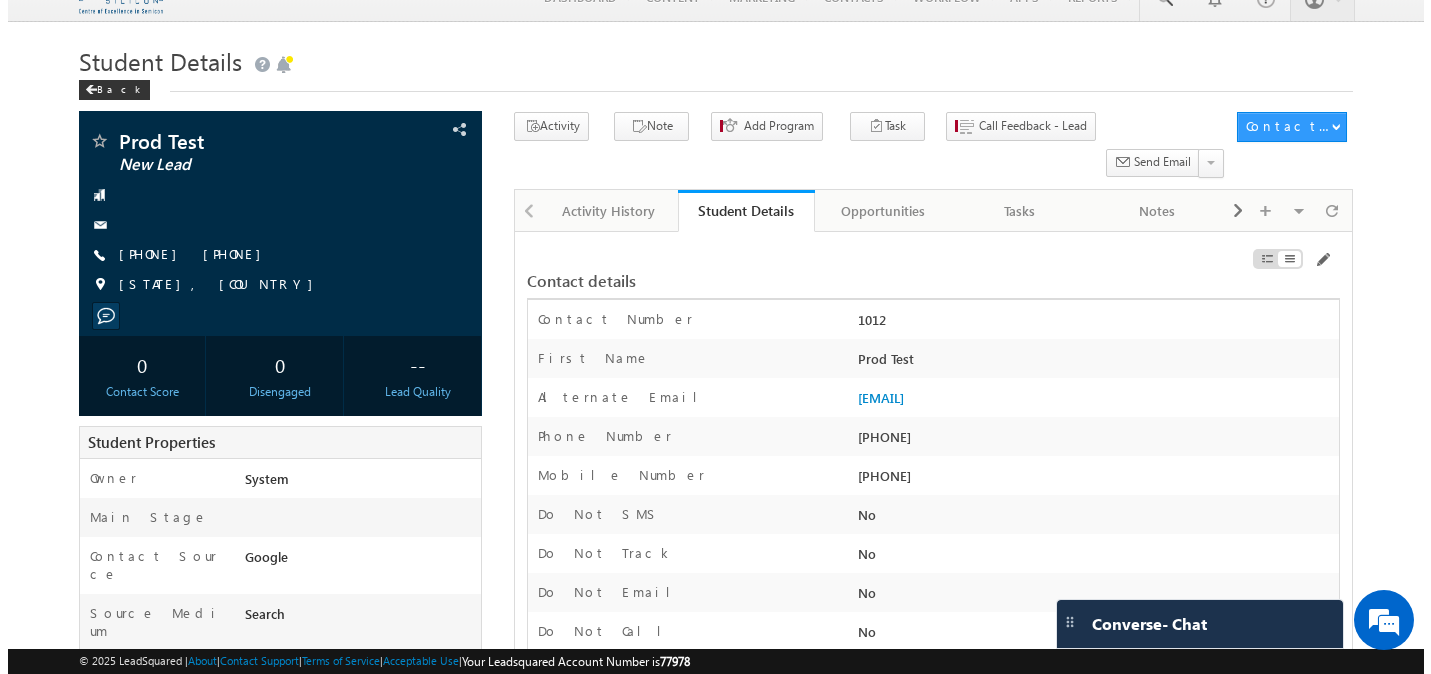 scroll, scrollTop: 13, scrollLeft: 0, axis: vertical 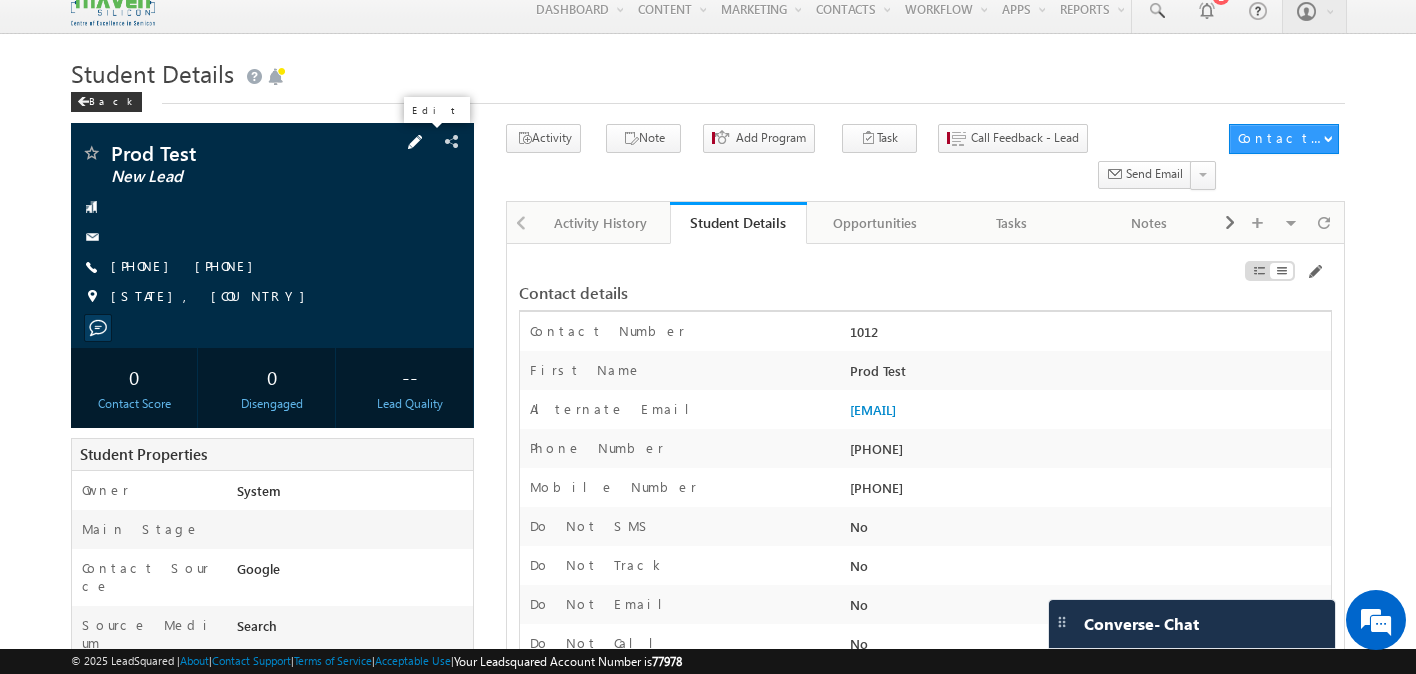 click at bounding box center (415, 142) 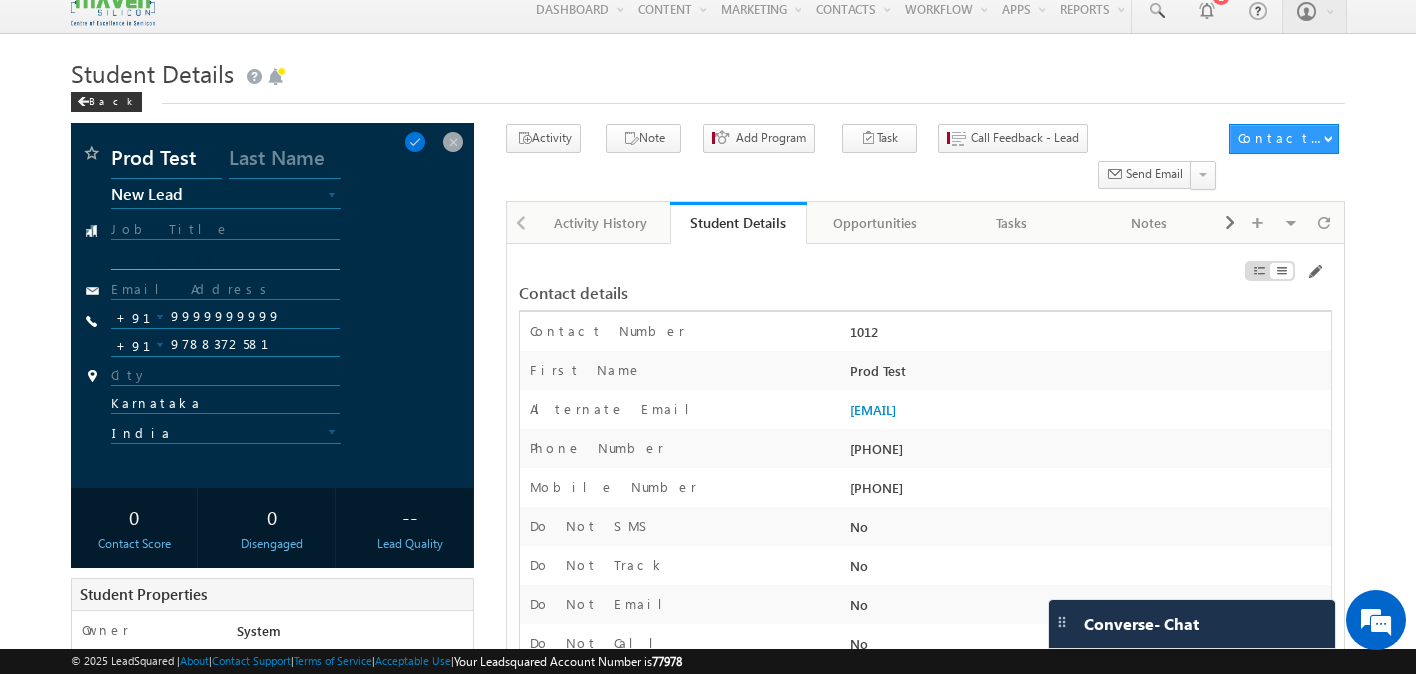 click on "Company" at bounding box center [225, 260] 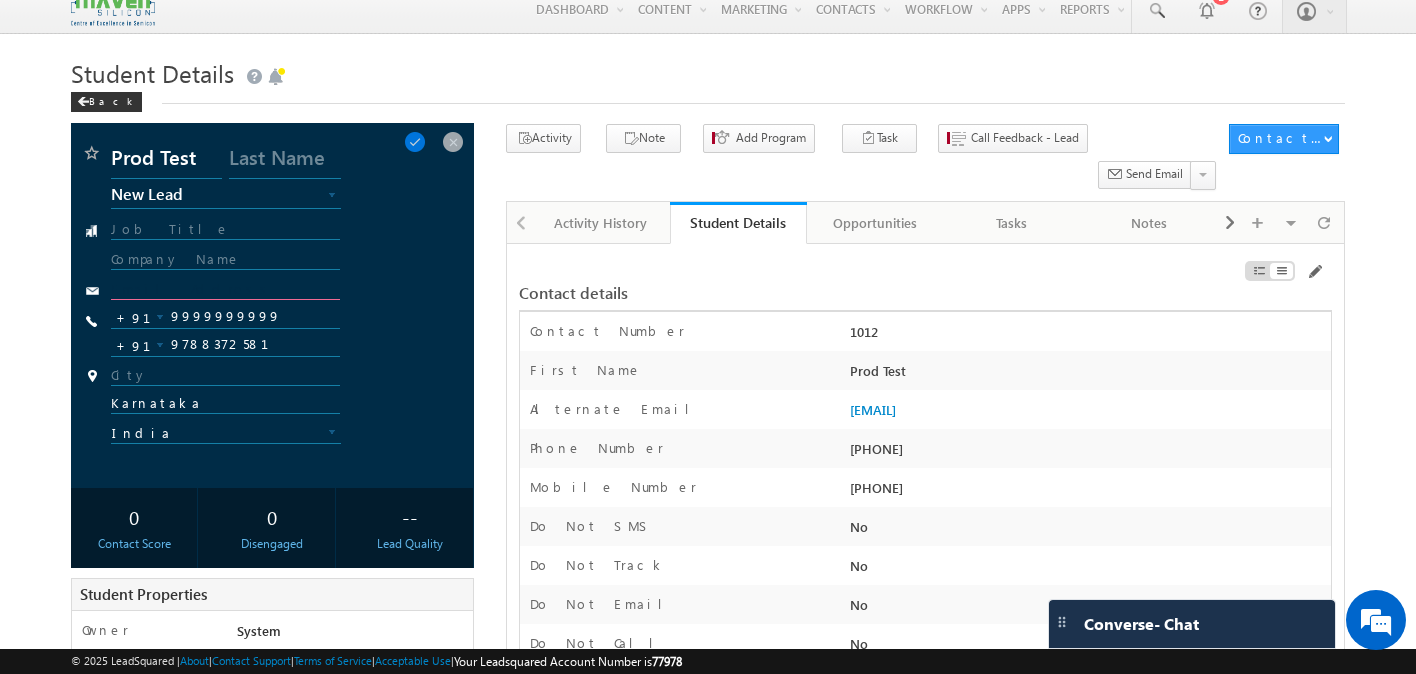 click on "Email" 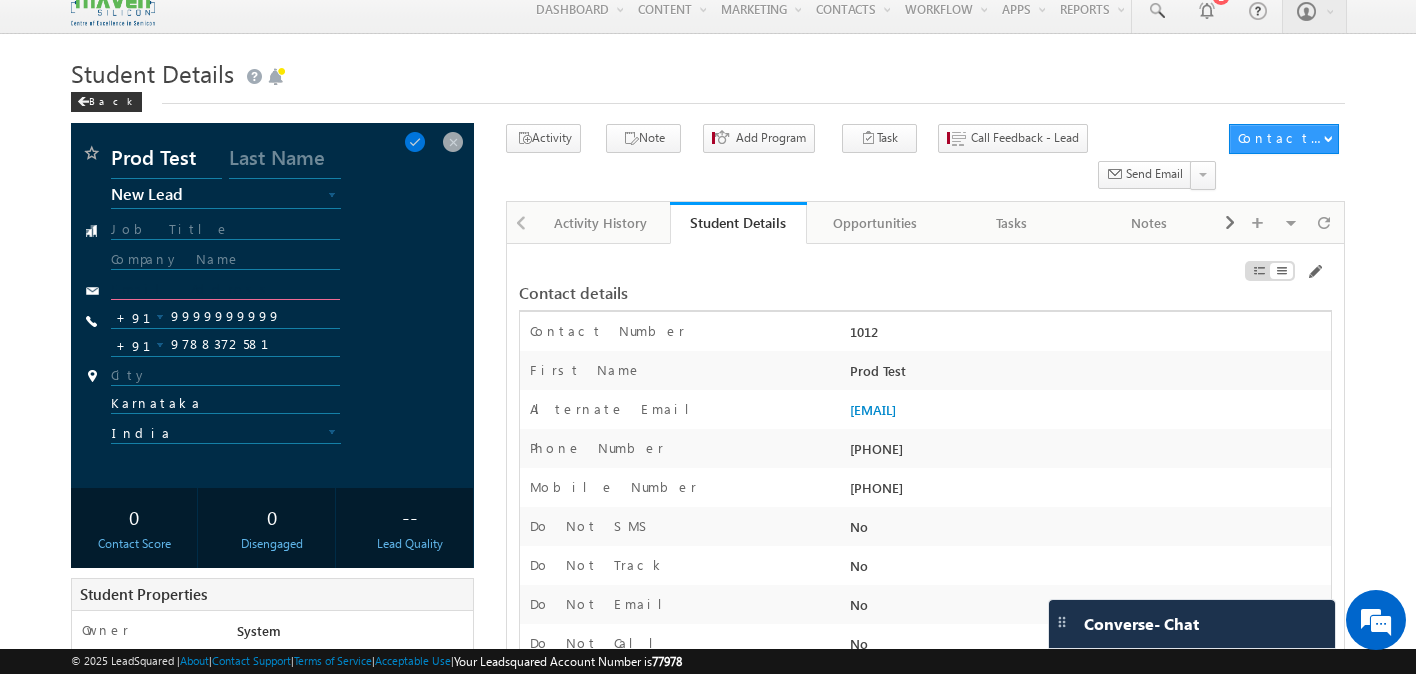 click on "Email" 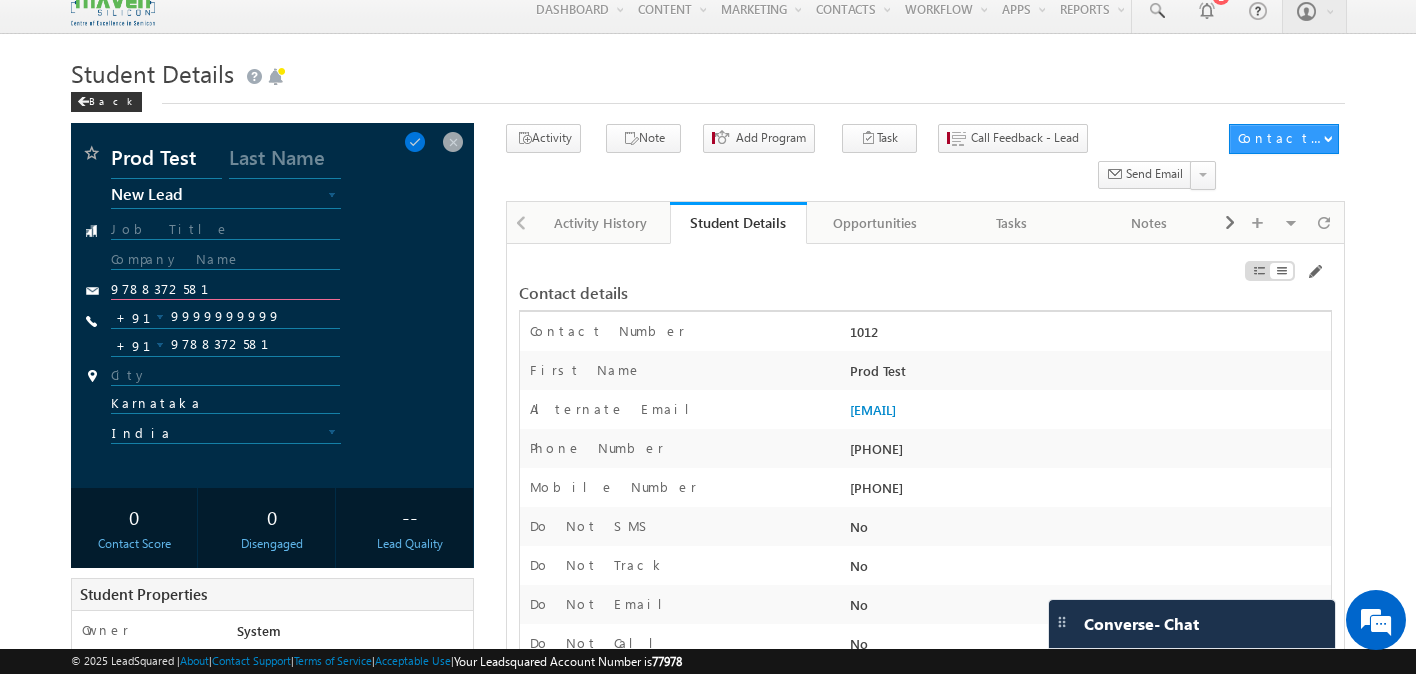 drag, startPoint x: 201, startPoint y: 286, endPoint x: 30, endPoint y: 286, distance: 171 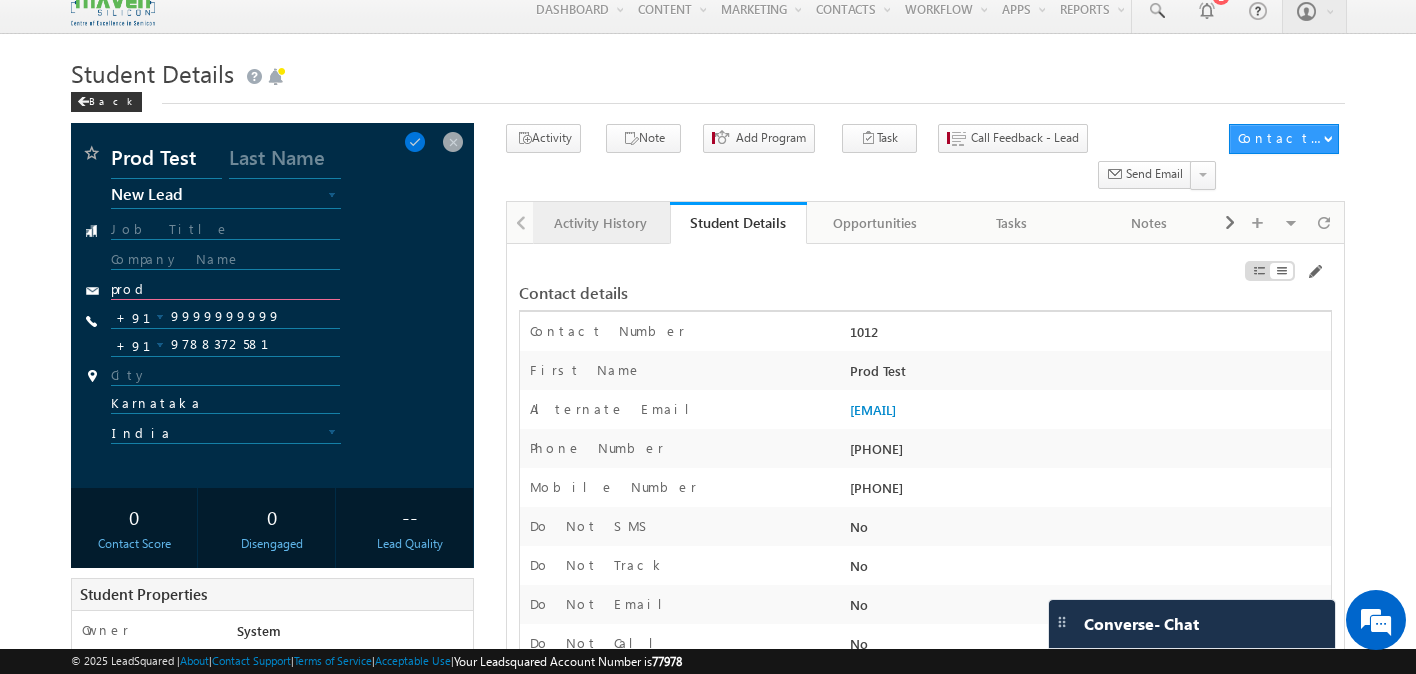 click on "Activity History" at bounding box center (600, 223) 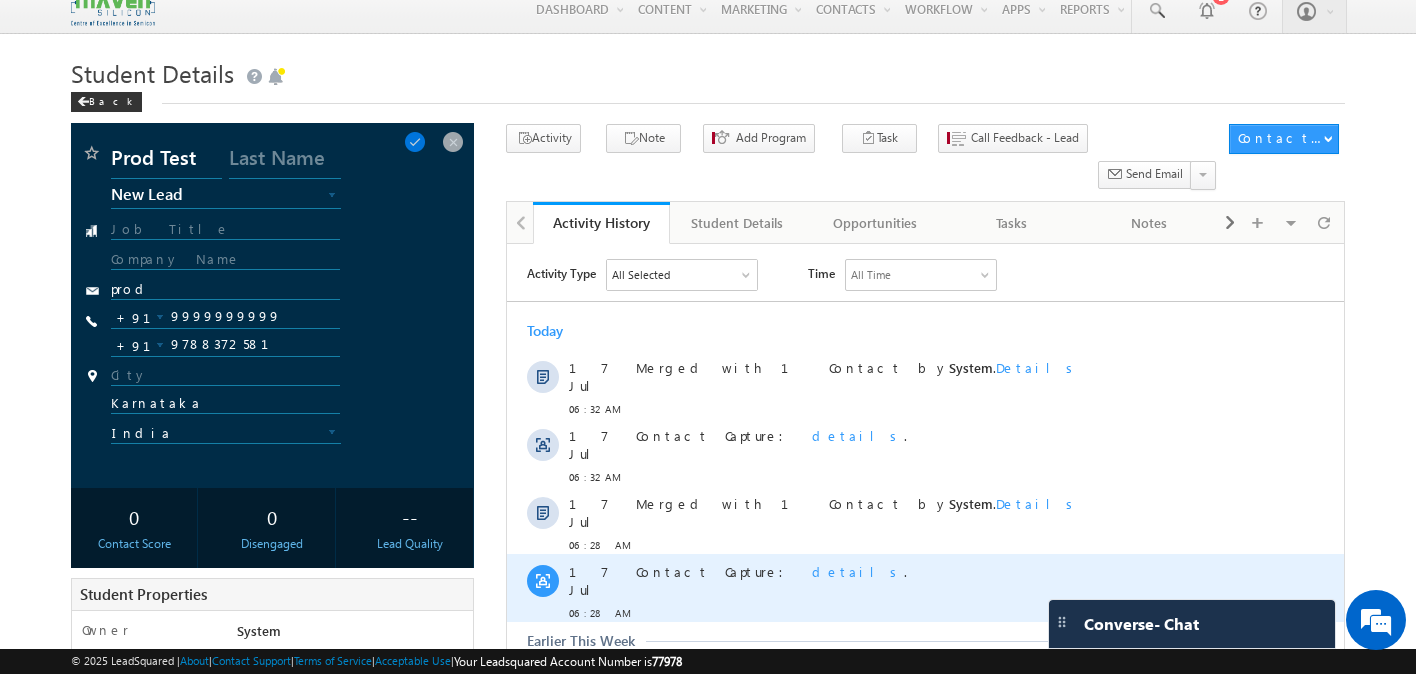 click on "details" at bounding box center [858, 571] 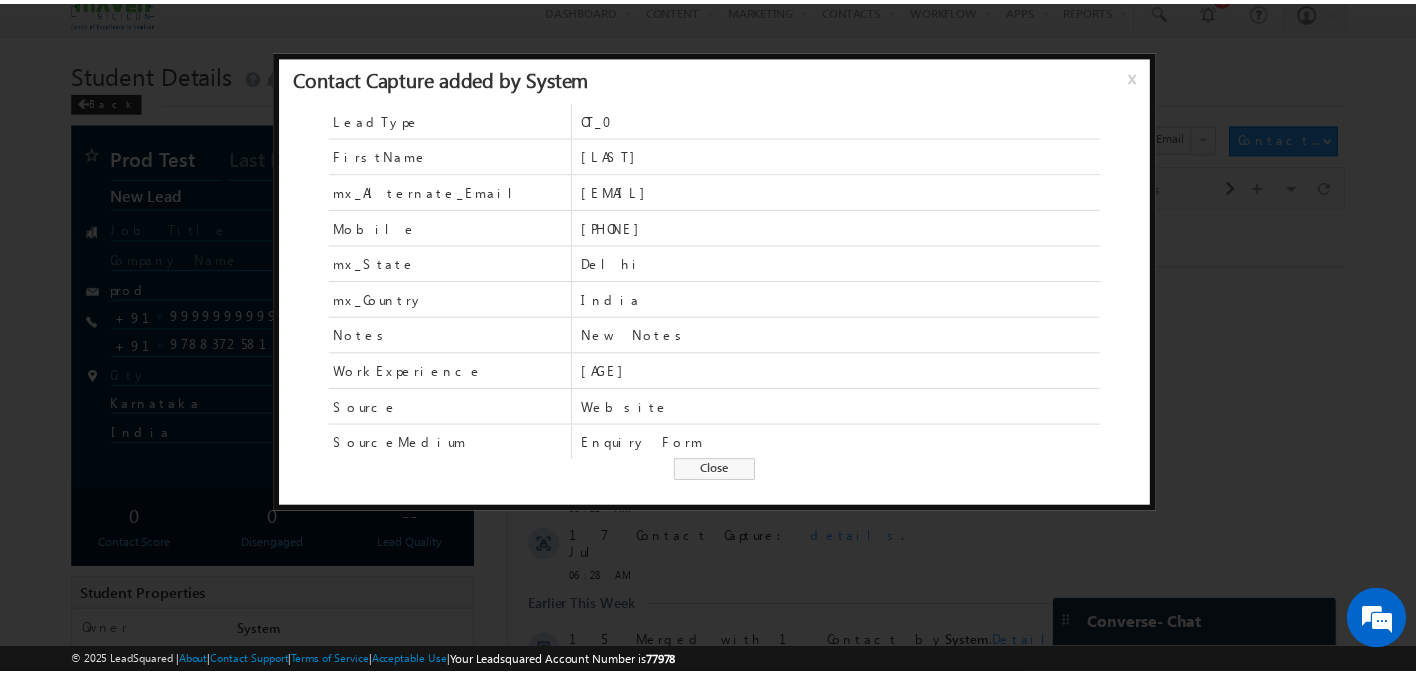 scroll, scrollTop: 1, scrollLeft: 0, axis: vertical 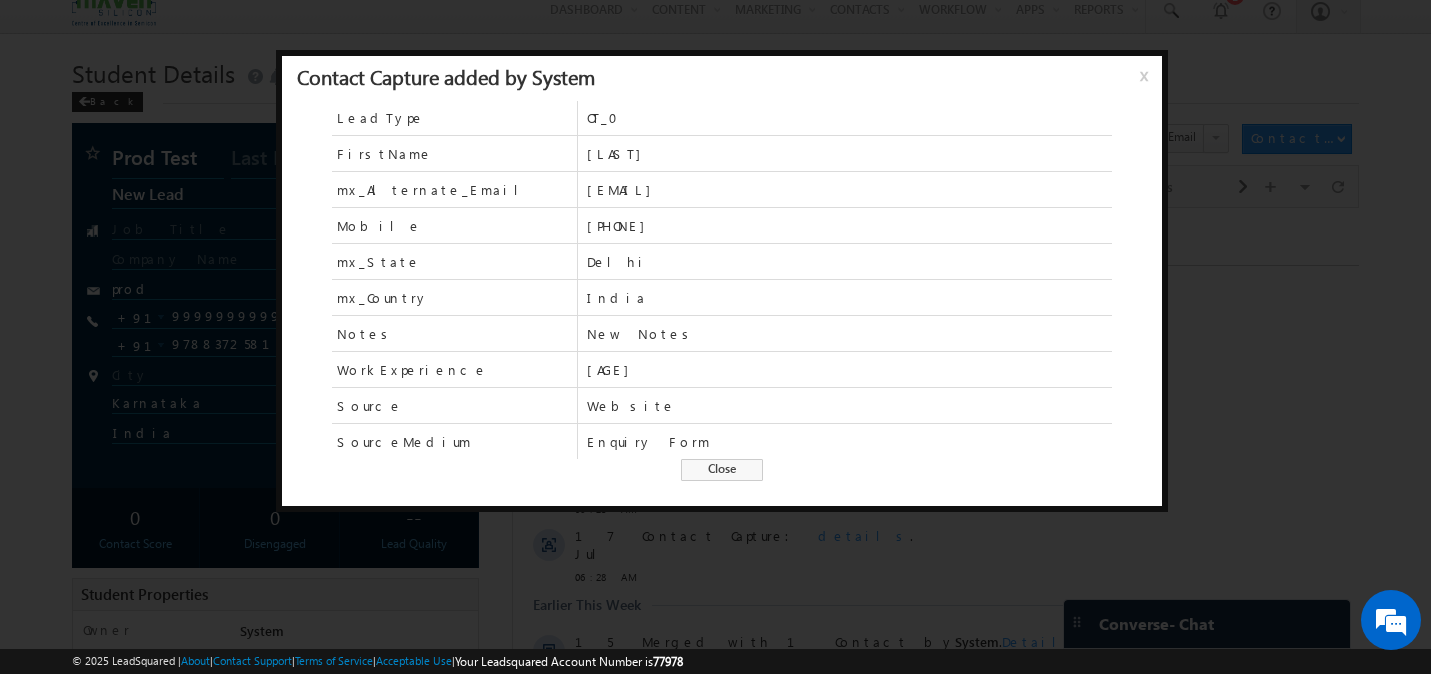 click on "Close" at bounding box center (722, 470) 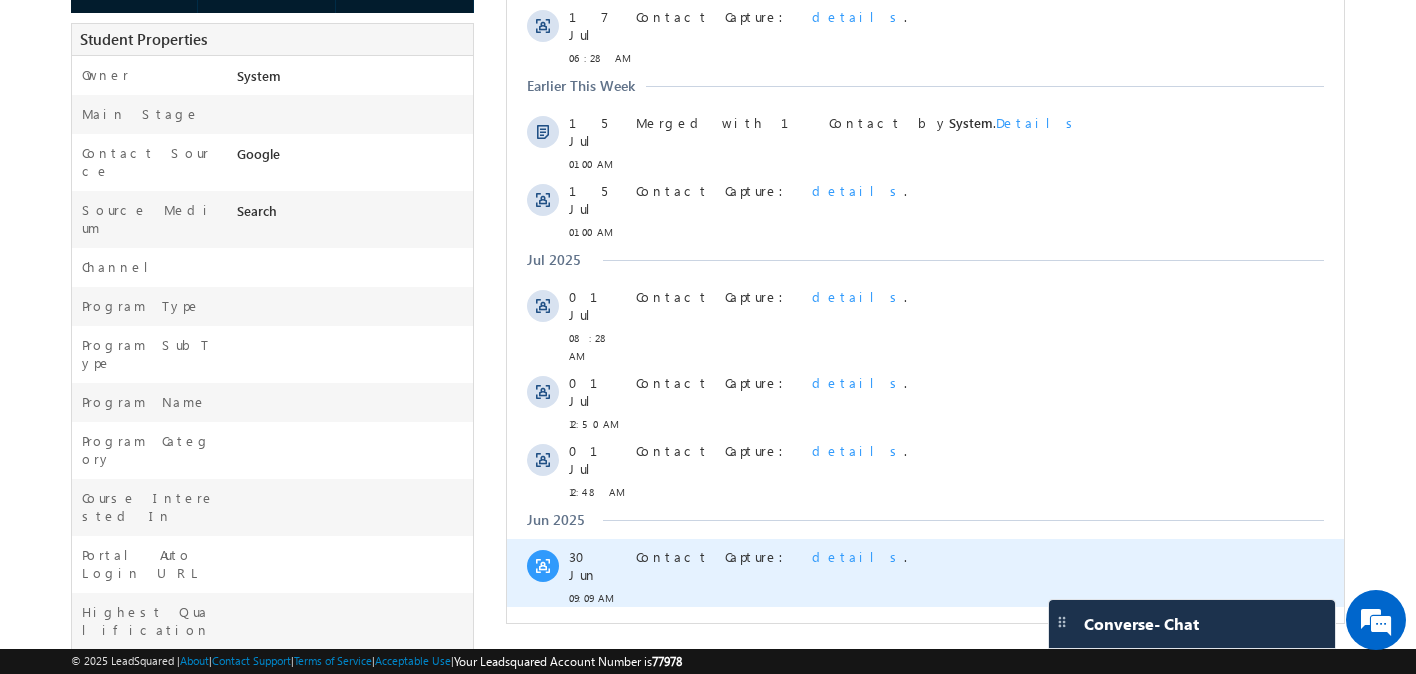 scroll, scrollTop: 603, scrollLeft: 0, axis: vertical 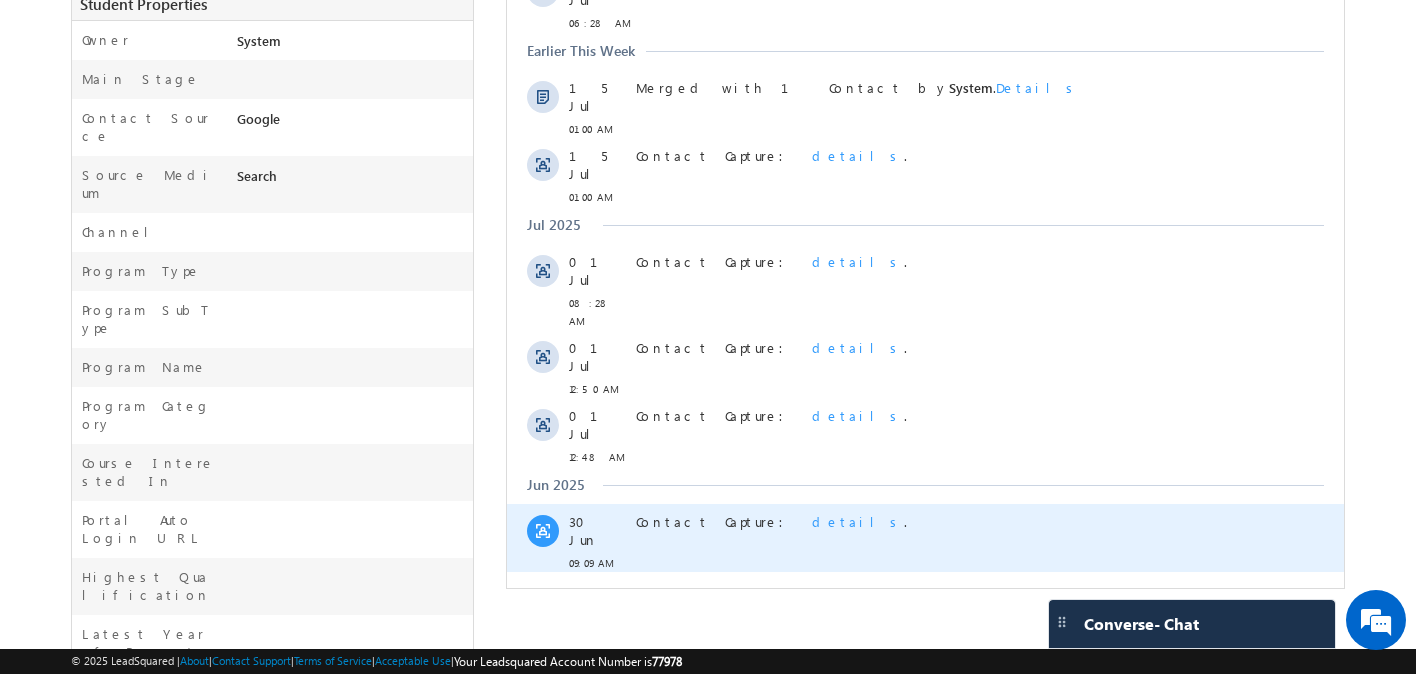 click on "details" at bounding box center (858, 521) 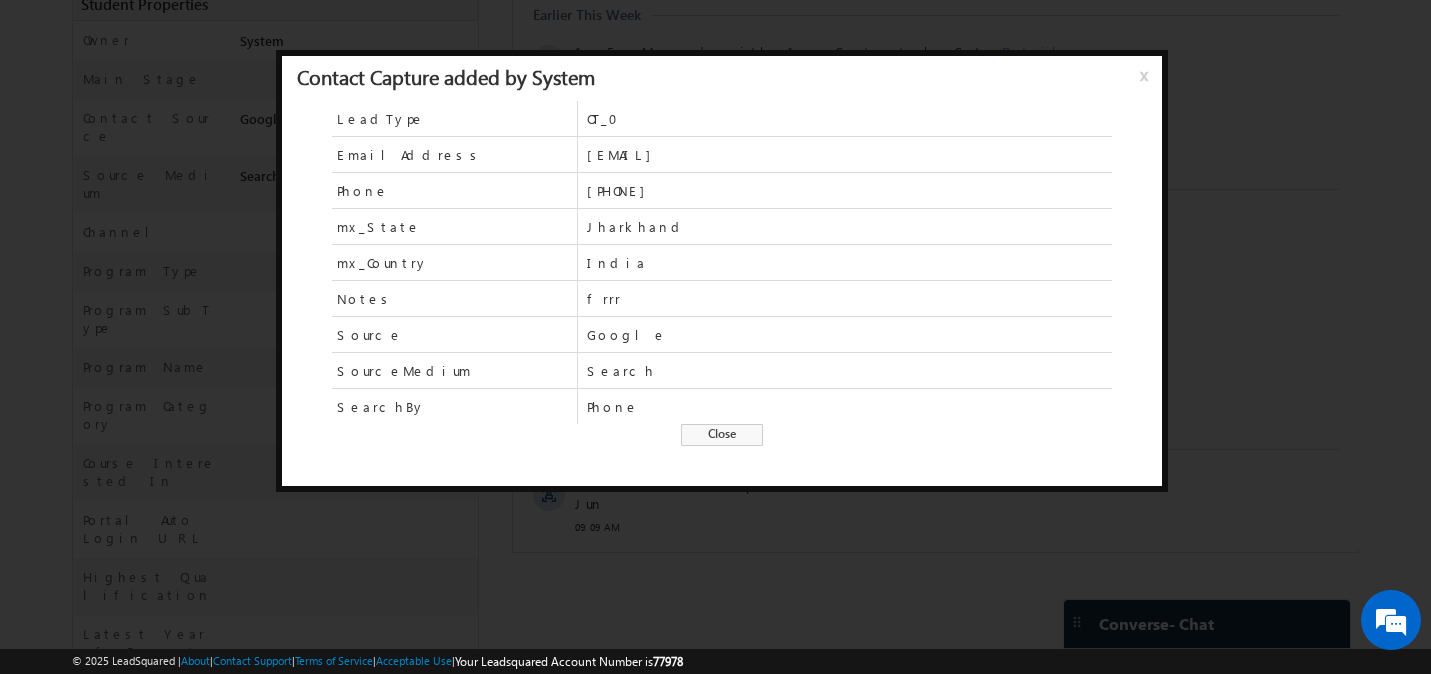 click on "Close" at bounding box center (722, 435) 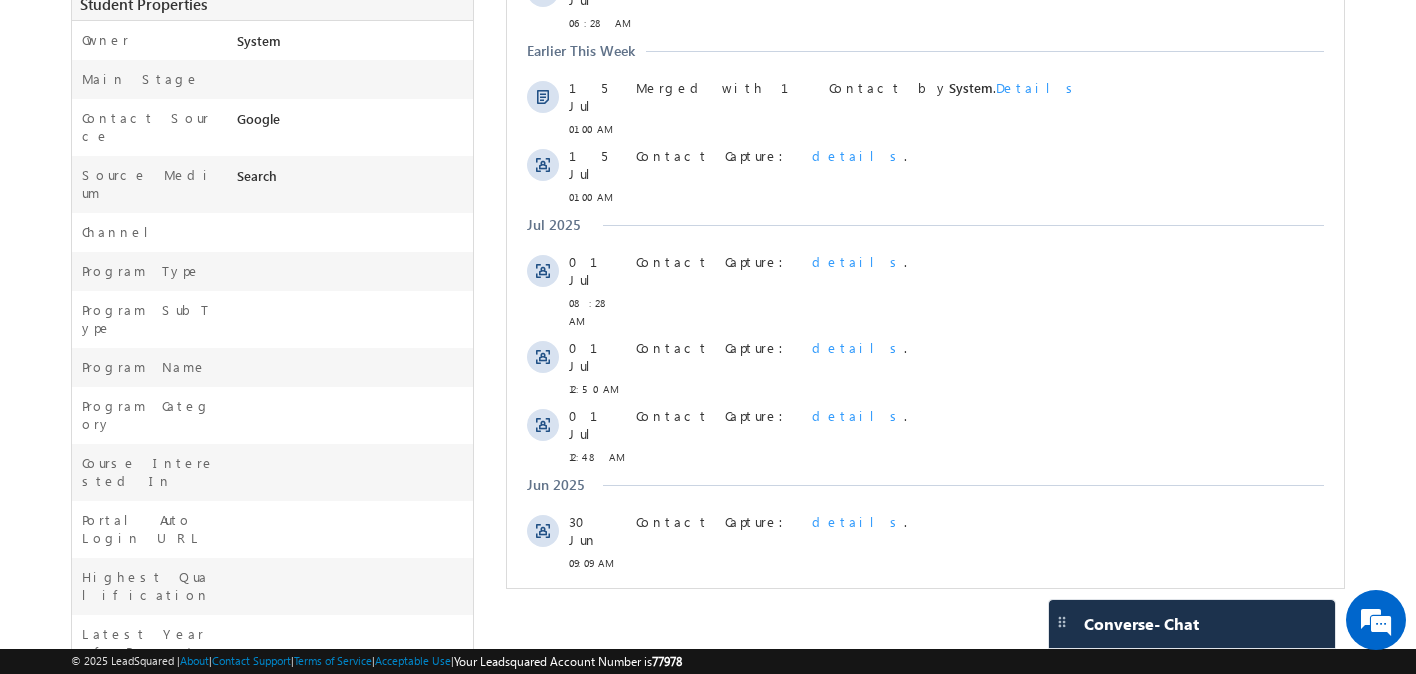click on "Show More" at bounding box center [935, 607] 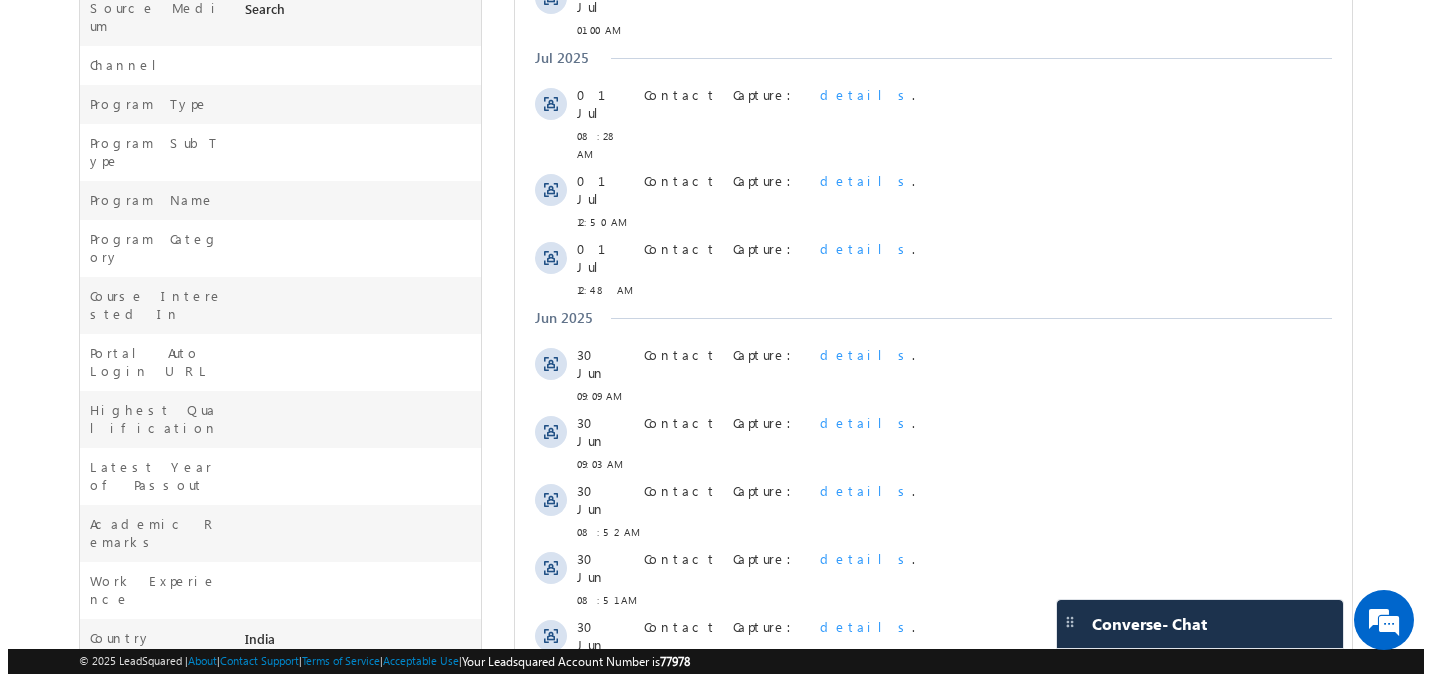 scroll, scrollTop: 1046, scrollLeft: 0, axis: vertical 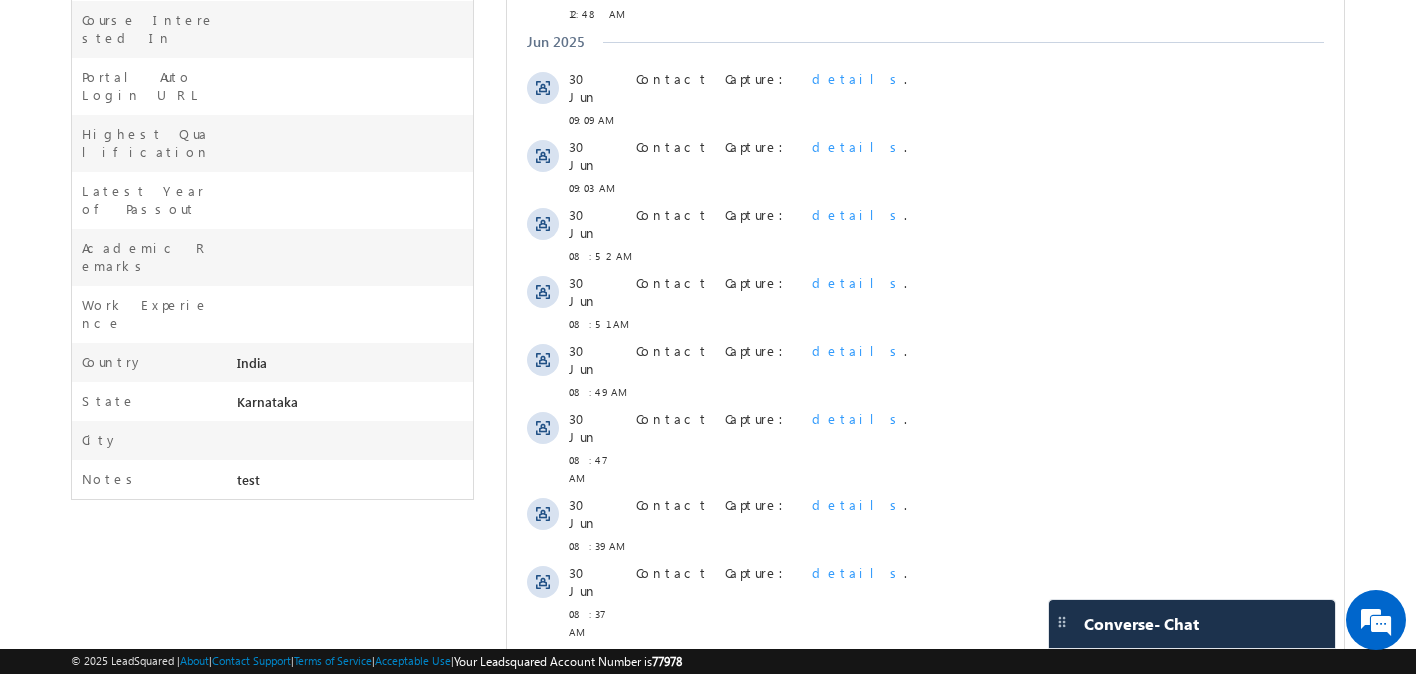 click on "details" at bounding box center [858, 726] 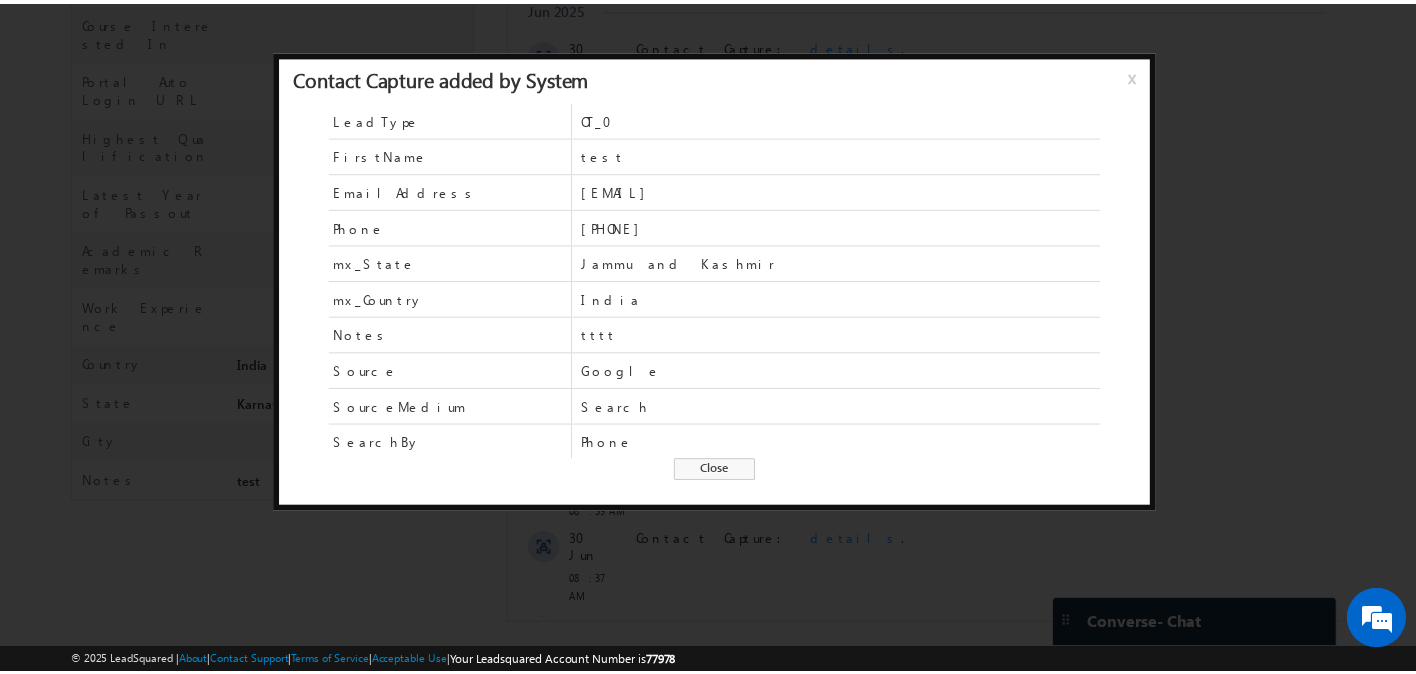 scroll, scrollTop: 1, scrollLeft: 0, axis: vertical 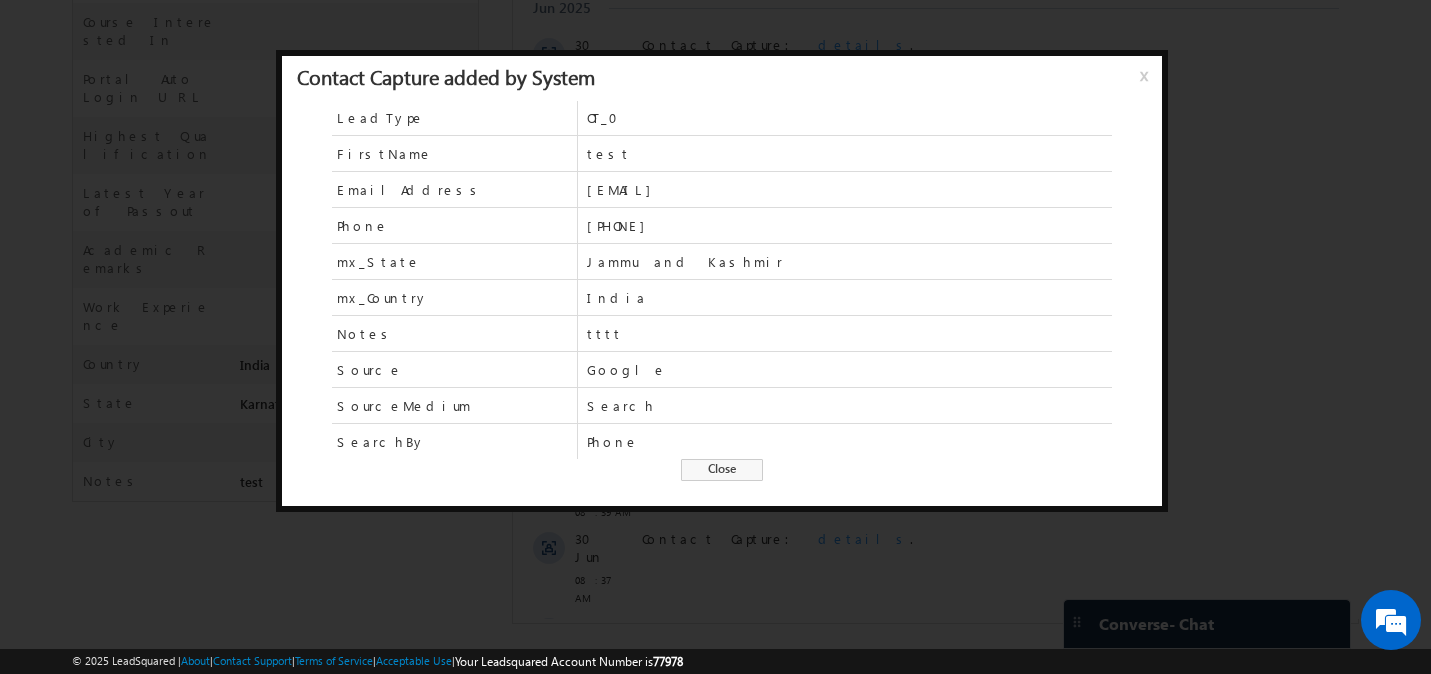 click on "Close" at bounding box center [722, 470] 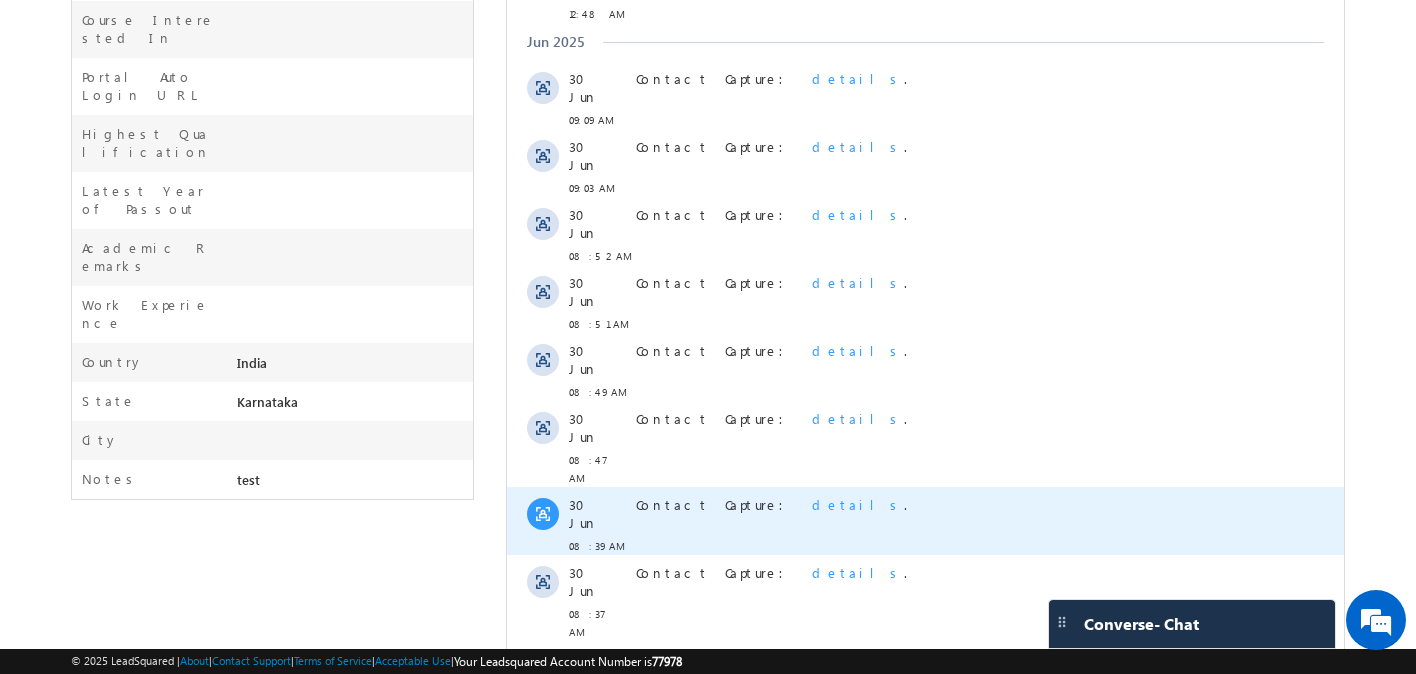 scroll, scrollTop: 0, scrollLeft: 0, axis: both 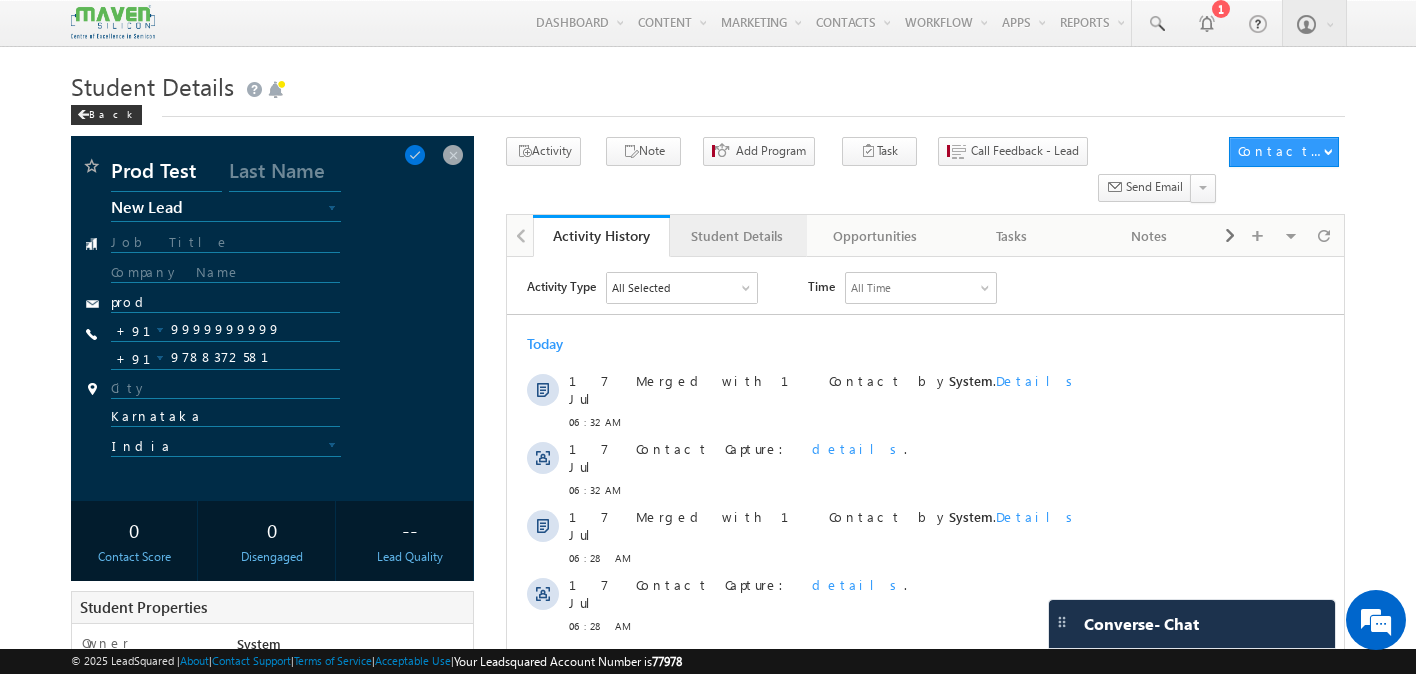 click on "Student Details" at bounding box center [737, 236] 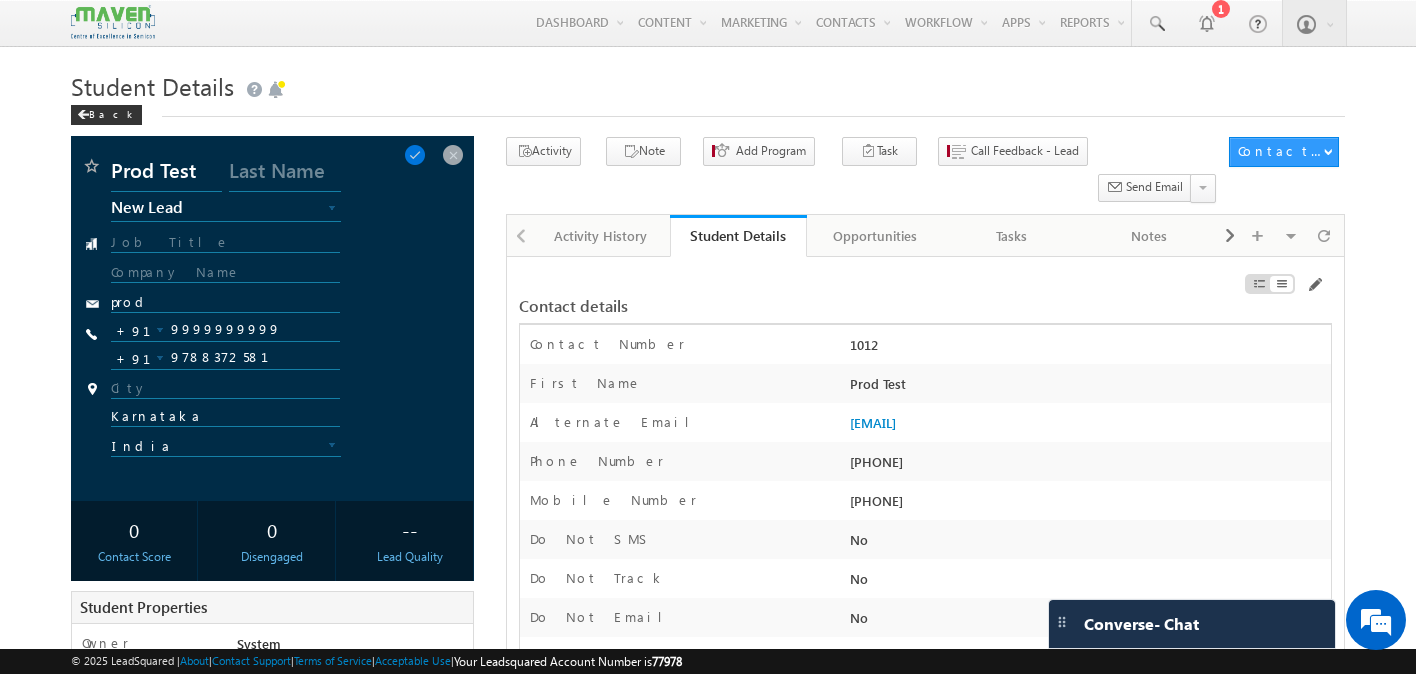 drag, startPoint x: 1054, startPoint y: 386, endPoint x: 824, endPoint y: 386, distance: 230 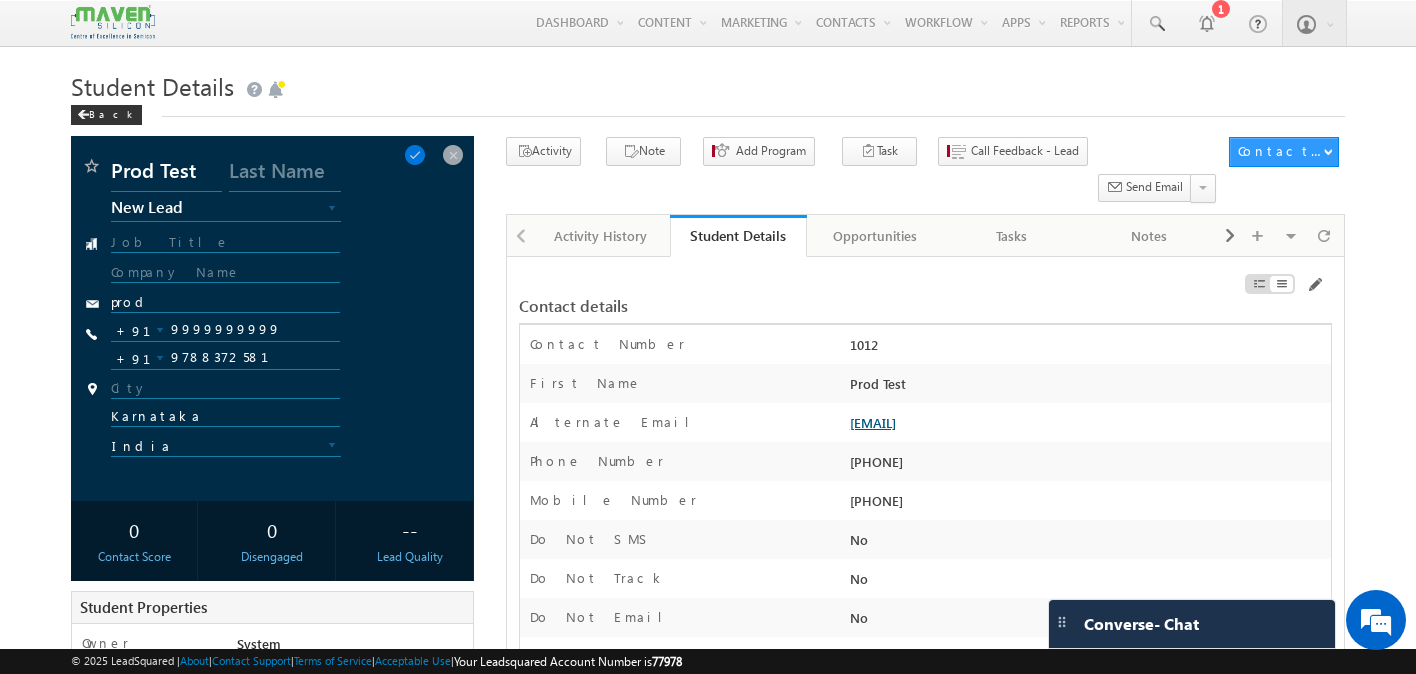 drag, startPoint x: 1067, startPoint y: 385, endPoint x: 852, endPoint y: 385, distance: 215 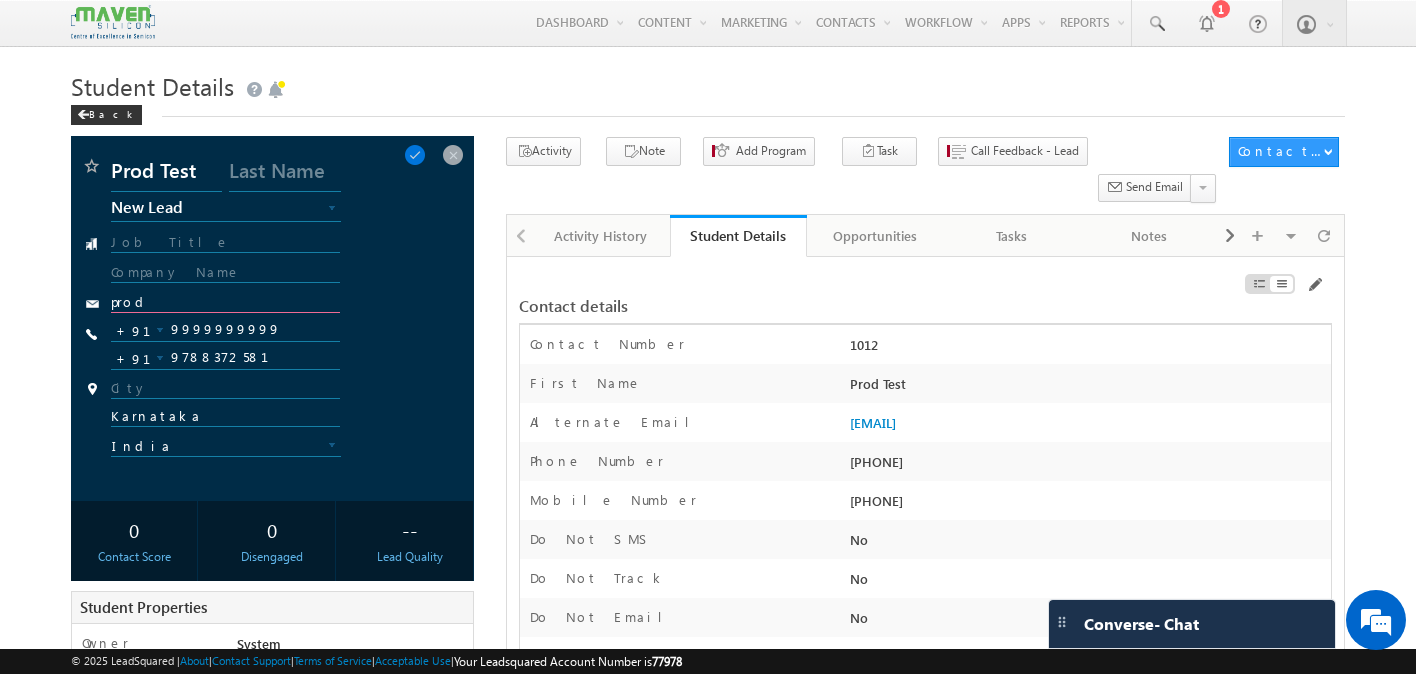 drag, startPoint x: 198, startPoint y: 300, endPoint x: 77, endPoint y: 300, distance: 121 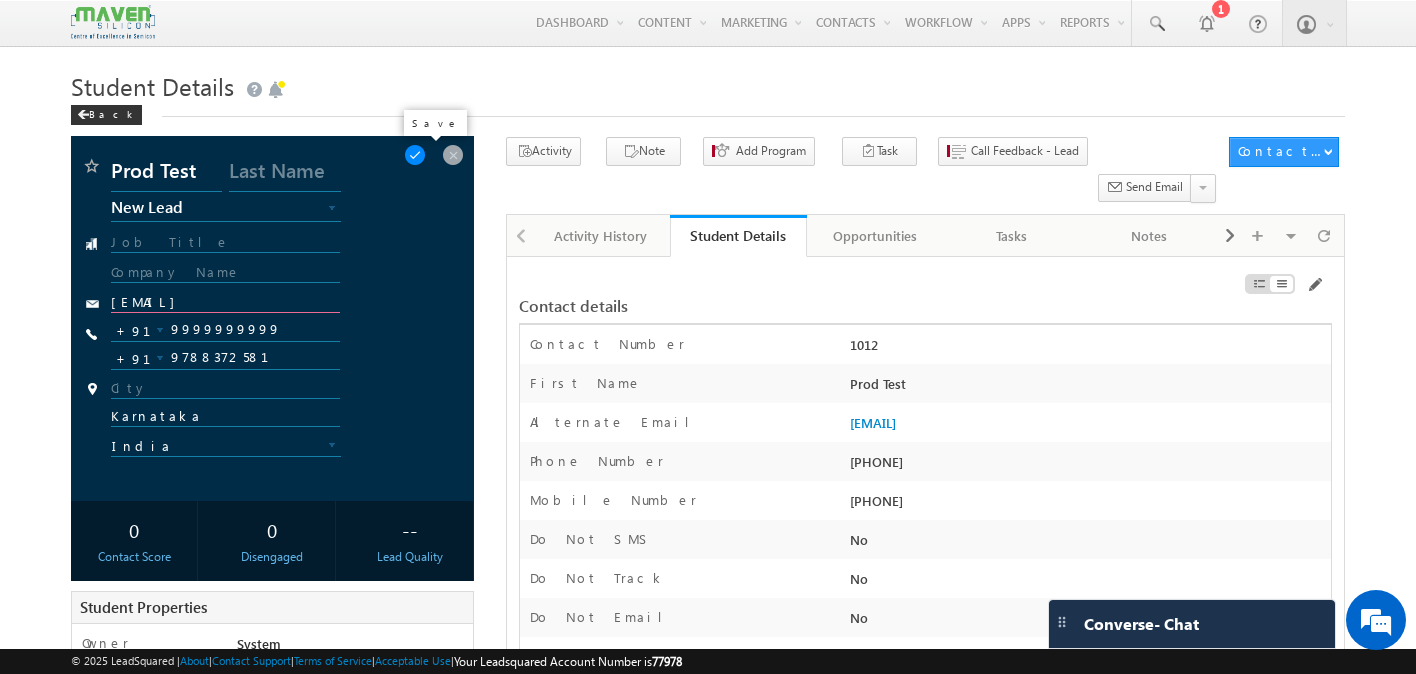 type on "[USERNAME]@example.com" 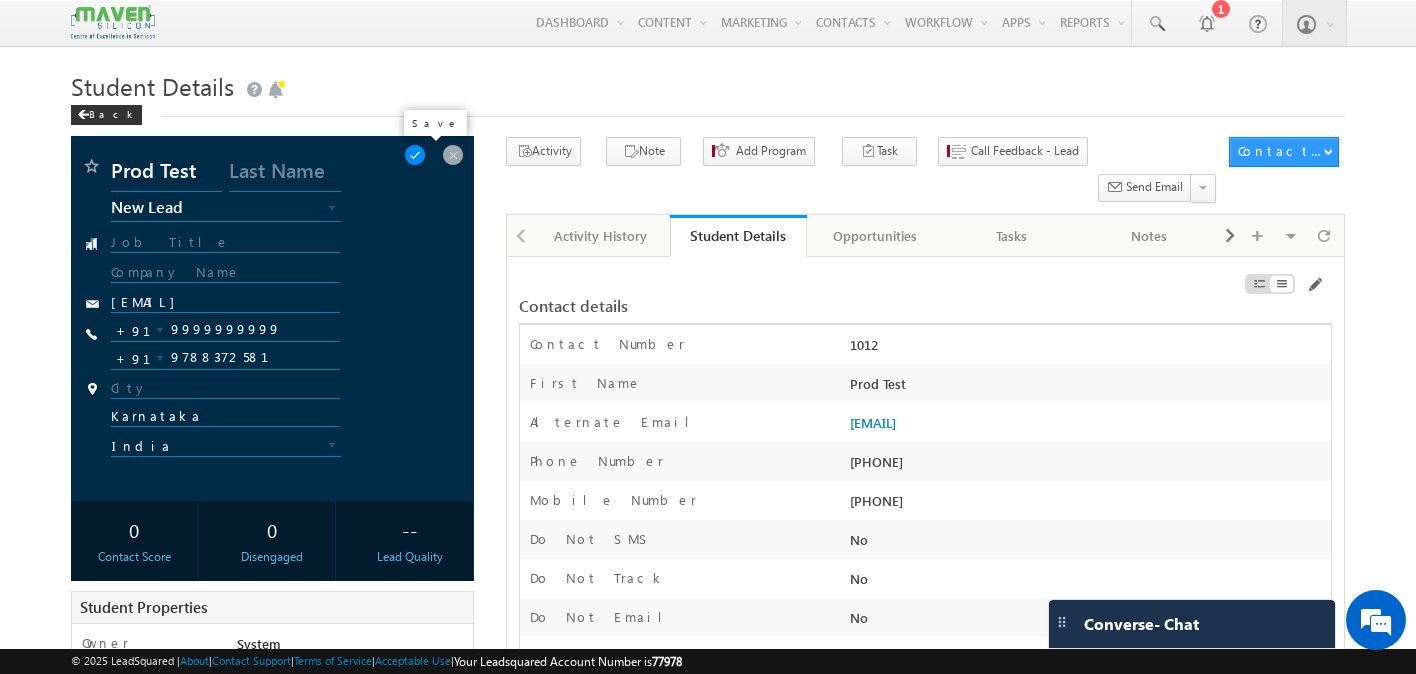 click at bounding box center [415, 155] 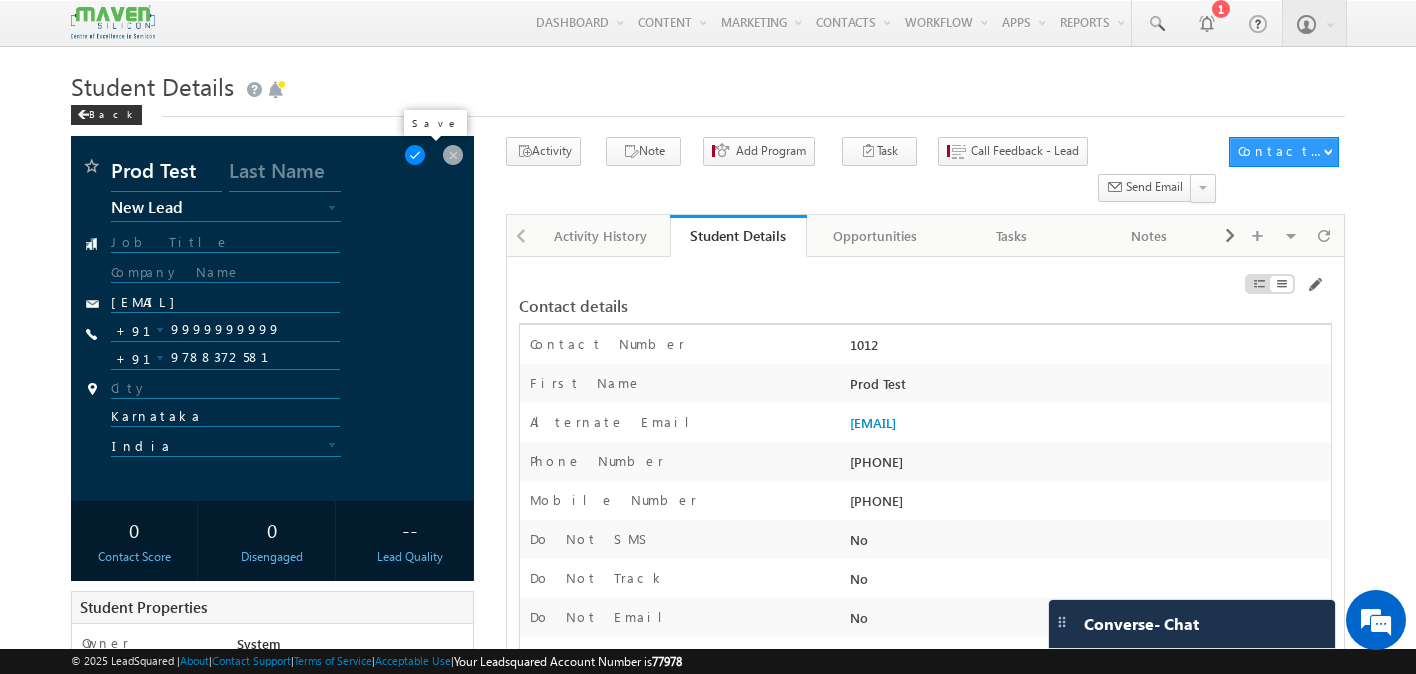 click at bounding box center (415, 155) 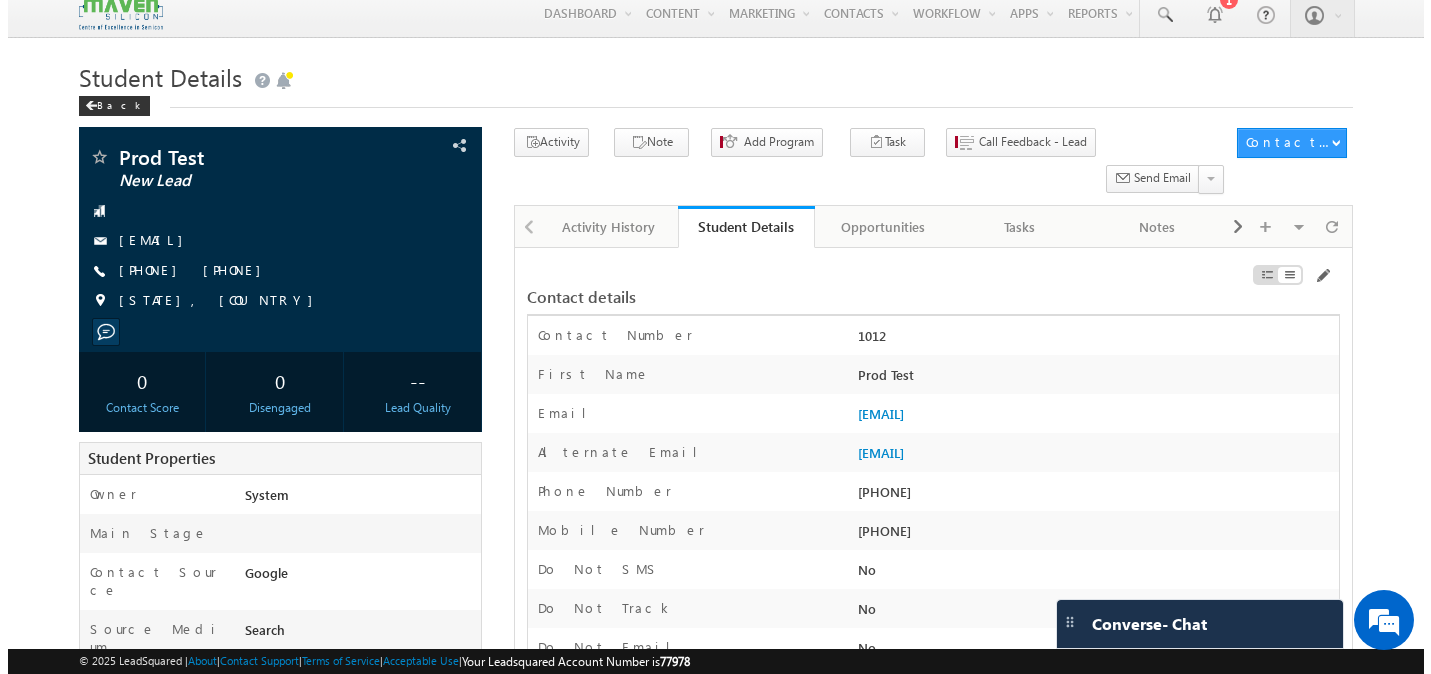 scroll, scrollTop: 0, scrollLeft: 0, axis: both 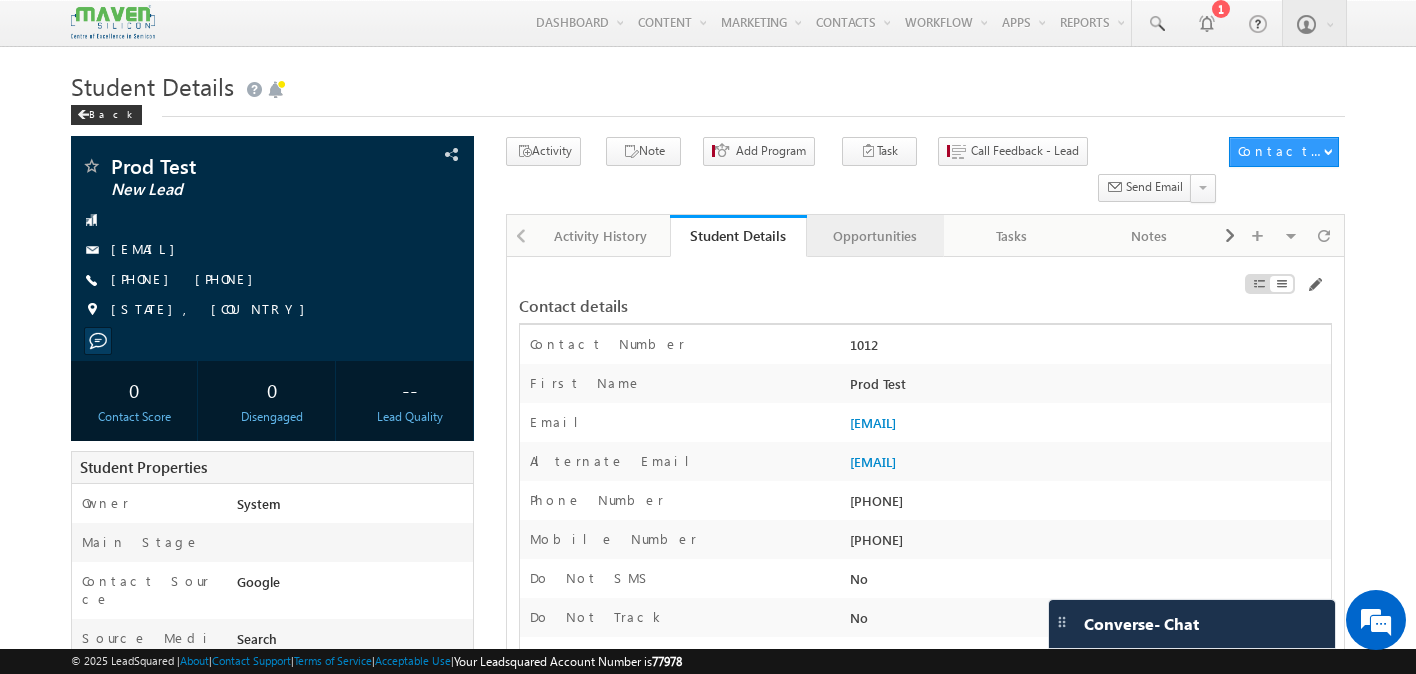 click on "Opportunities" at bounding box center [874, 236] 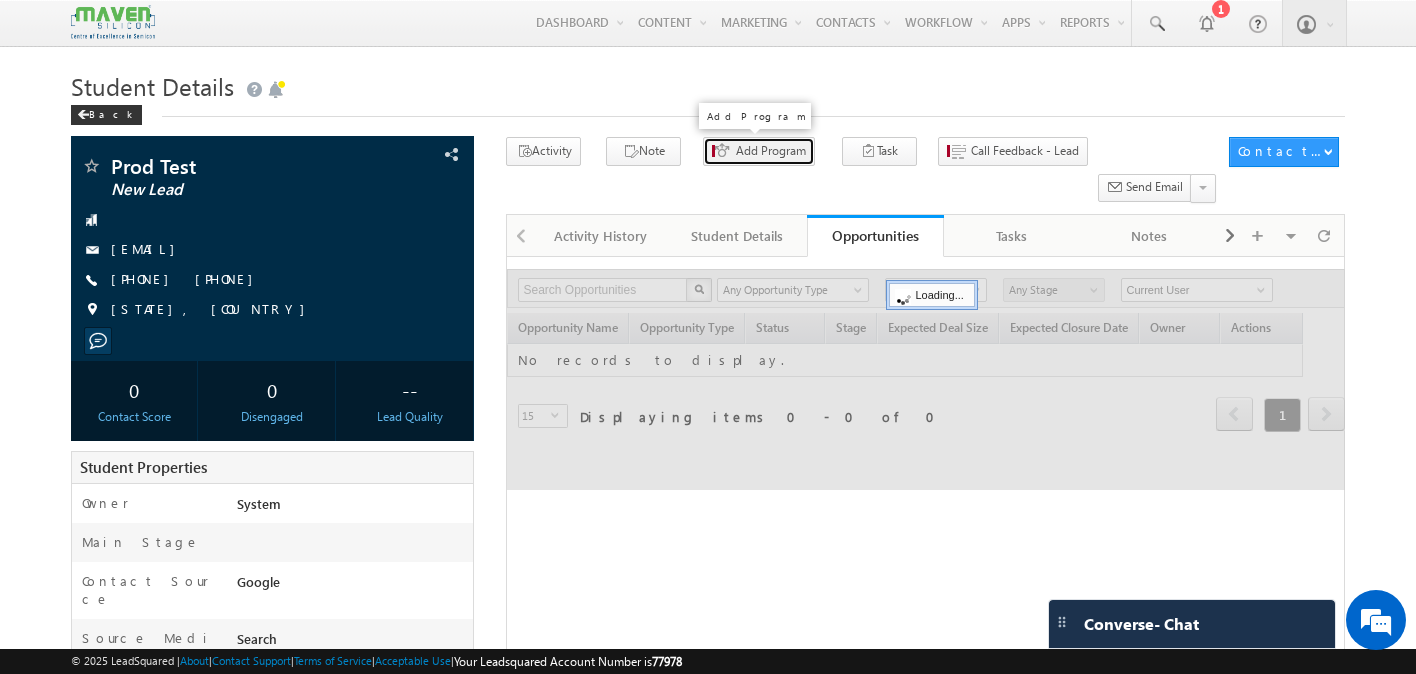click on "Add Program" at bounding box center (771, 151) 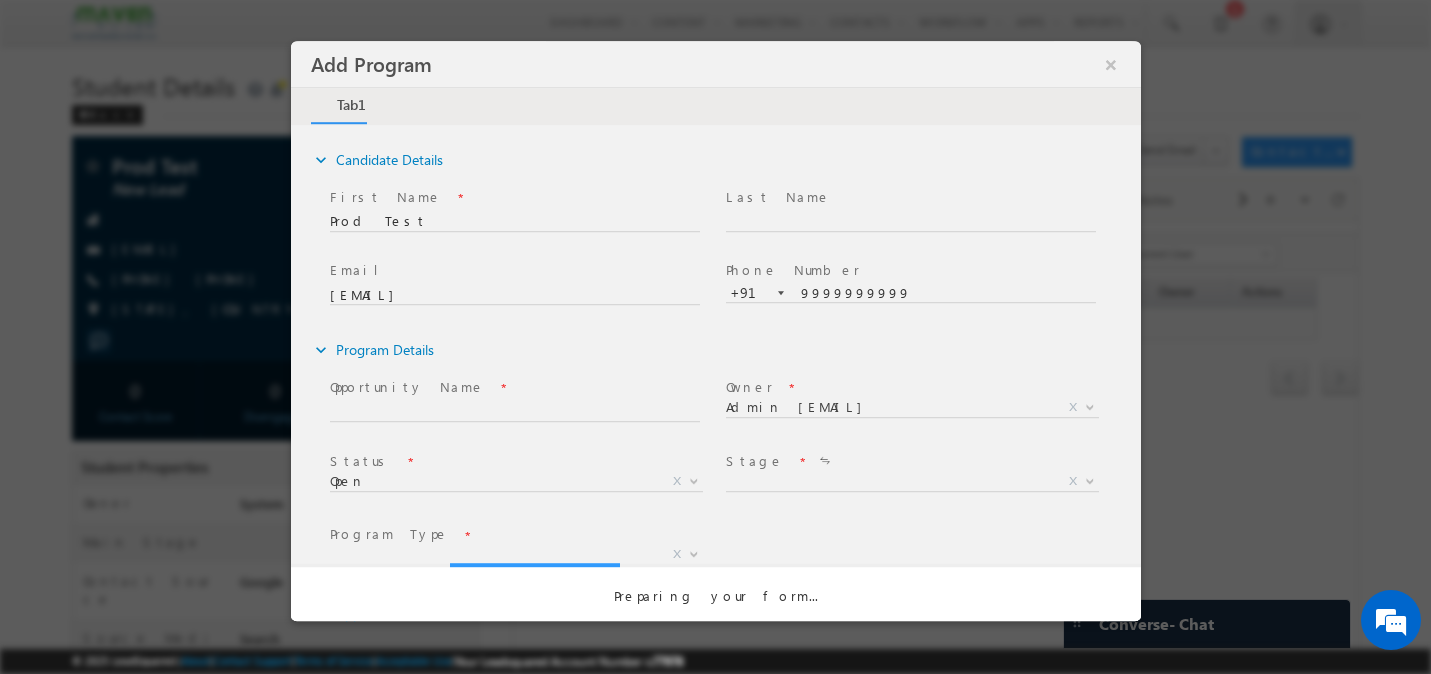 scroll, scrollTop: 0, scrollLeft: 0, axis: both 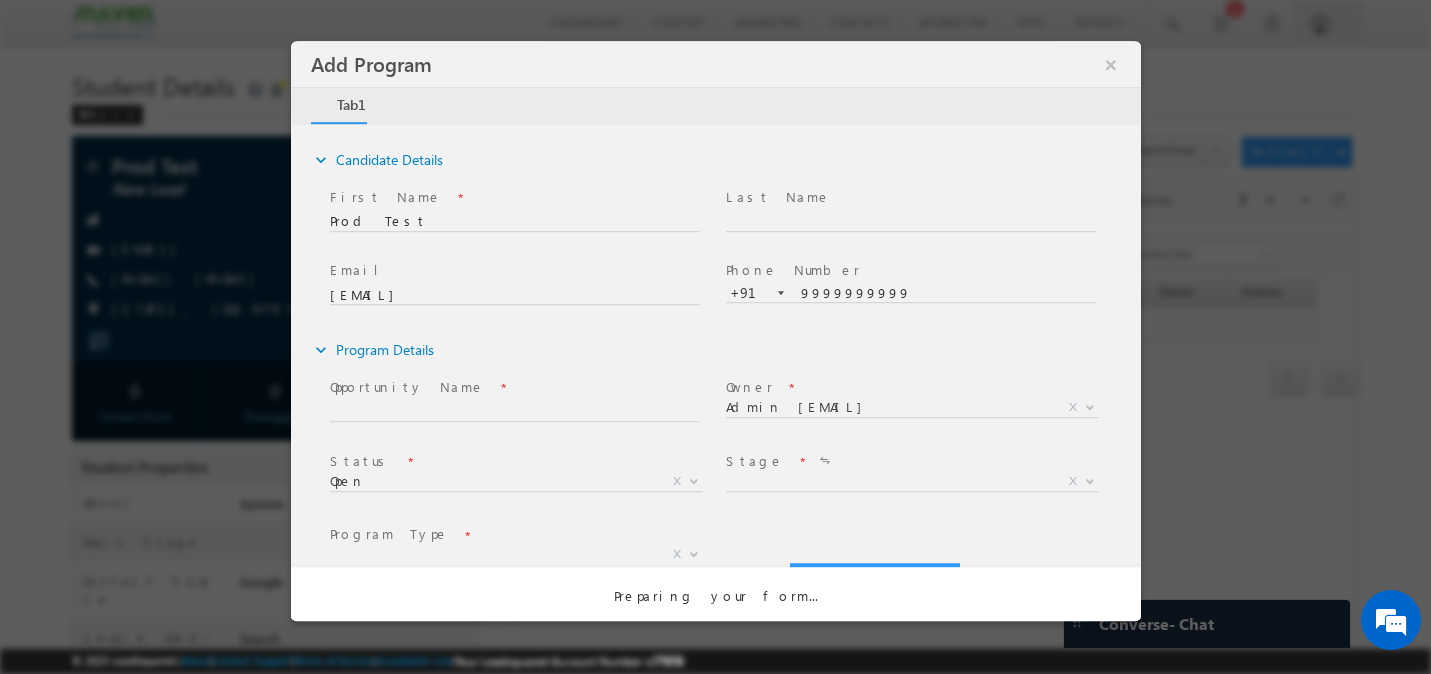 select on "Prospecting" 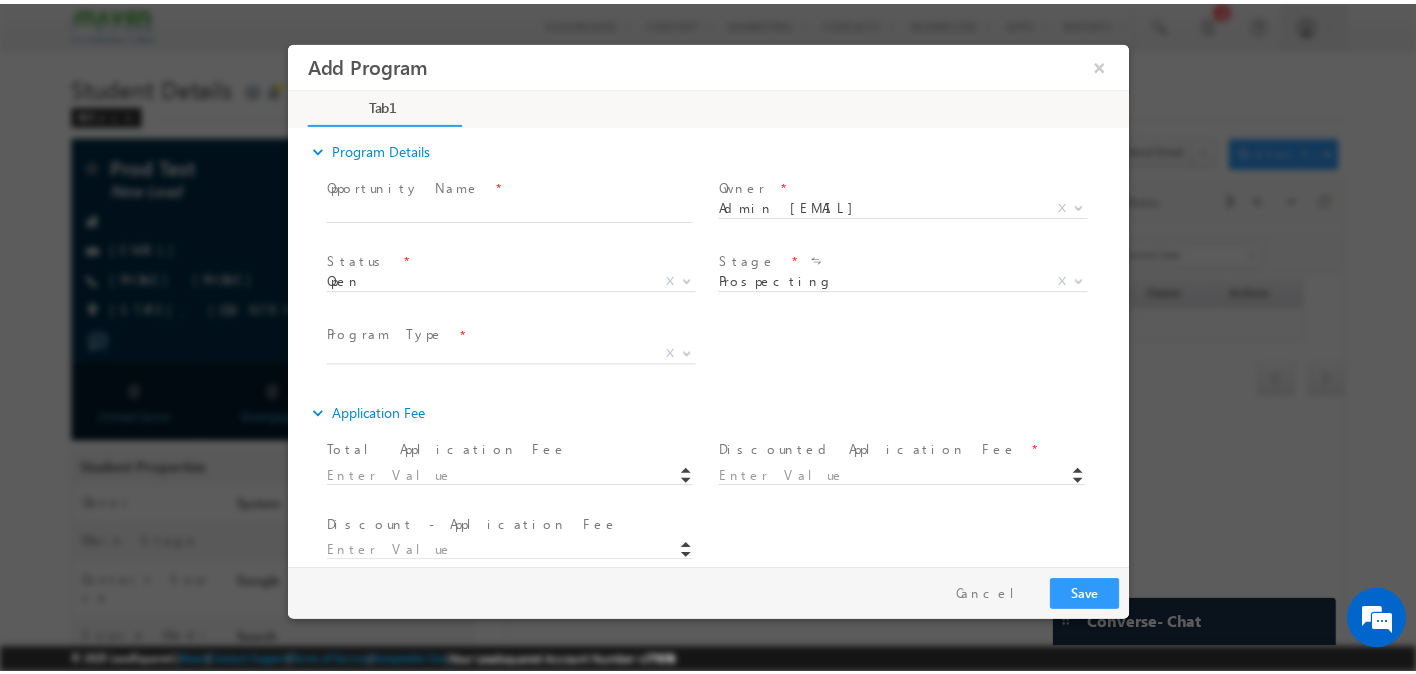 scroll, scrollTop: 225, scrollLeft: 0, axis: vertical 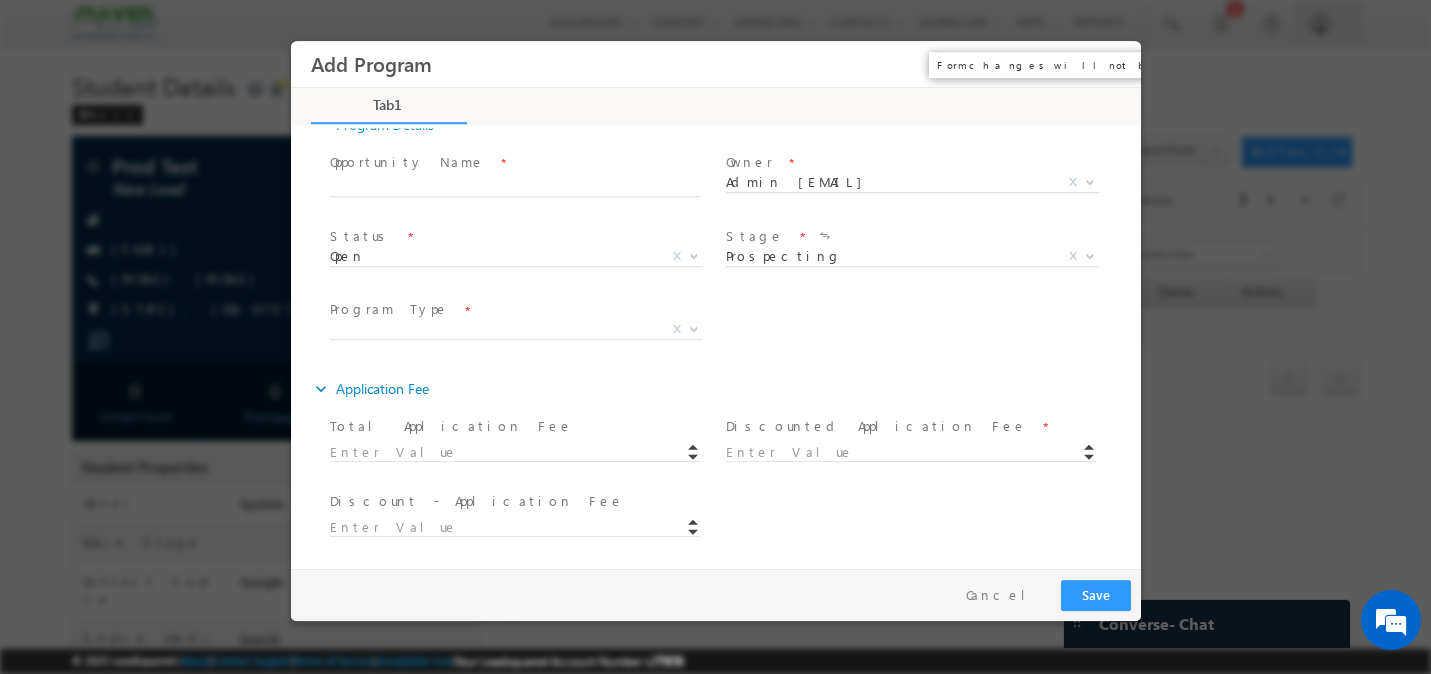 click on "×" at bounding box center (1110, 64) 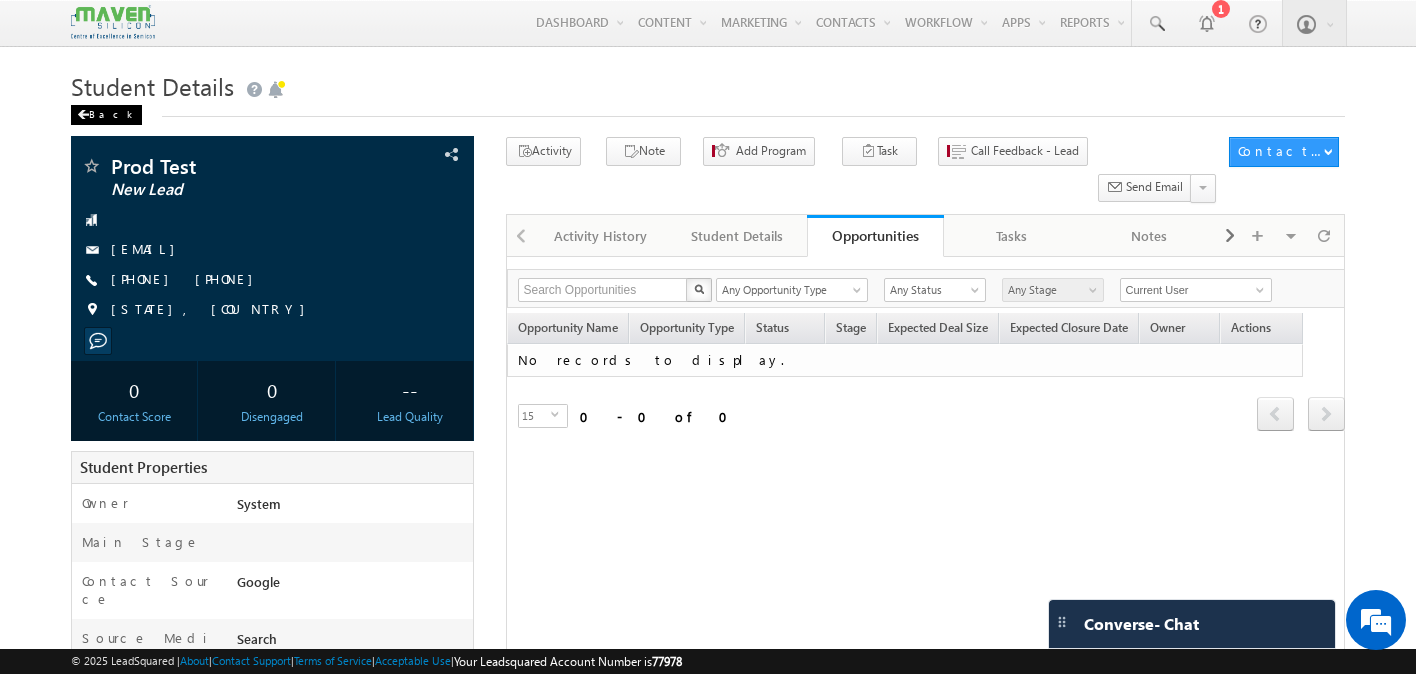 click on "Back" at bounding box center [106, 115] 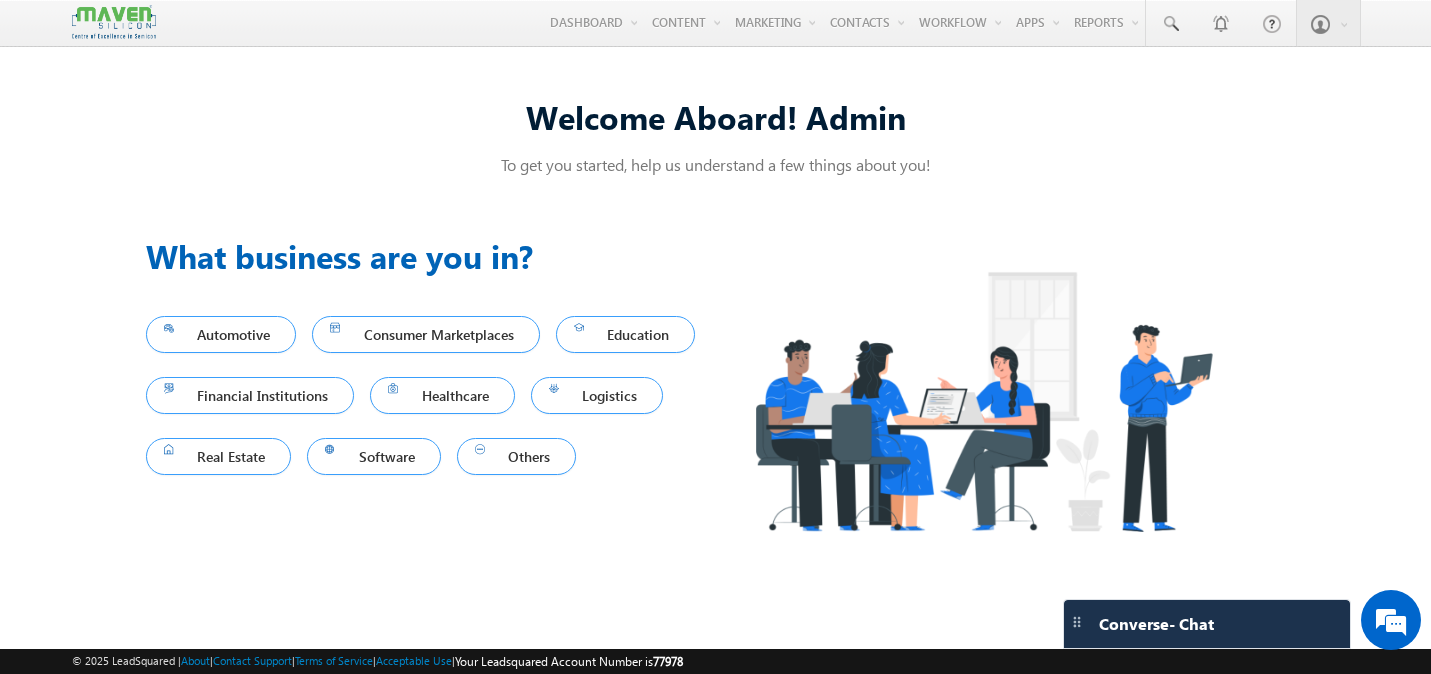scroll, scrollTop: 0, scrollLeft: 0, axis: both 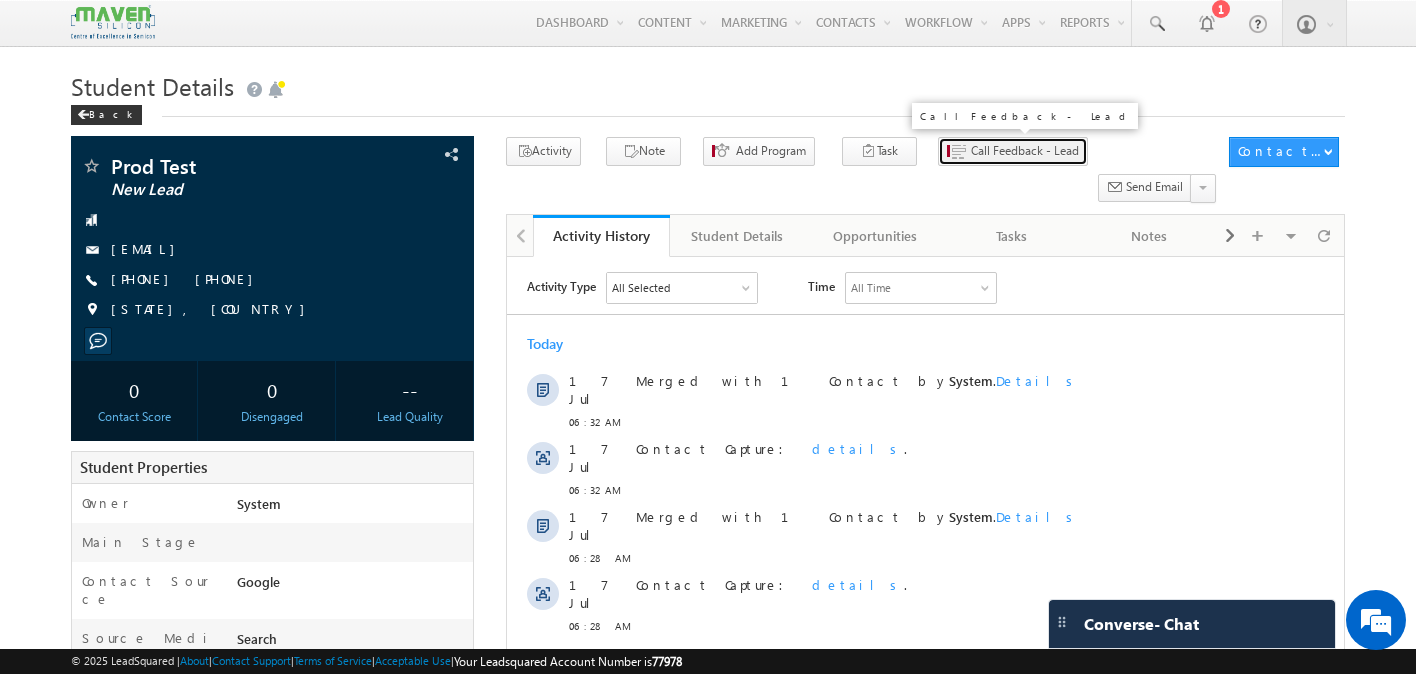 click on "Call Feedback - Lead" at bounding box center (1025, 151) 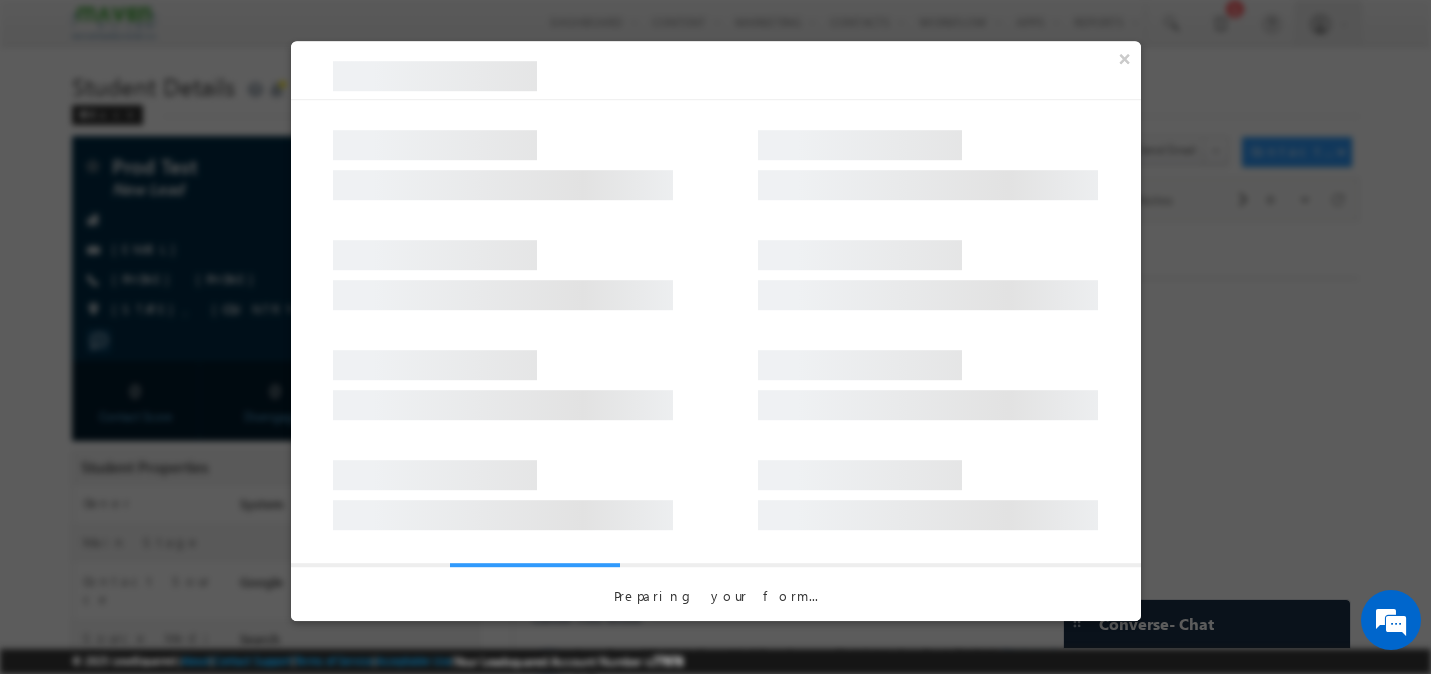 scroll, scrollTop: 0, scrollLeft: 0, axis: both 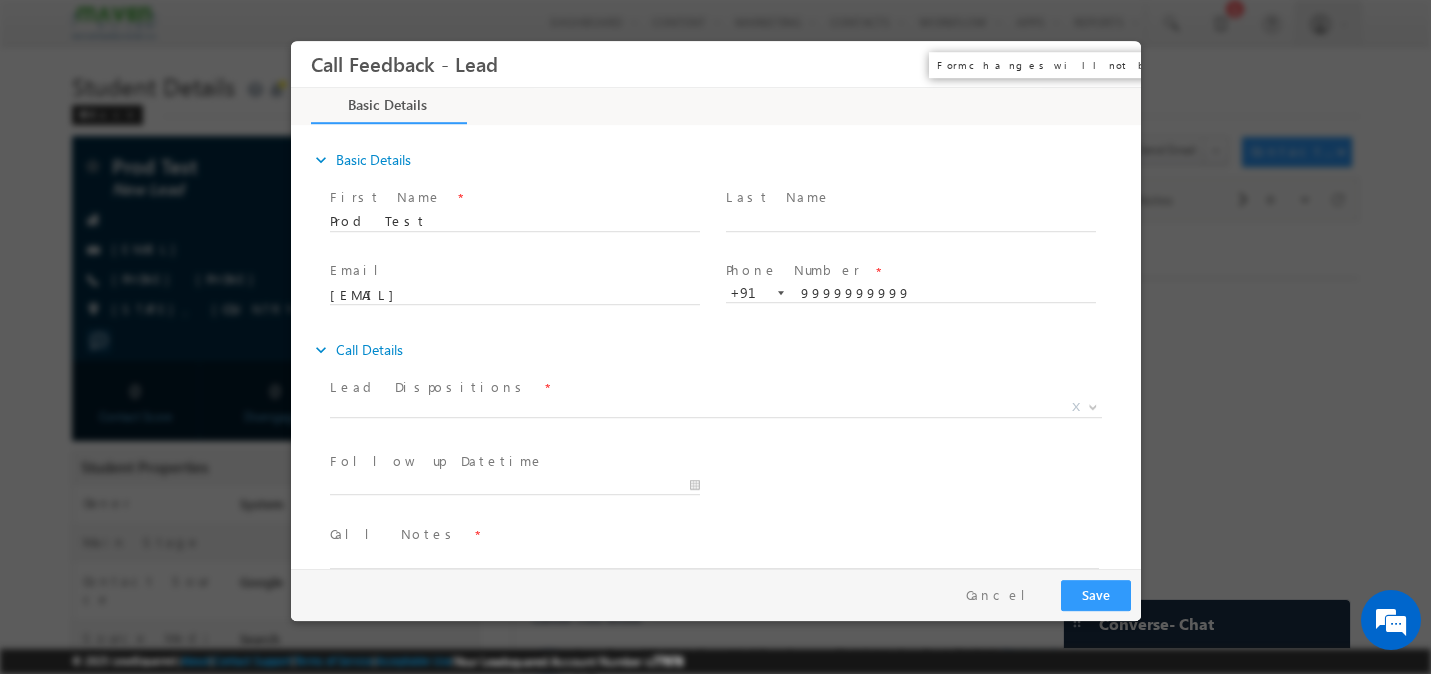 click on "×" at bounding box center [1110, 64] 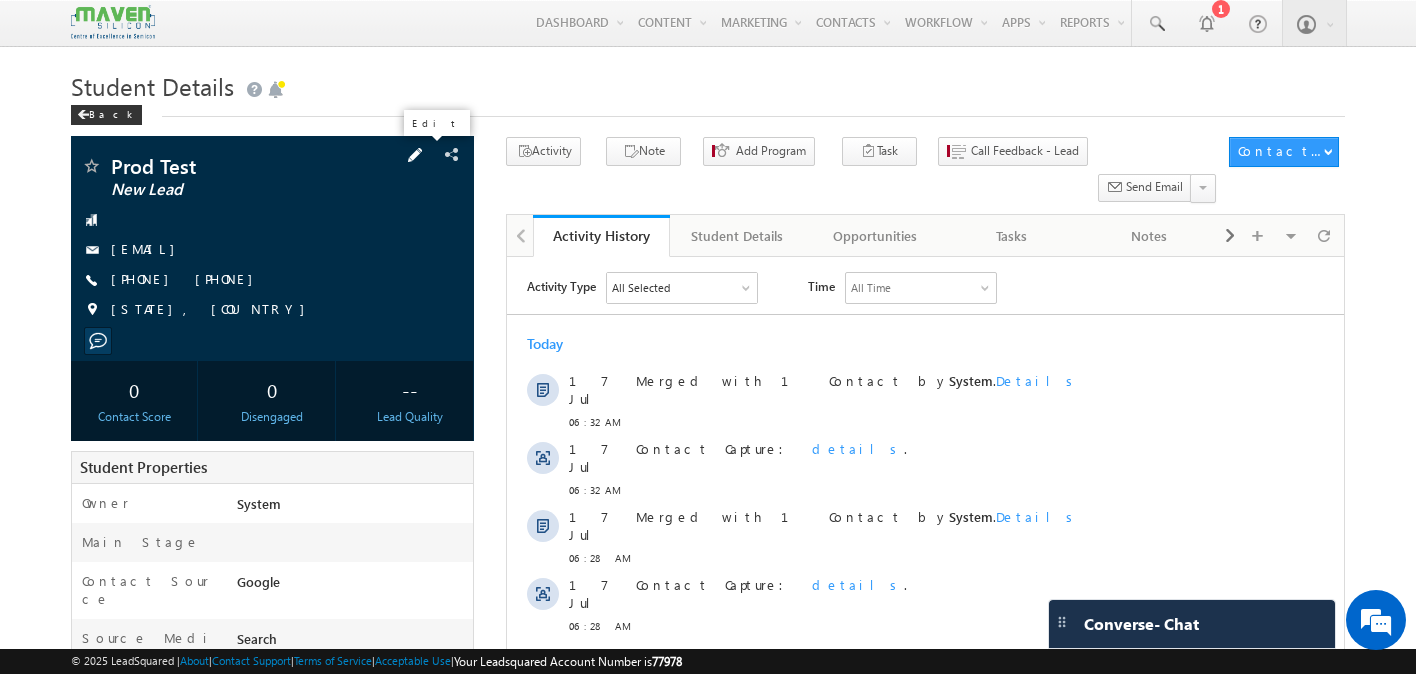 click at bounding box center (415, 155) 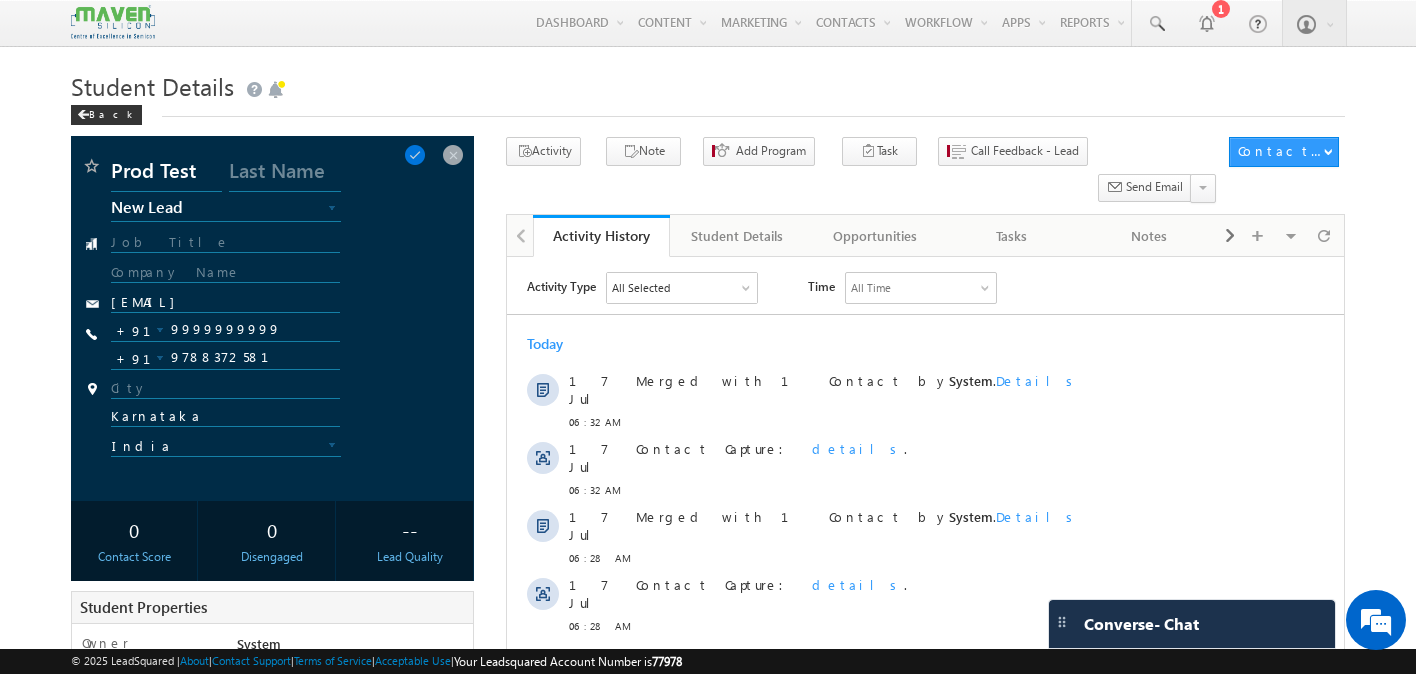 click on "New Lead" at bounding box center (226, 212) 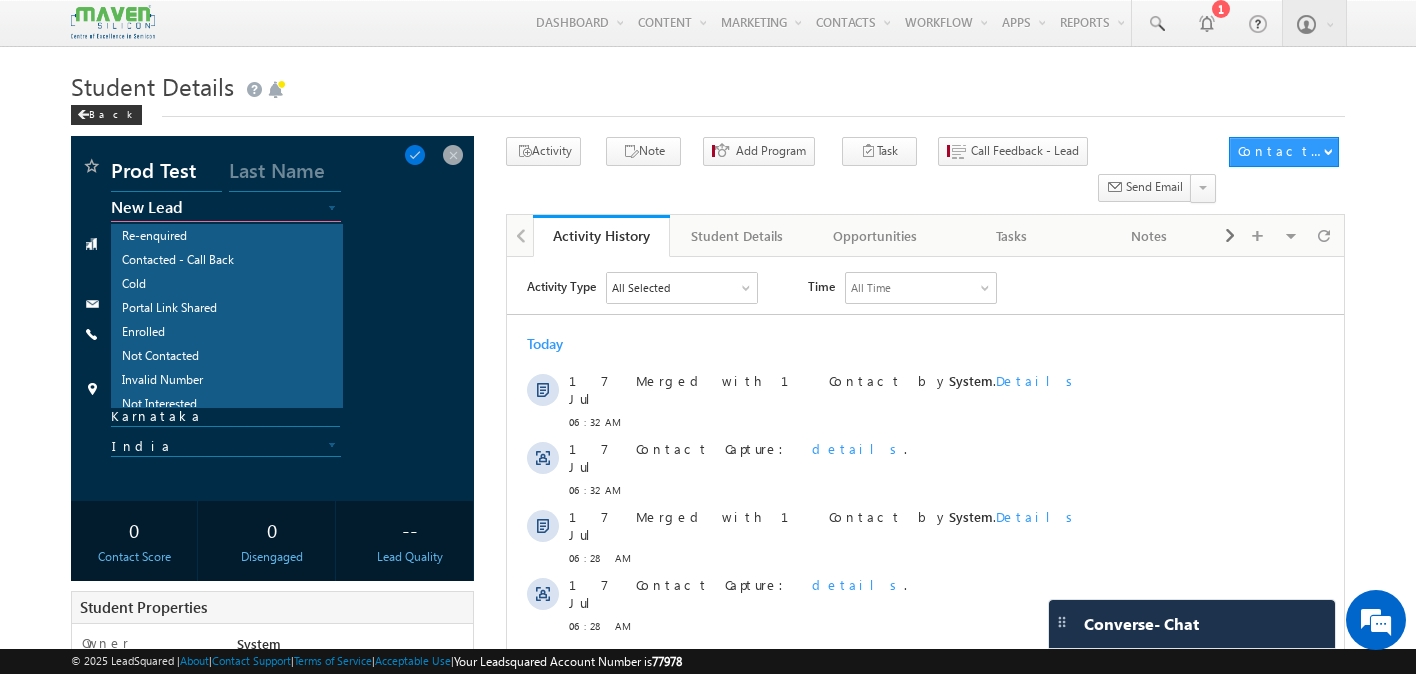 scroll, scrollTop: 178, scrollLeft: 0, axis: vertical 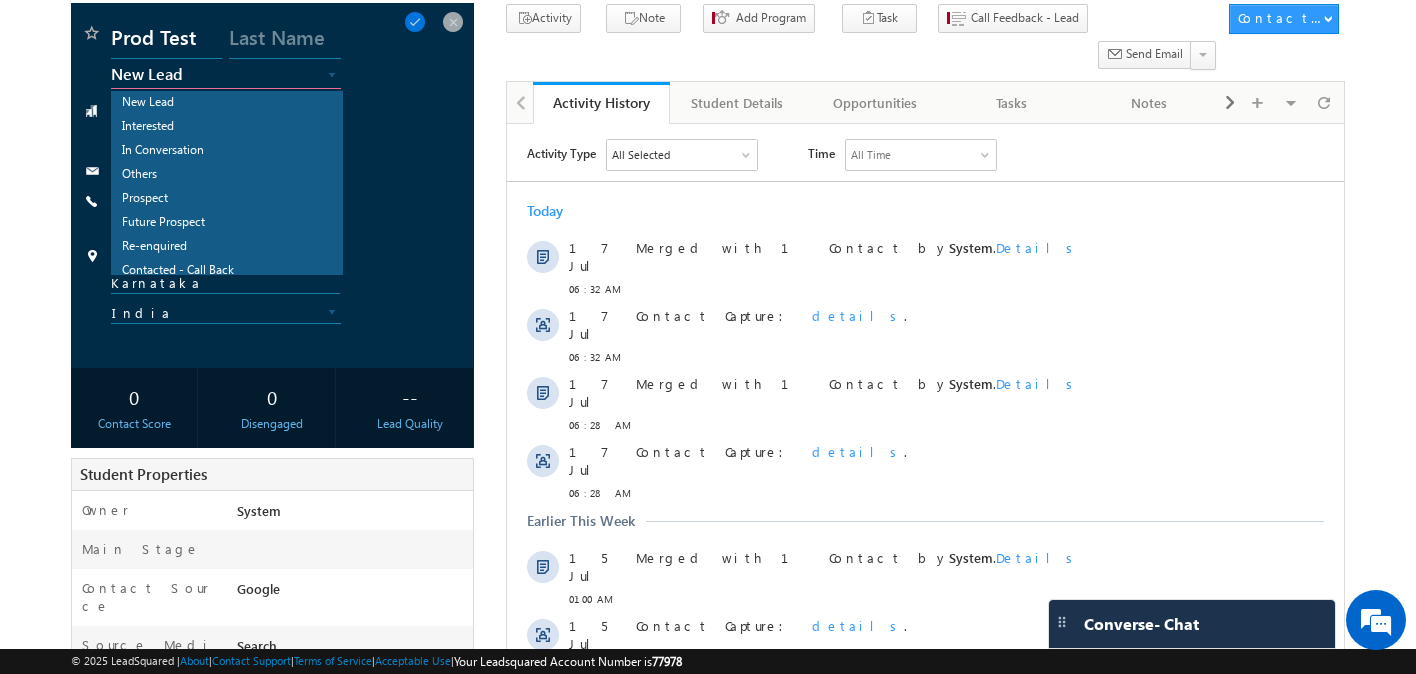 click at bounding box center [274, 115] 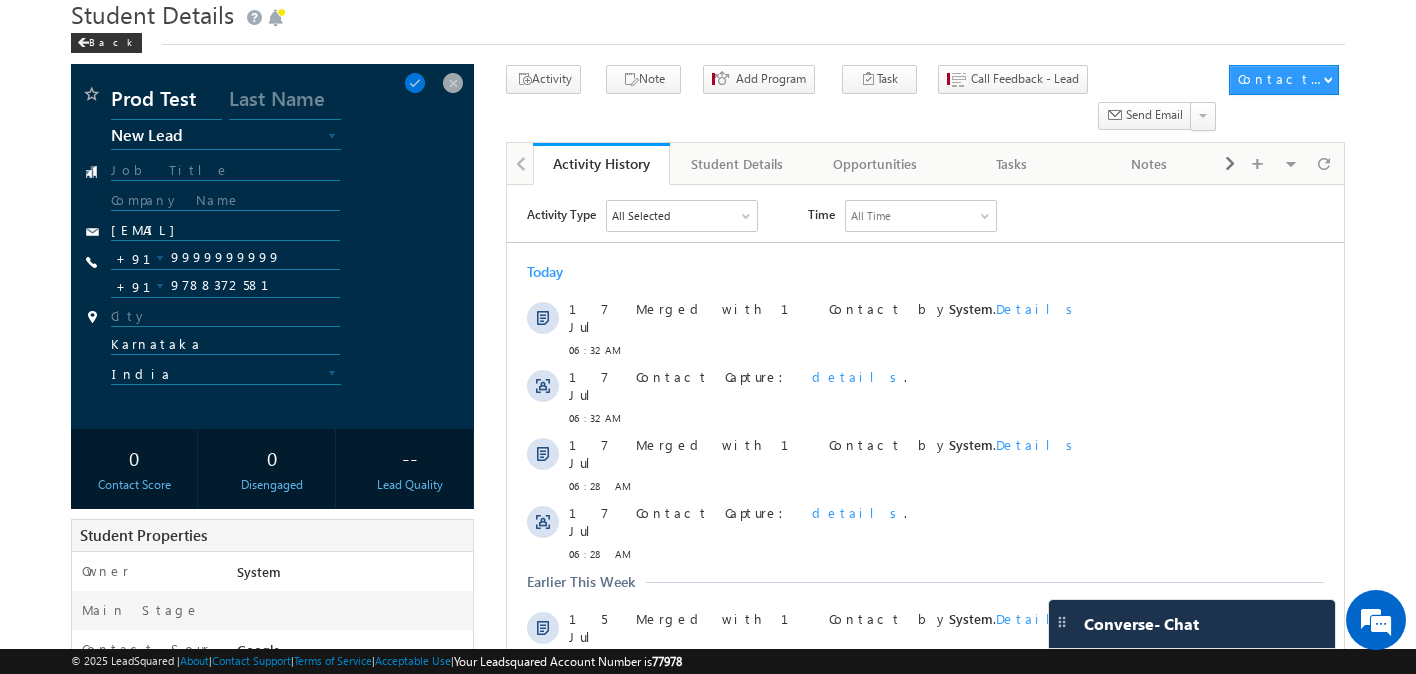 scroll, scrollTop: 61, scrollLeft: 0, axis: vertical 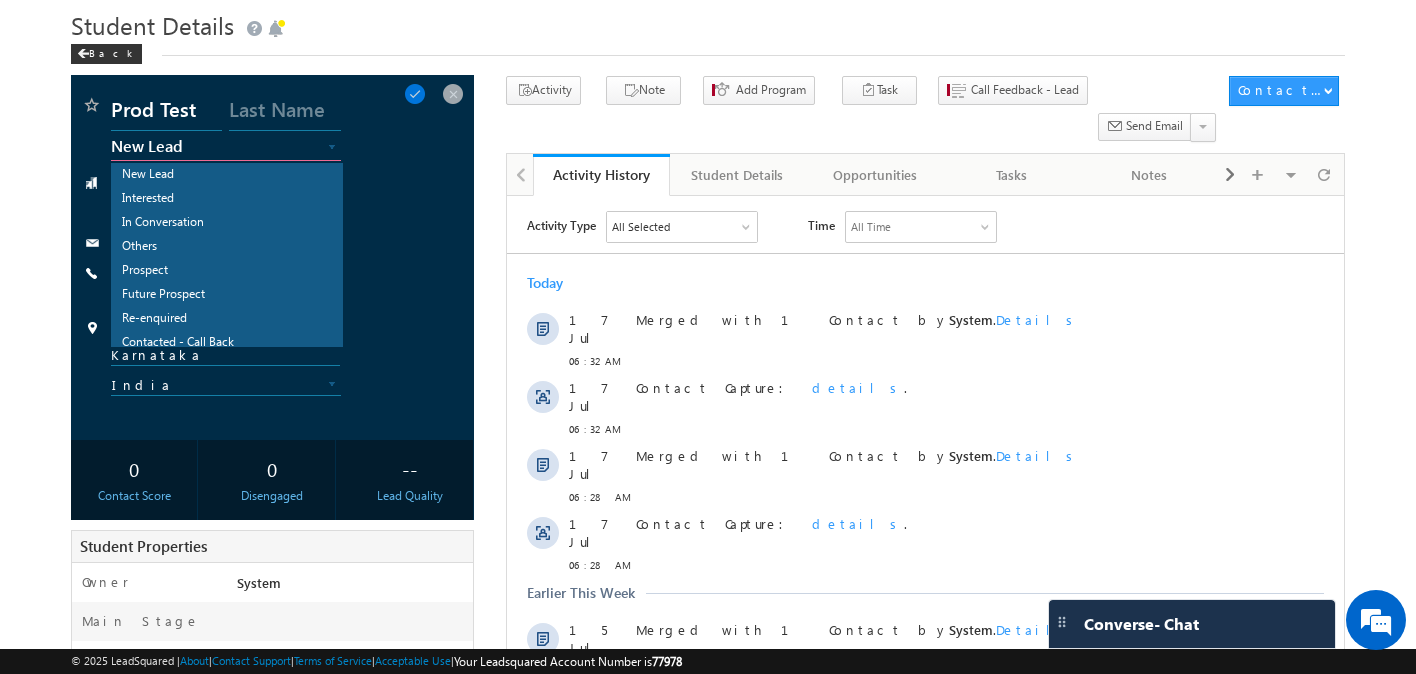 click on "New Lead" at bounding box center [208, 146] 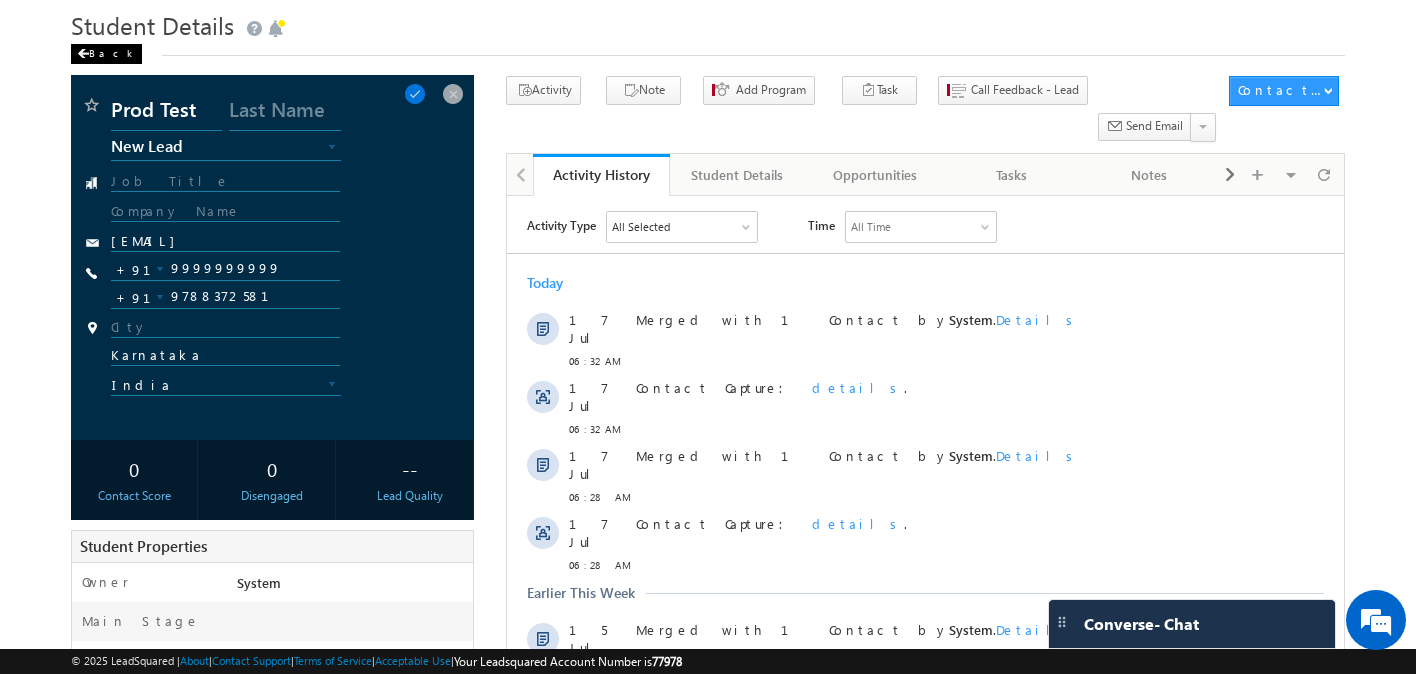 click on "Back" at bounding box center (106, 54) 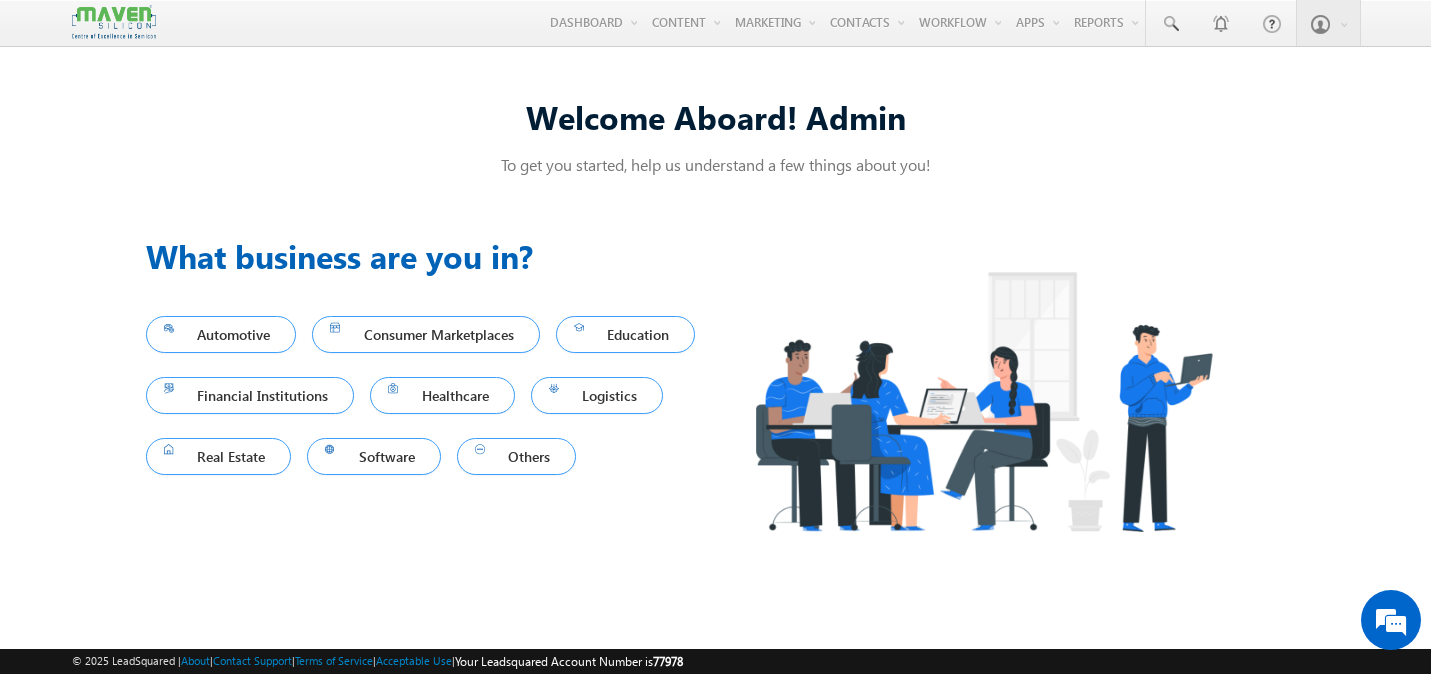 scroll, scrollTop: 0, scrollLeft: 0, axis: both 